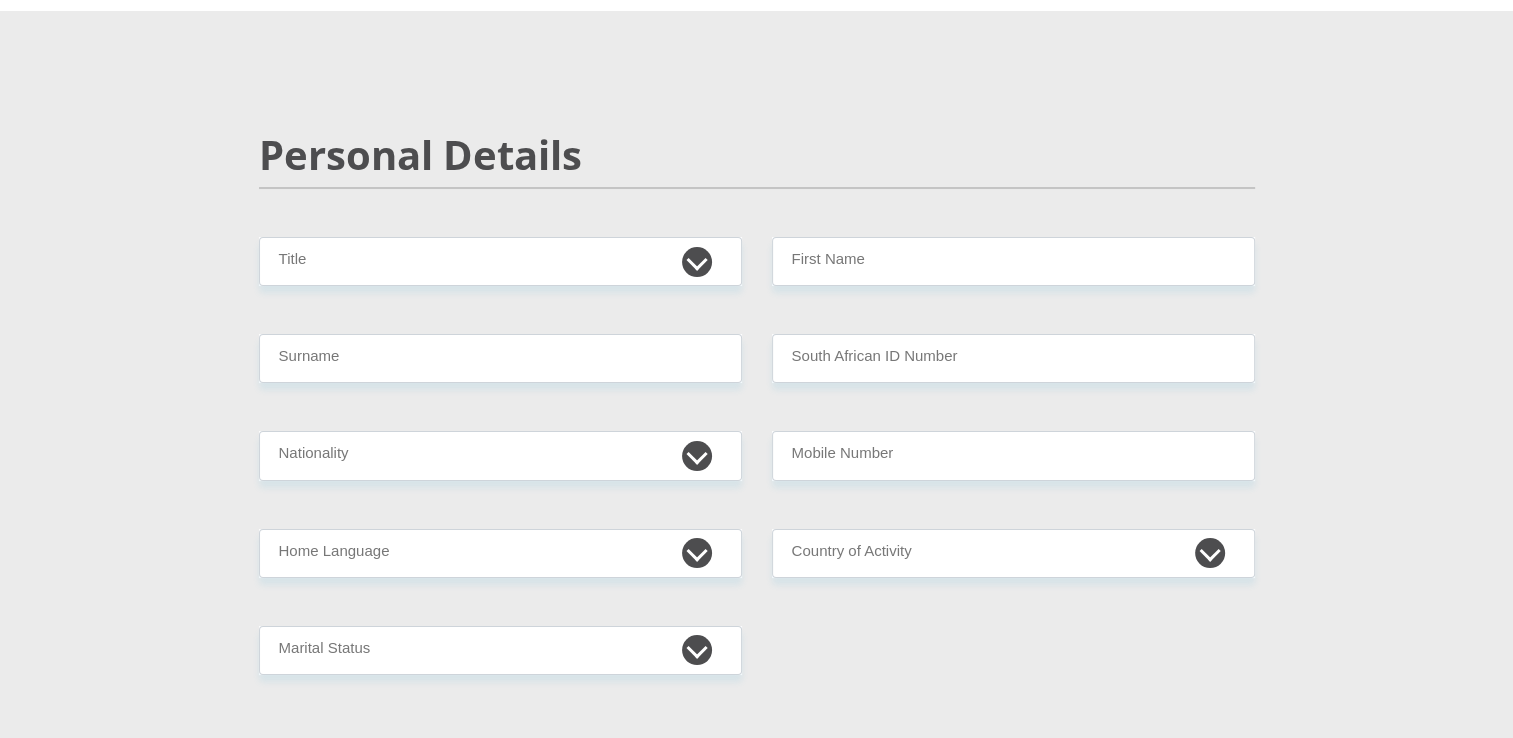 scroll, scrollTop: 0, scrollLeft: 0, axis: both 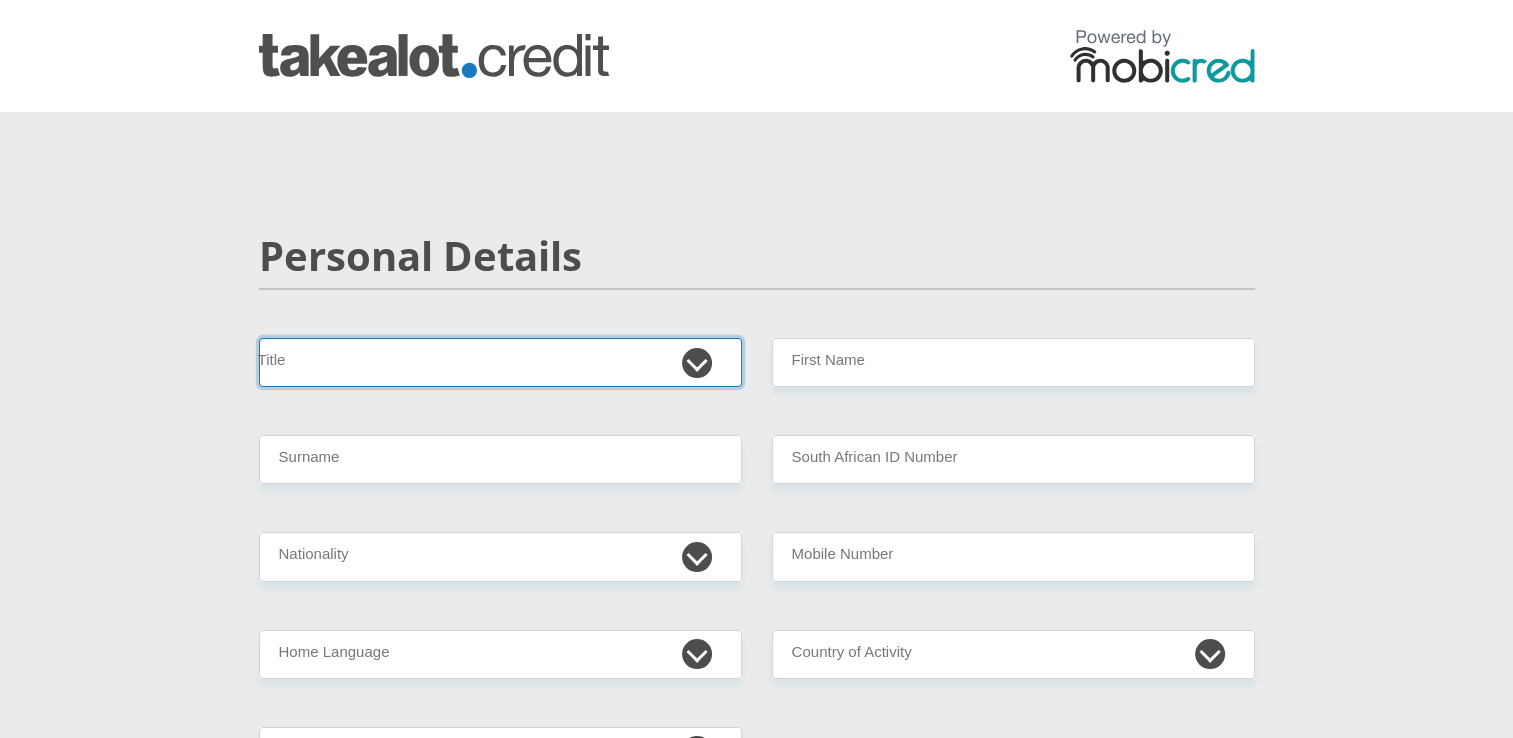 drag, startPoint x: 424, startPoint y: 363, endPoint x: 434, endPoint y: 366, distance: 10.440307 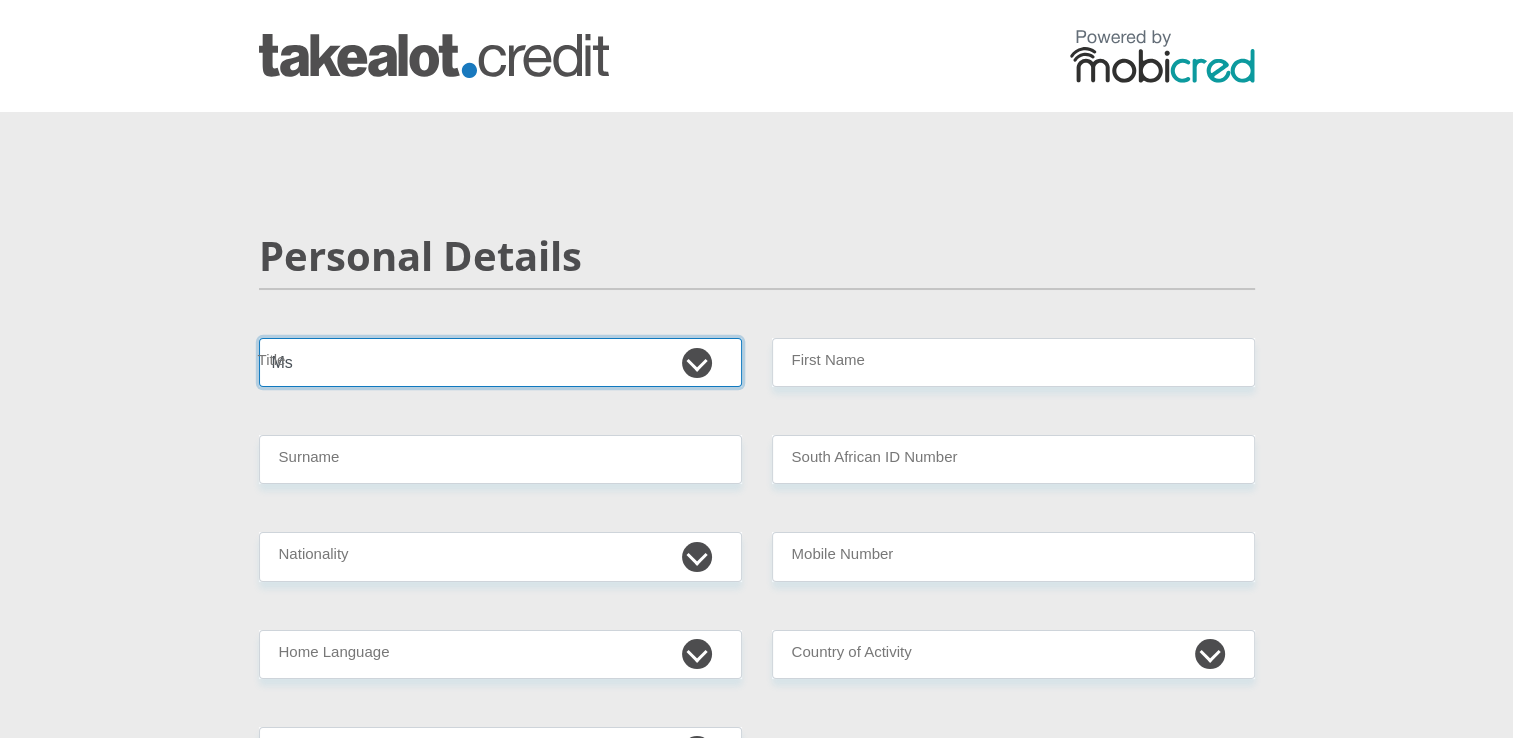 click on "Mr
Ms
Mrs
Dr
[PERSON_NAME]" at bounding box center (500, 362) 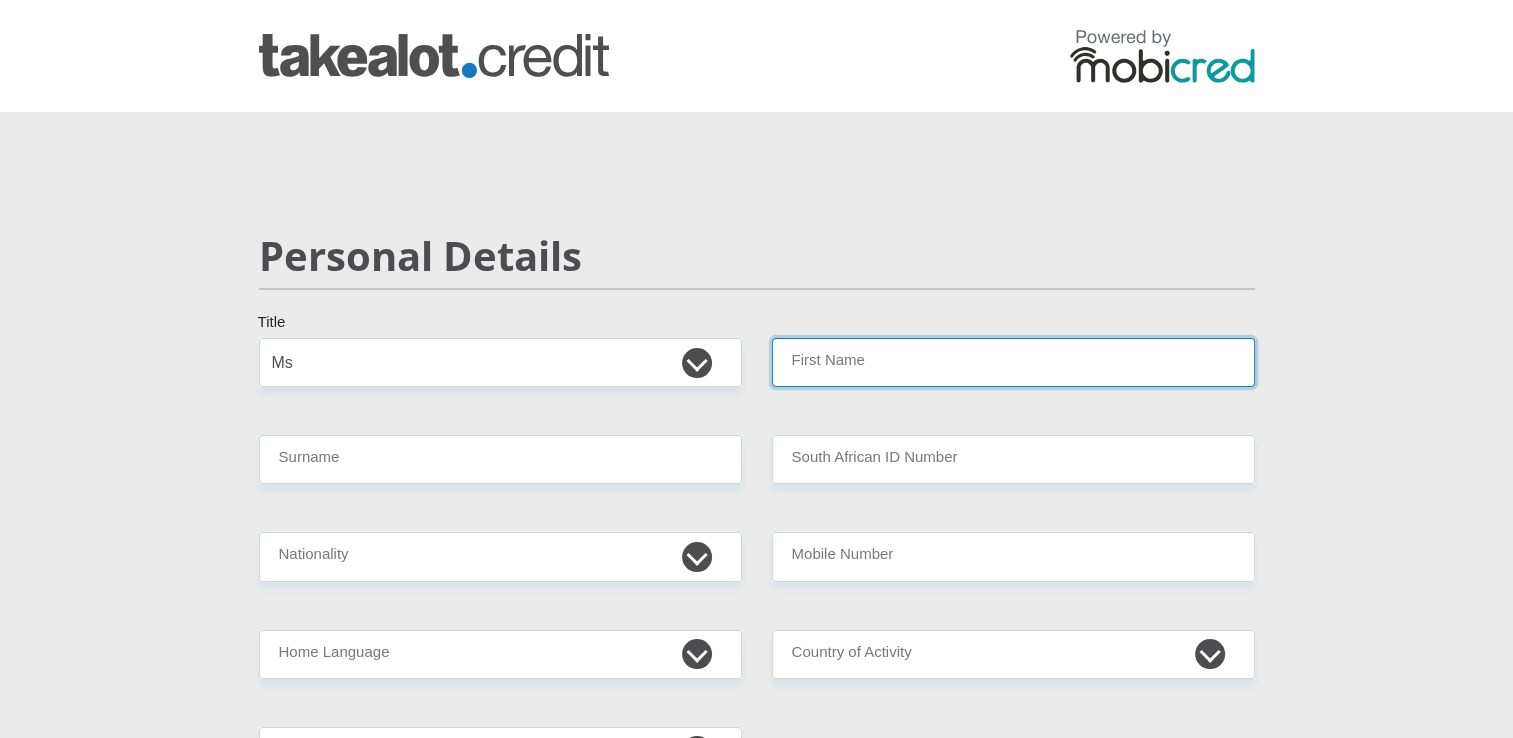 click on "First Name" at bounding box center [1013, 362] 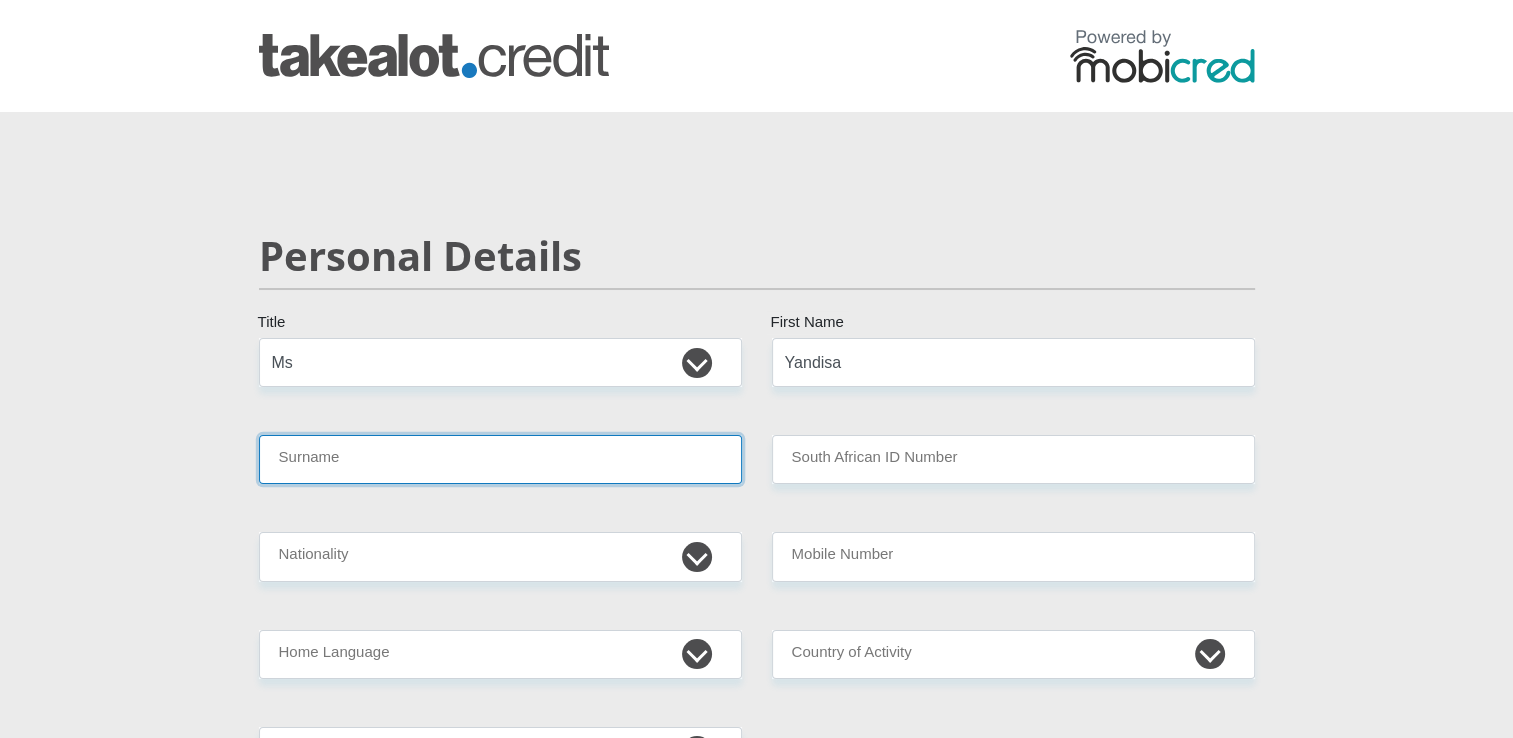type on "Nontombana" 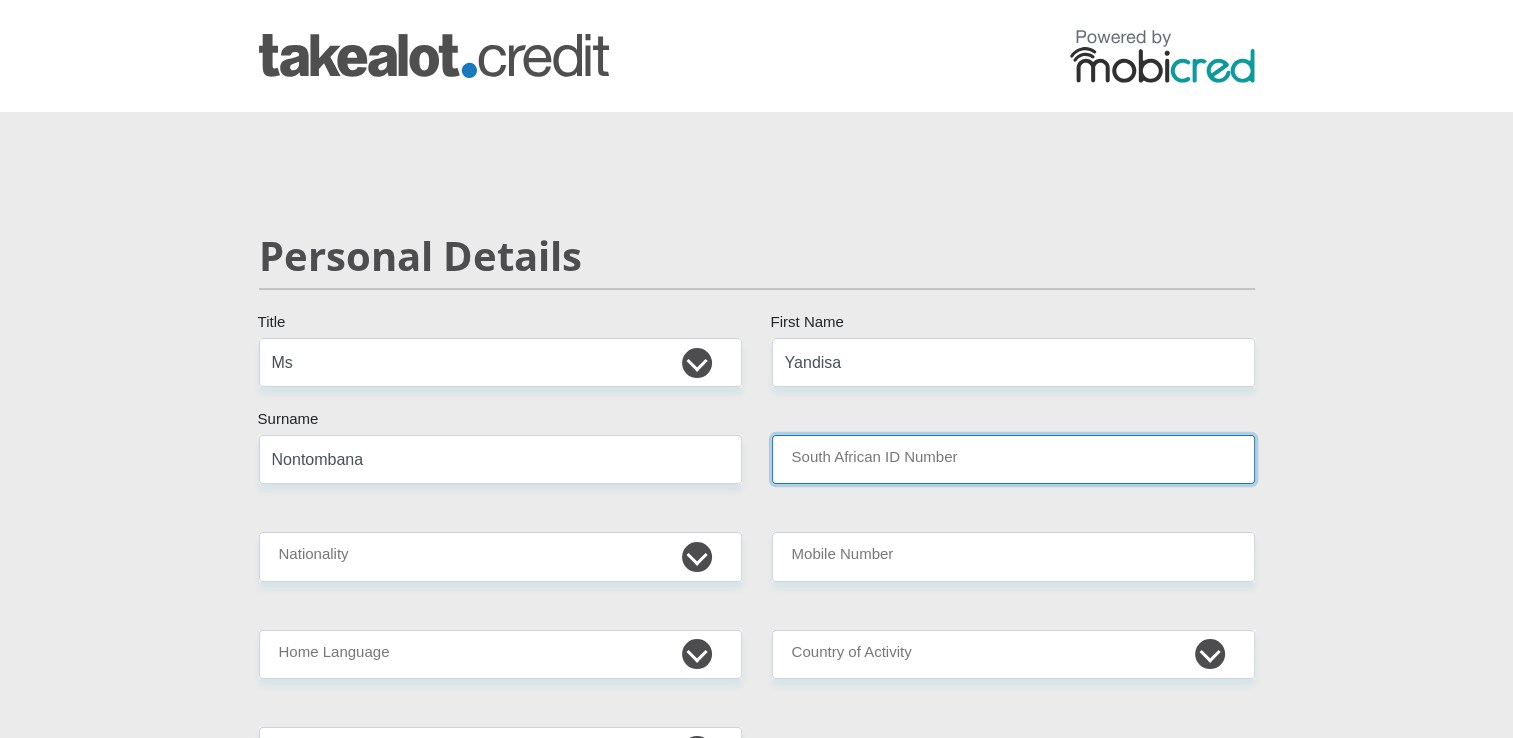 type on "Newmark Hotels and Reserves" 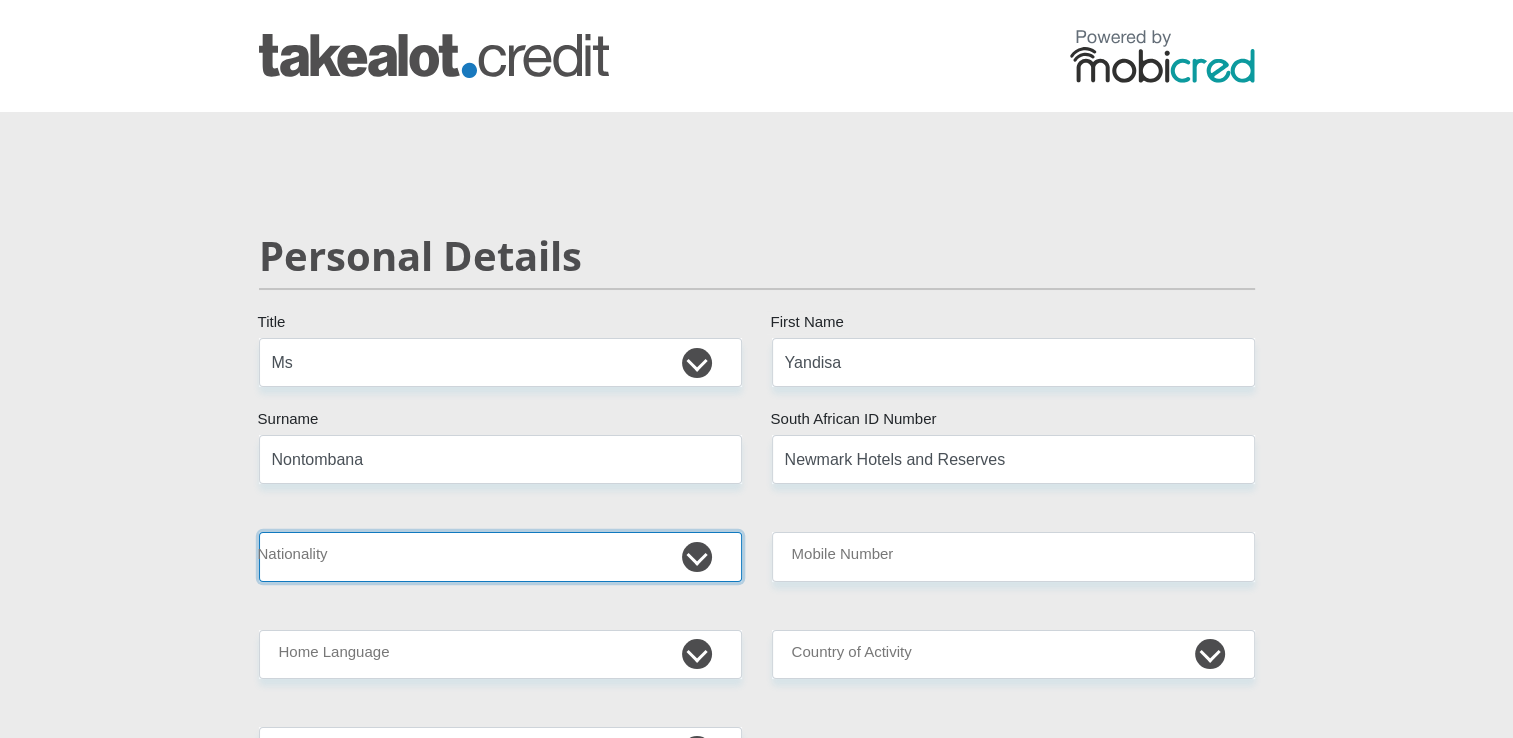 select on "ZAF" 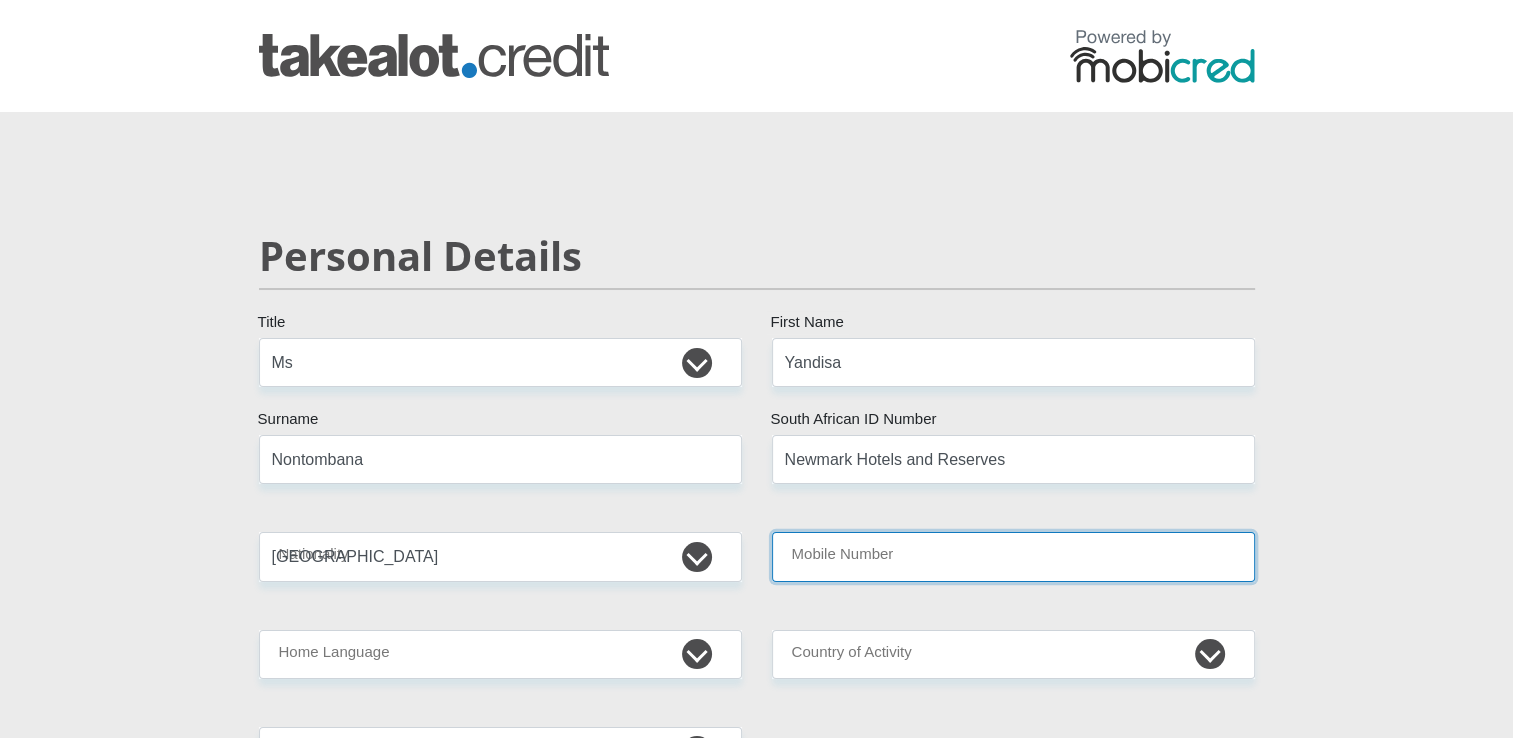 type on "0835230960" 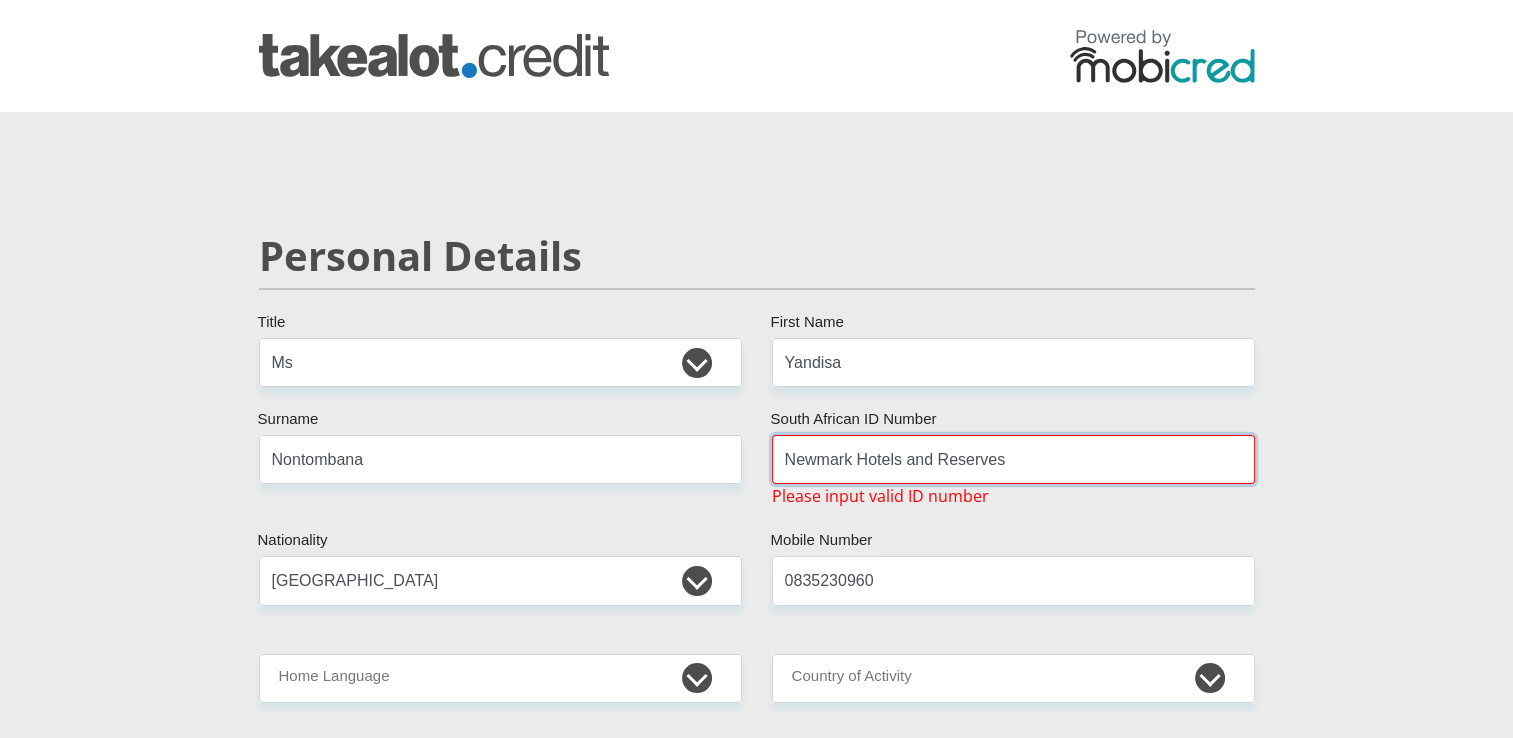 drag, startPoint x: 1019, startPoint y: 465, endPoint x: 758, endPoint y: 461, distance: 261.03064 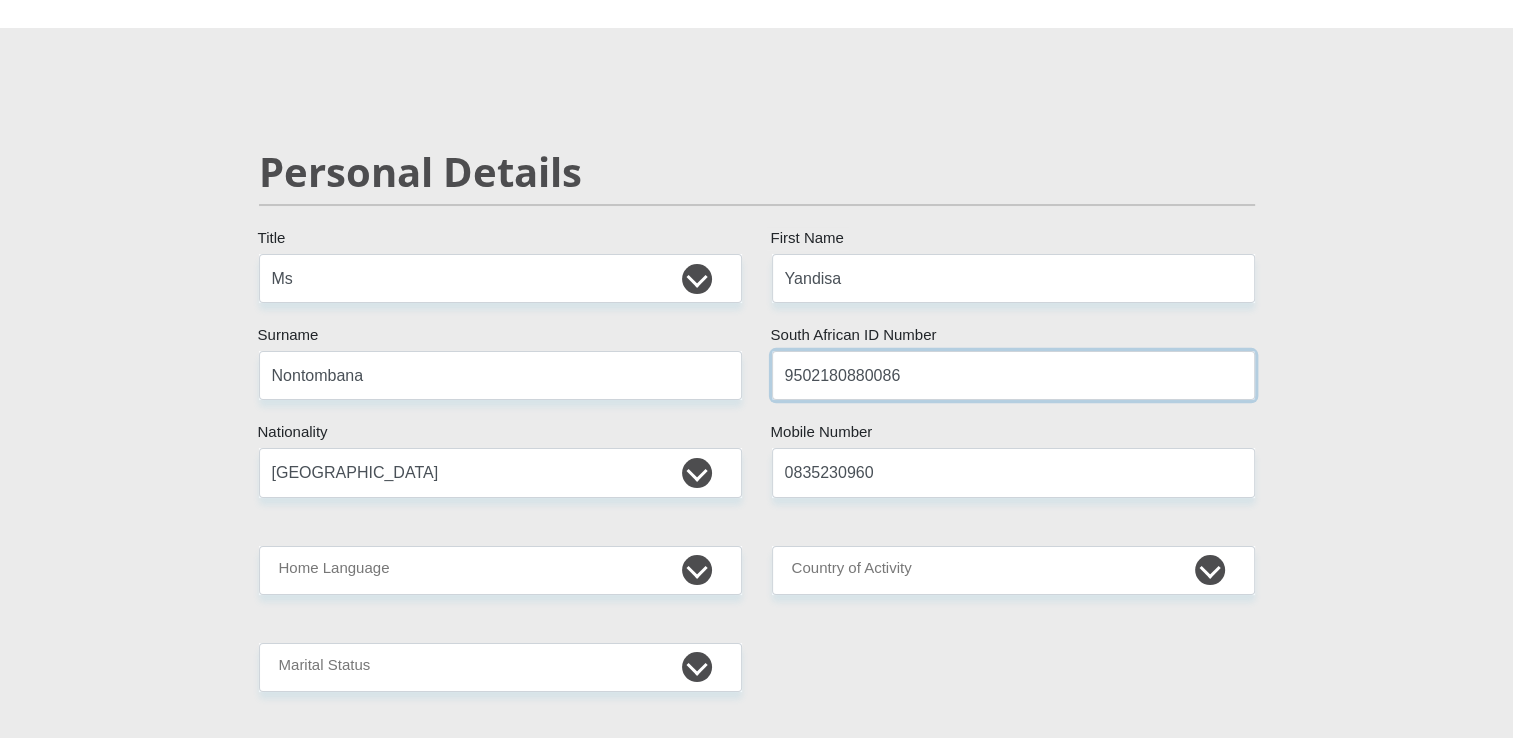 scroll, scrollTop: 200, scrollLeft: 0, axis: vertical 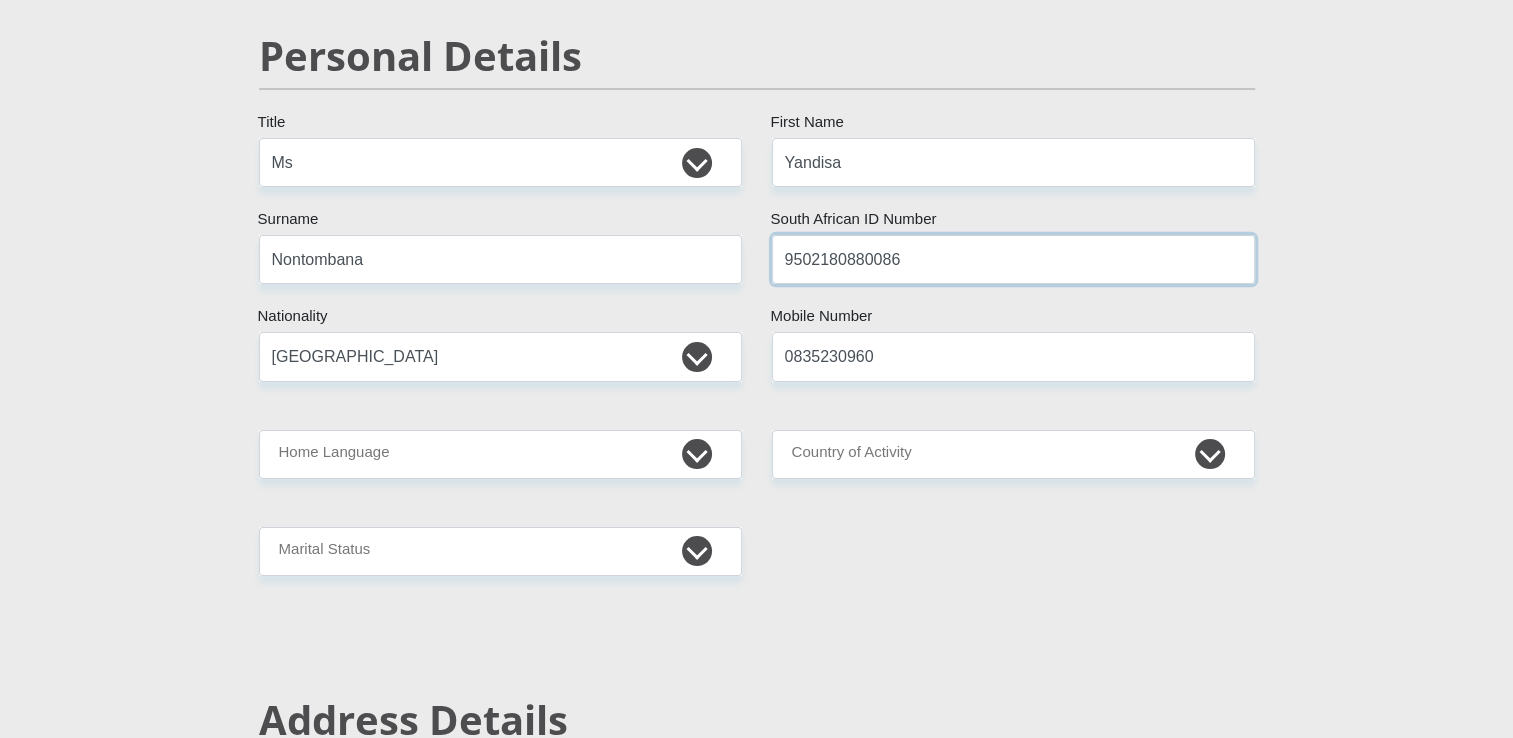type on "9502180880086" 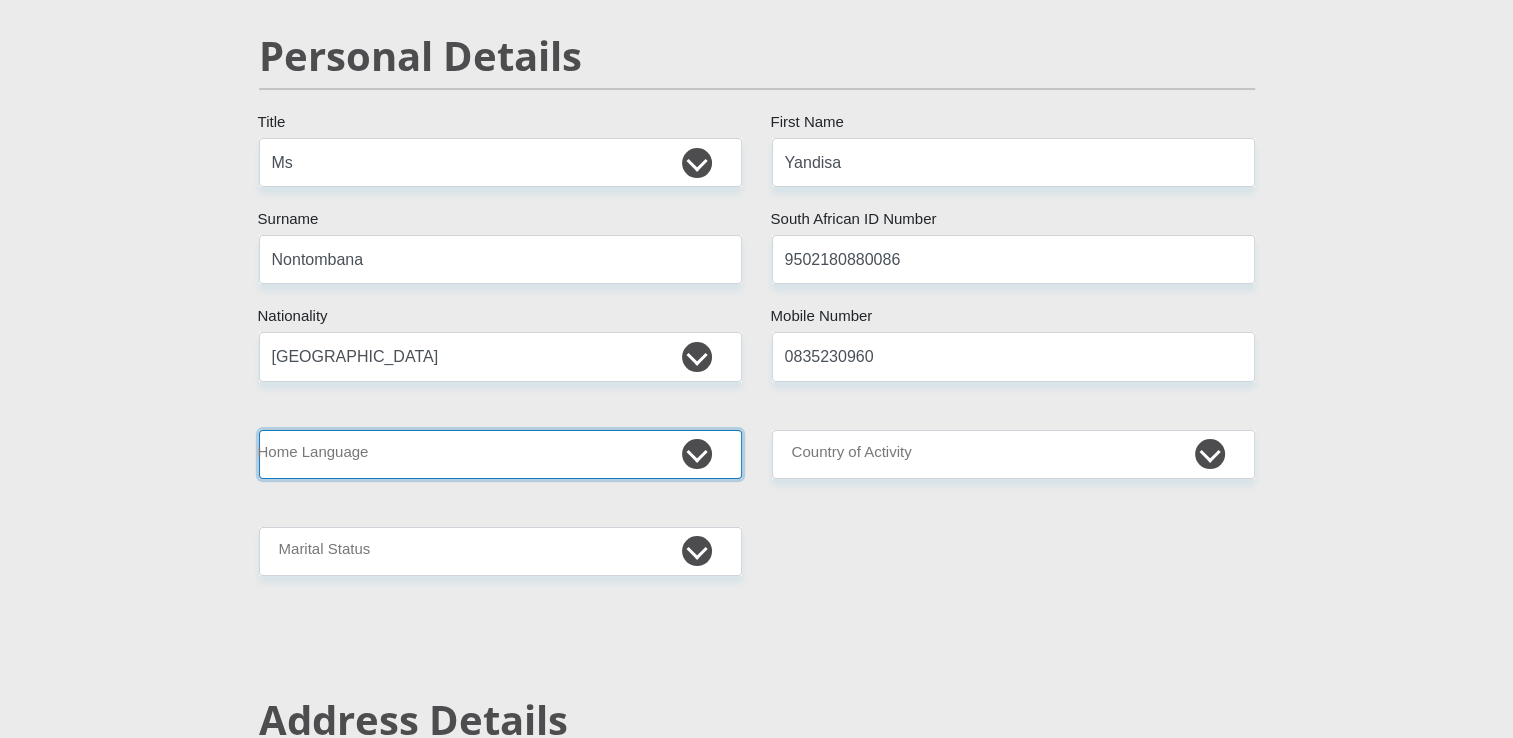 click on "Afrikaans
English
Sepedi
South Ndebele
Southern Sotho
Swati
Tsonga
Tswana
Venda
Xhosa
Zulu
Other" at bounding box center (500, 454) 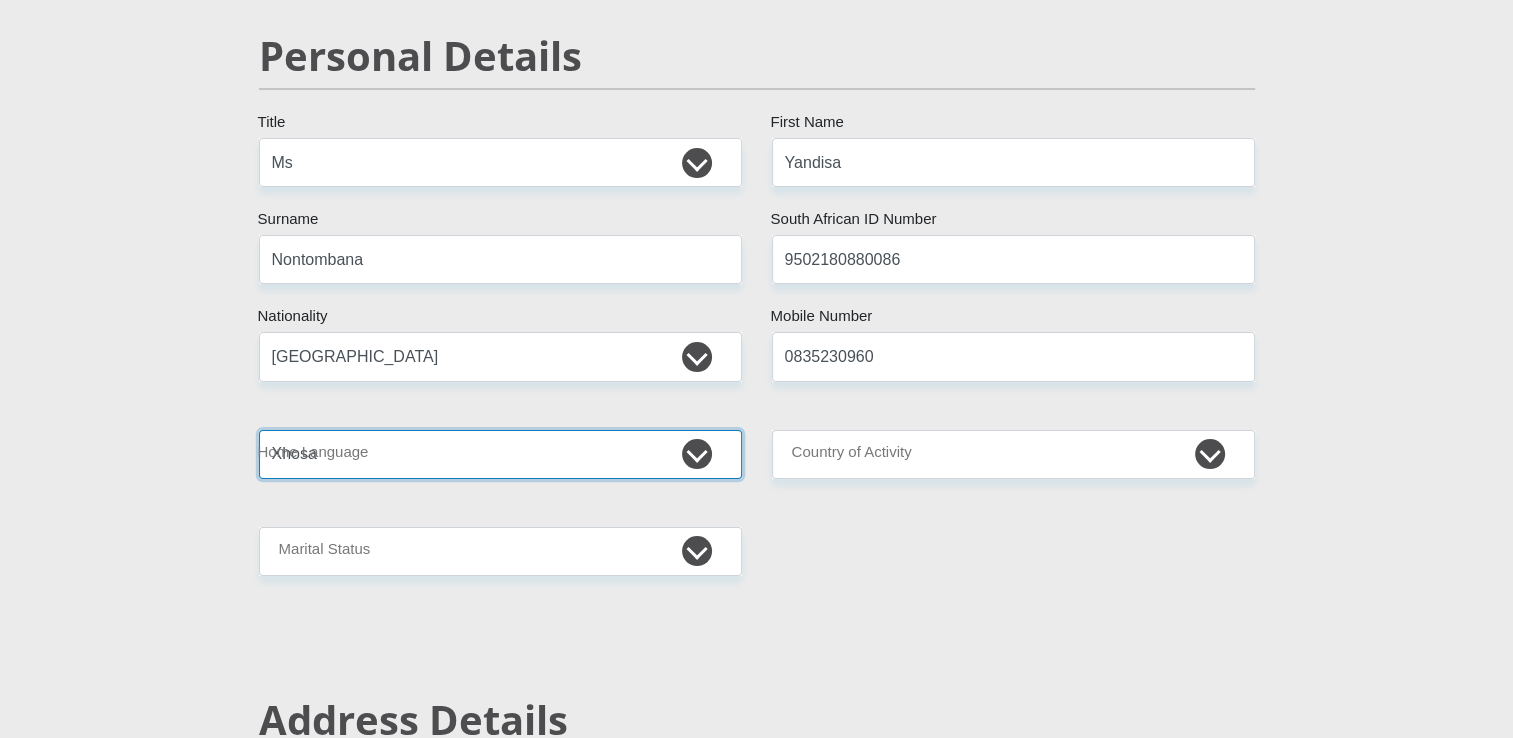 click on "Afrikaans
English
Sepedi
South Ndebele
Southern Sotho
Swati
Tsonga
Tswana
Venda
Xhosa
Zulu
Other" at bounding box center [500, 454] 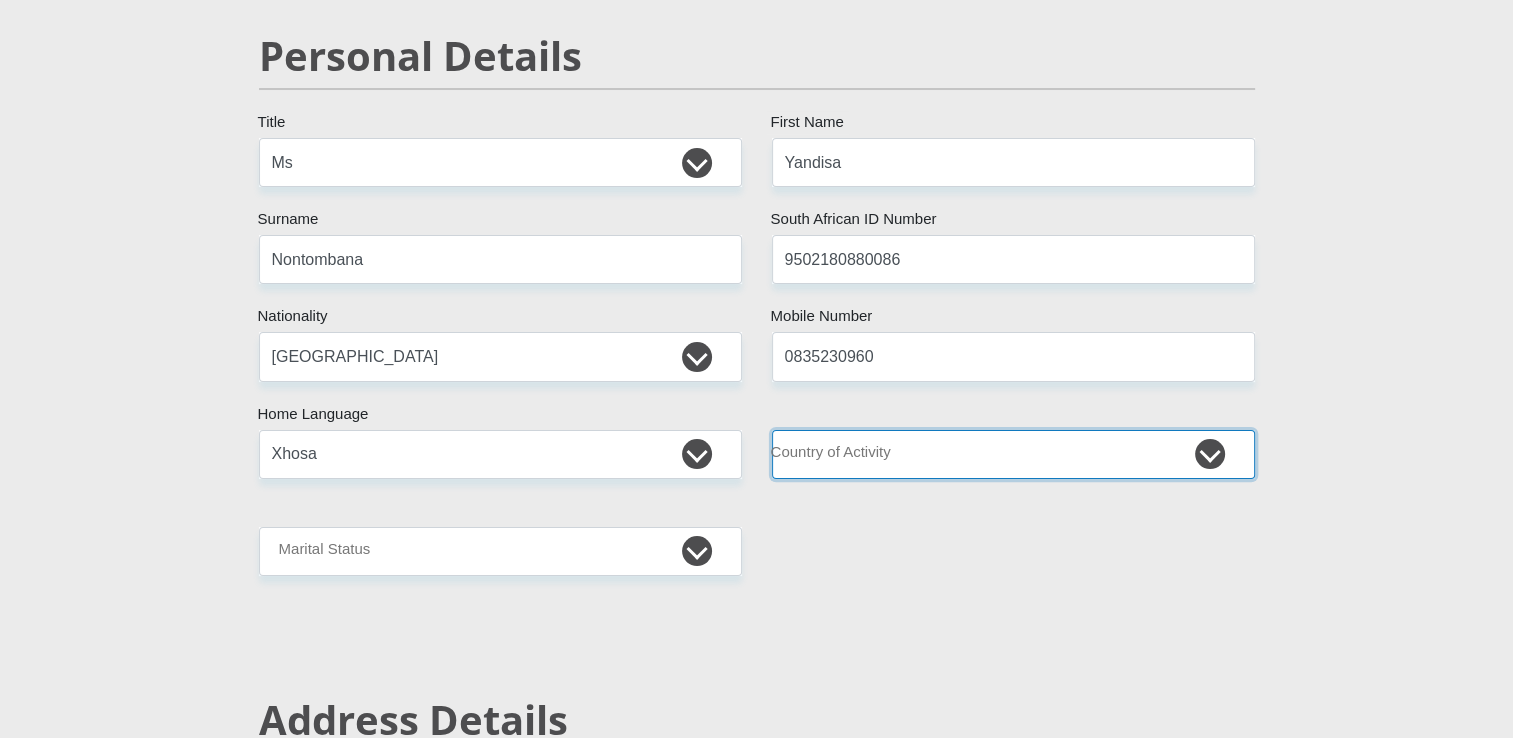 click on "[GEOGRAPHIC_DATA]
[GEOGRAPHIC_DATA]
[GEOGRAPHIC_DATA]
[GEOGRAPHIC_DATA]
[GEOGRAPHIC_DATA]
[GEOGRAPHIC_DATA] [GEOGRAPHIC_DATA]
[GEOGRAPHIC_DATA]
[GEOGRAPHIC_DATA]
[GEOGRAPHIC_DATA]
[GEOGRAPHIC_DATA]
[GEOGRAPHIC_DATA]
[GEOGRAPHIC_DATA]
[GEOGRAPHIC_DATA]
[GEOGRAPHIC_DATA]
[GEOGRAPHIC_DATA]
[DATE][GEOGRAPHIC_DATA]
[GEOGRAPHIC_DATA]
[GEOGRAPHIC_DATA]
[GEOGRAPHIC_DATA]
[GEOGRAPHIC_DATA]" at bounding box center (1013, 454) 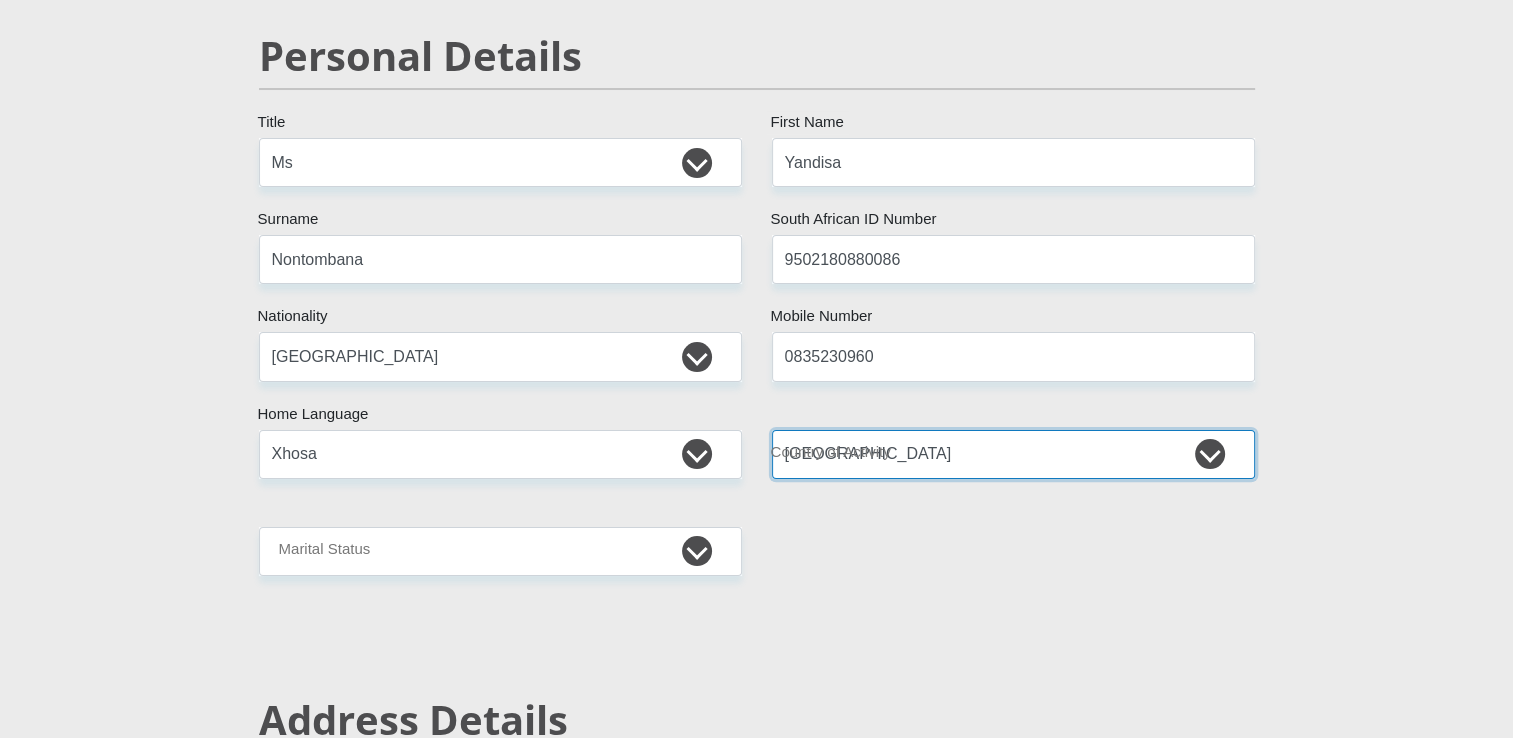 click on "[GEOGRAPHIC_DATA]
[GEOGRAPHIC_DATA]
[GEOGRAPHIC_DATA]
[GEOGRAPHIC_DATA]
[GEOGRAPHIC_DATA]
[GEOGRAPHIC_DATA] [GEOGRAPHIC_DATA]
[GEOGRAPHIC_DATA]
[GEOGRAPHIC_DATA]
[GEOGRAPHIC_DATA]
[GEOGRAPHIC_DATA]
[GEOGRAPHIC_DATA]
[GEOGRAPHIC_DATA]
[GEOGRAPHIC_DATA]
[GEOGRAPHIC_DATA]
[GEOGRAPHIC_DATA]
[DATE][GEOGRAPHIC_DATA]
[GEOGRAPHIC_DATA]
[GEOGRAPHIC_DATA]
[GEOGRAPHIC_DATA]
[GEOGRAPHIC_DATA]" at bounding box center (1013, 454) 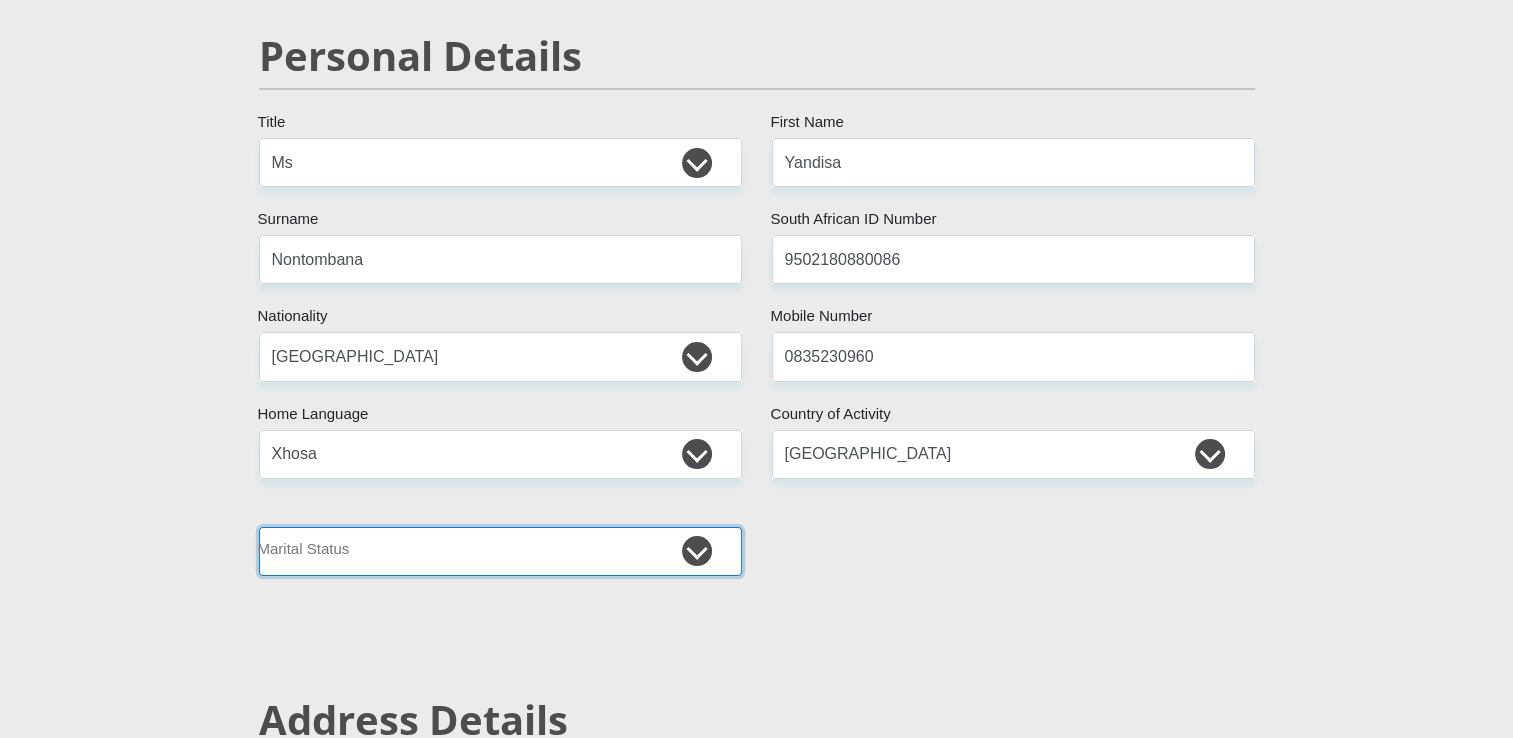 click on "Married ANC
Single
Divorced
Widowed
Married COP or Customary Law" at bounding box center [500, 551] 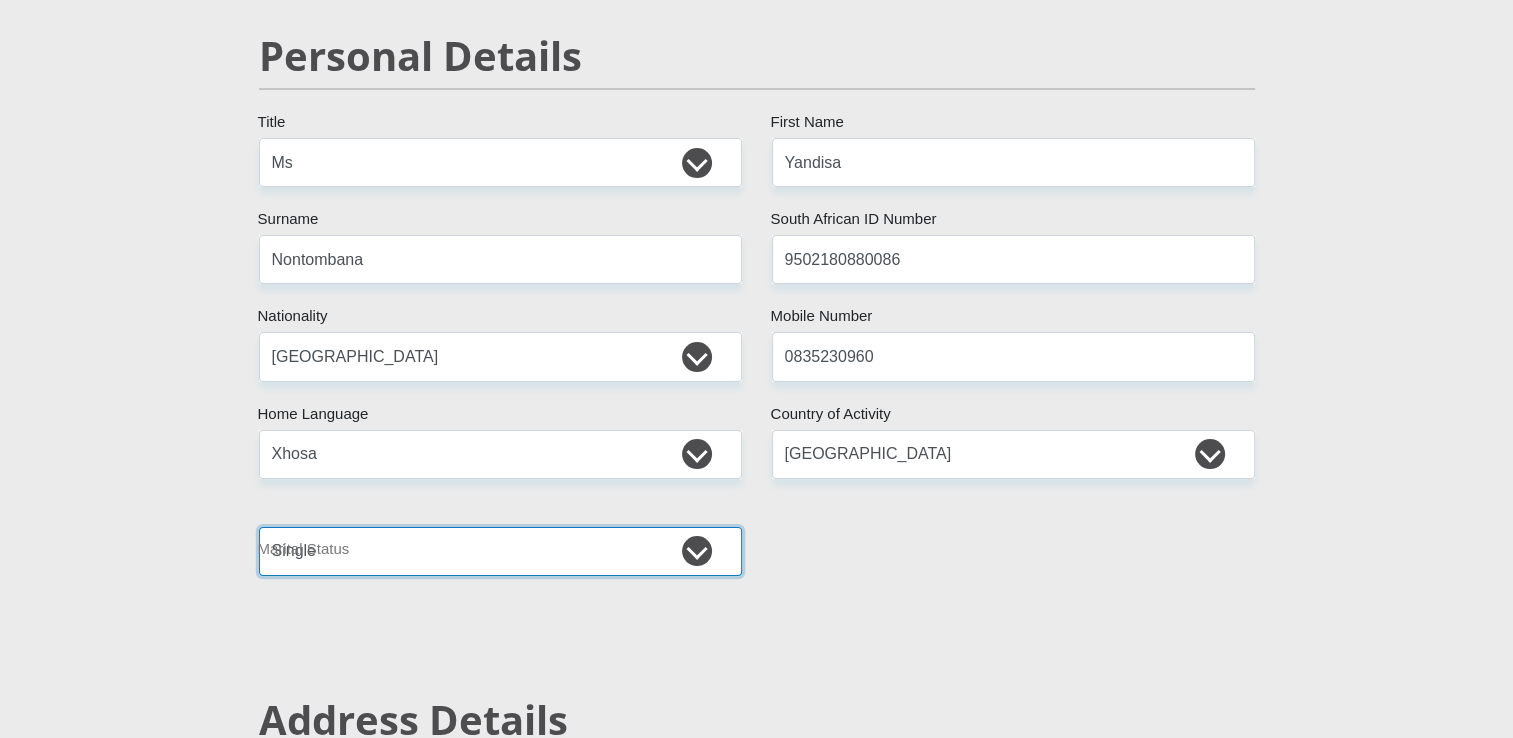 click on "Married ANC
Single
Divorced
Widowed
Married COP or Customary Law" at bounding box center [500, 551] 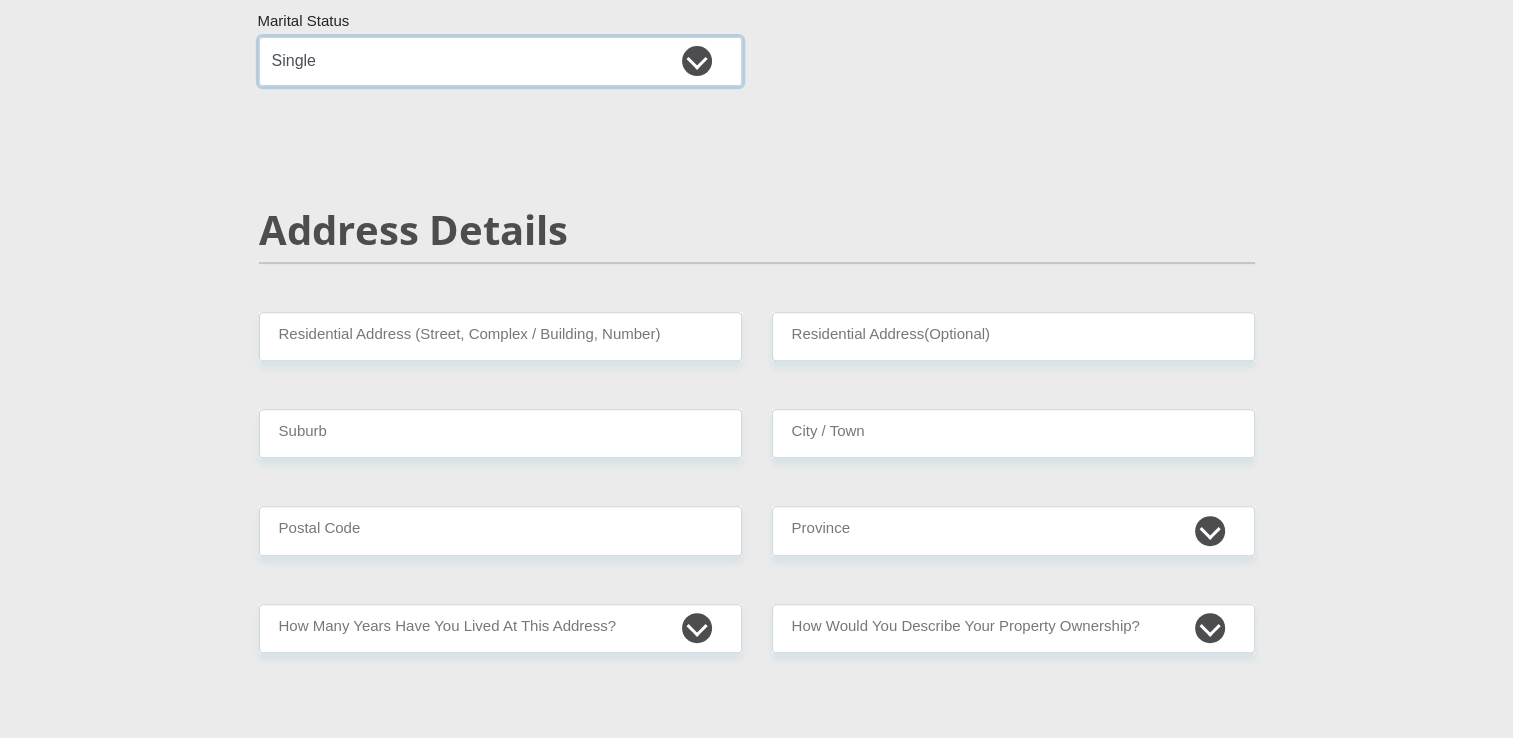scroll, scrollTop: 700, scrollLeft: 0, axis: vertical 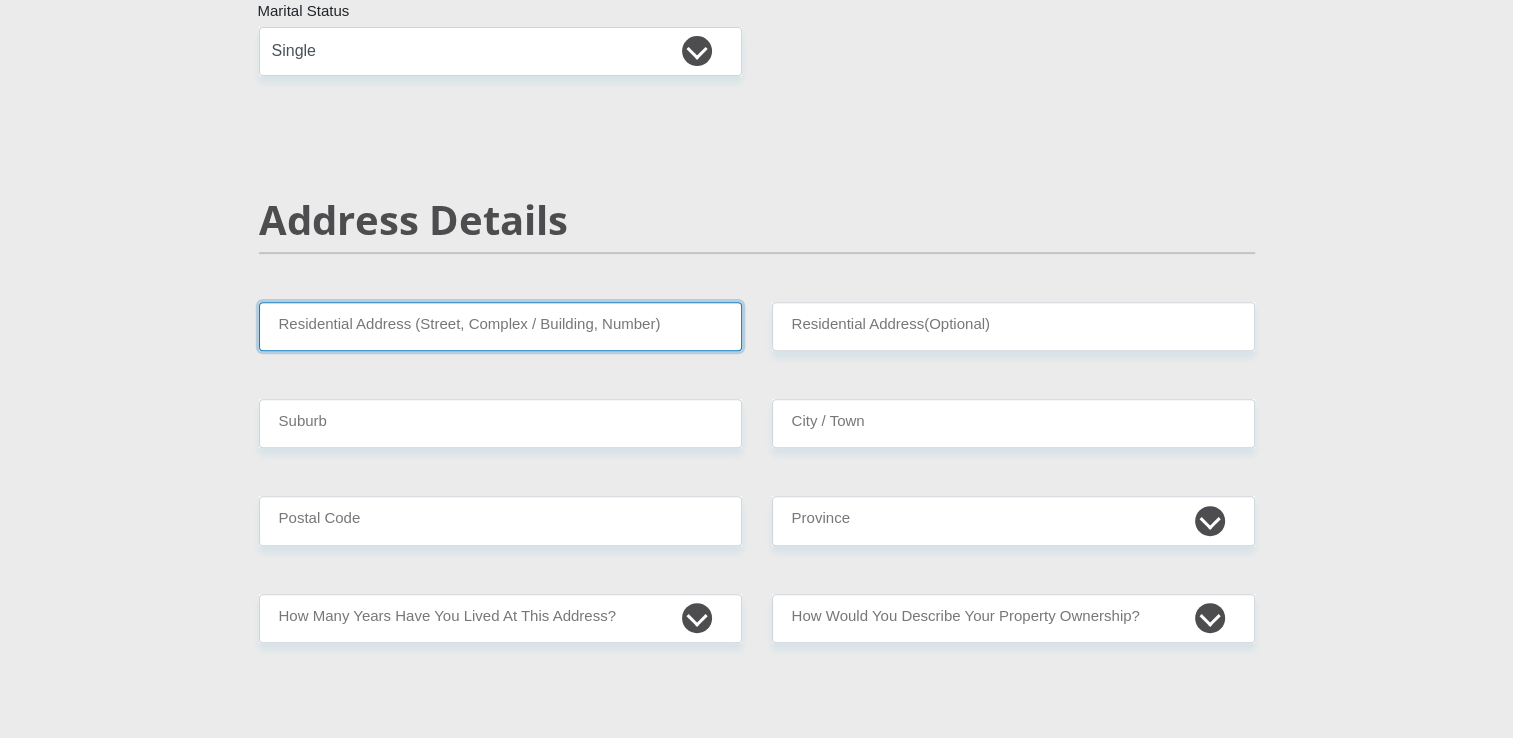 click on "Residential Address (Street, Complex / Building, Number)" at bounding box center [500, 326] 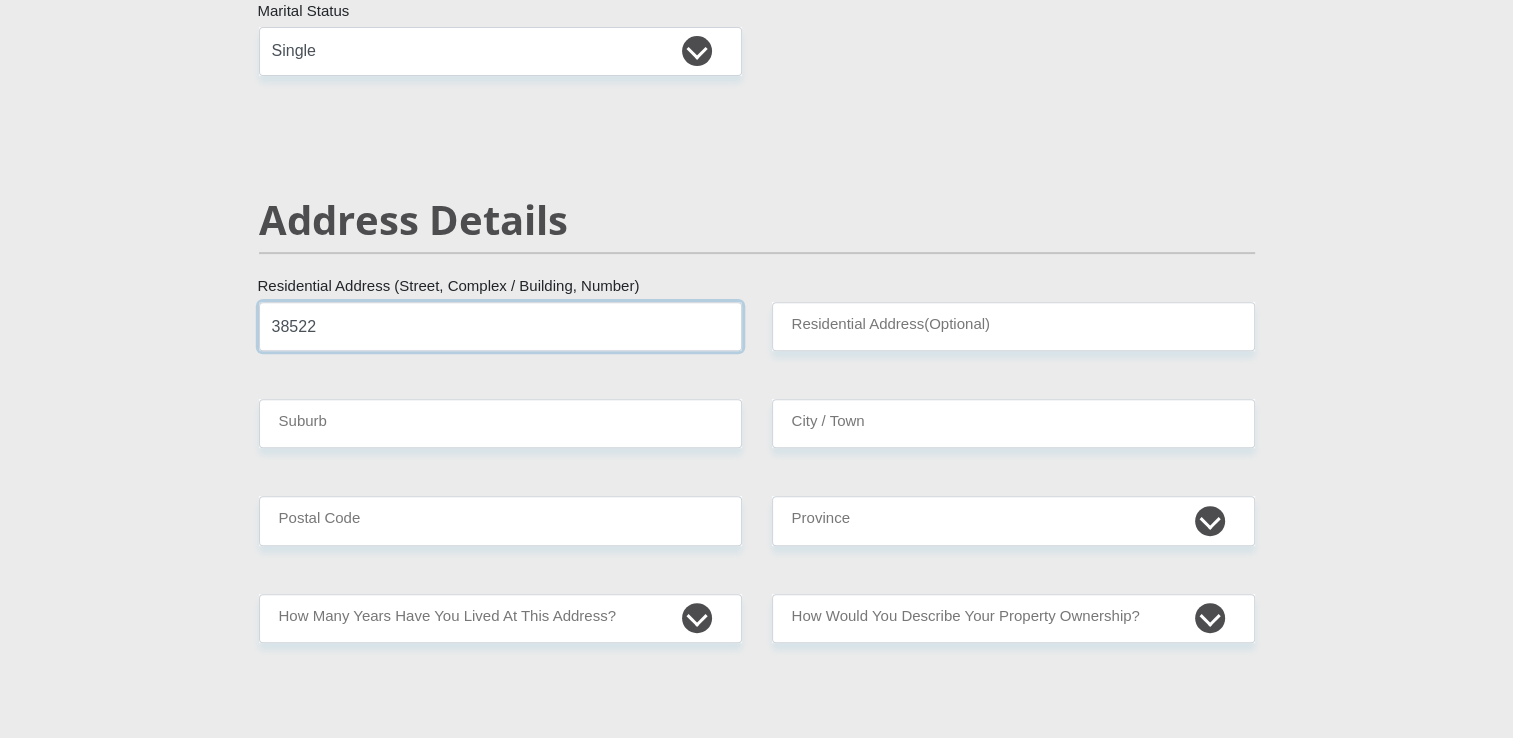 type on "38522" 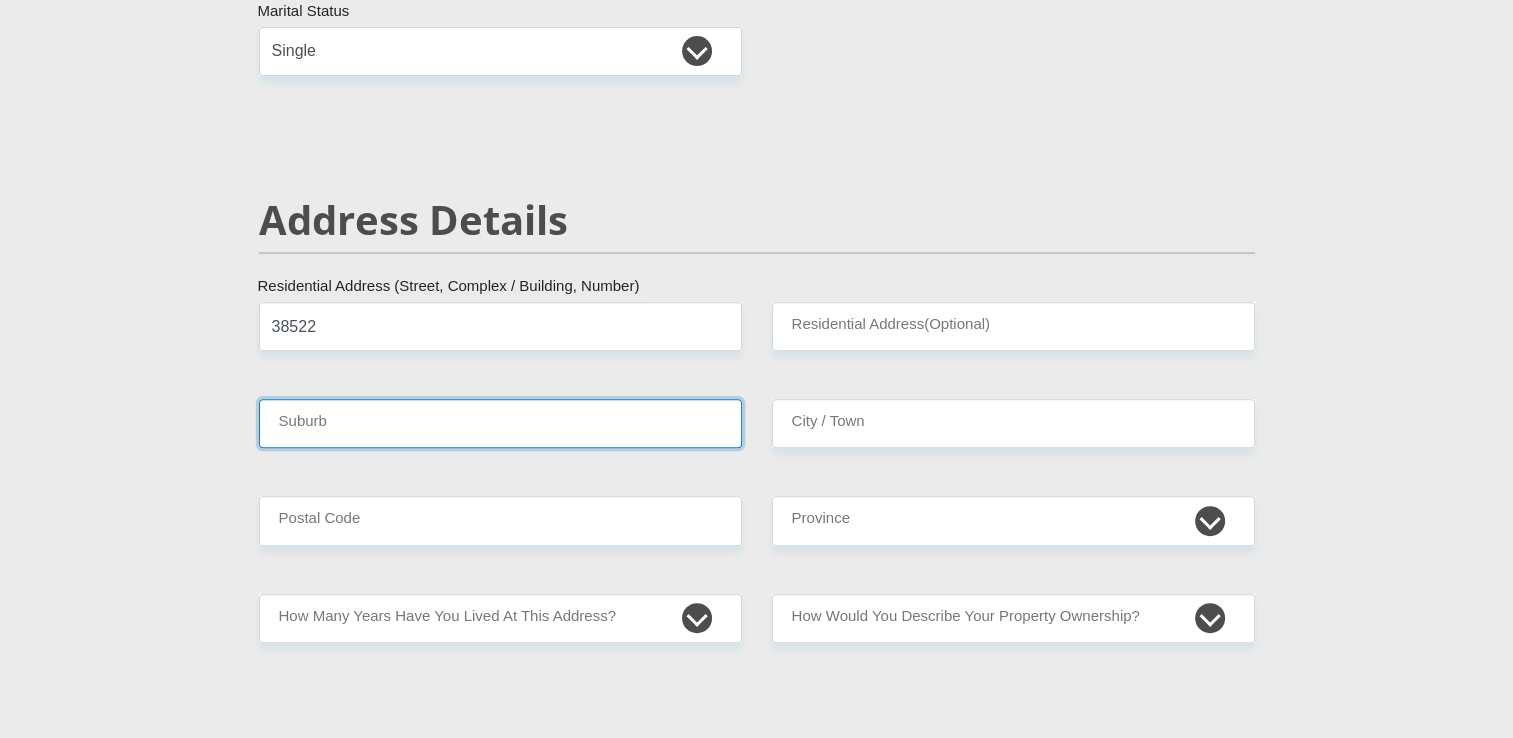 click on "Suburb" at bounding box center (500, 423) 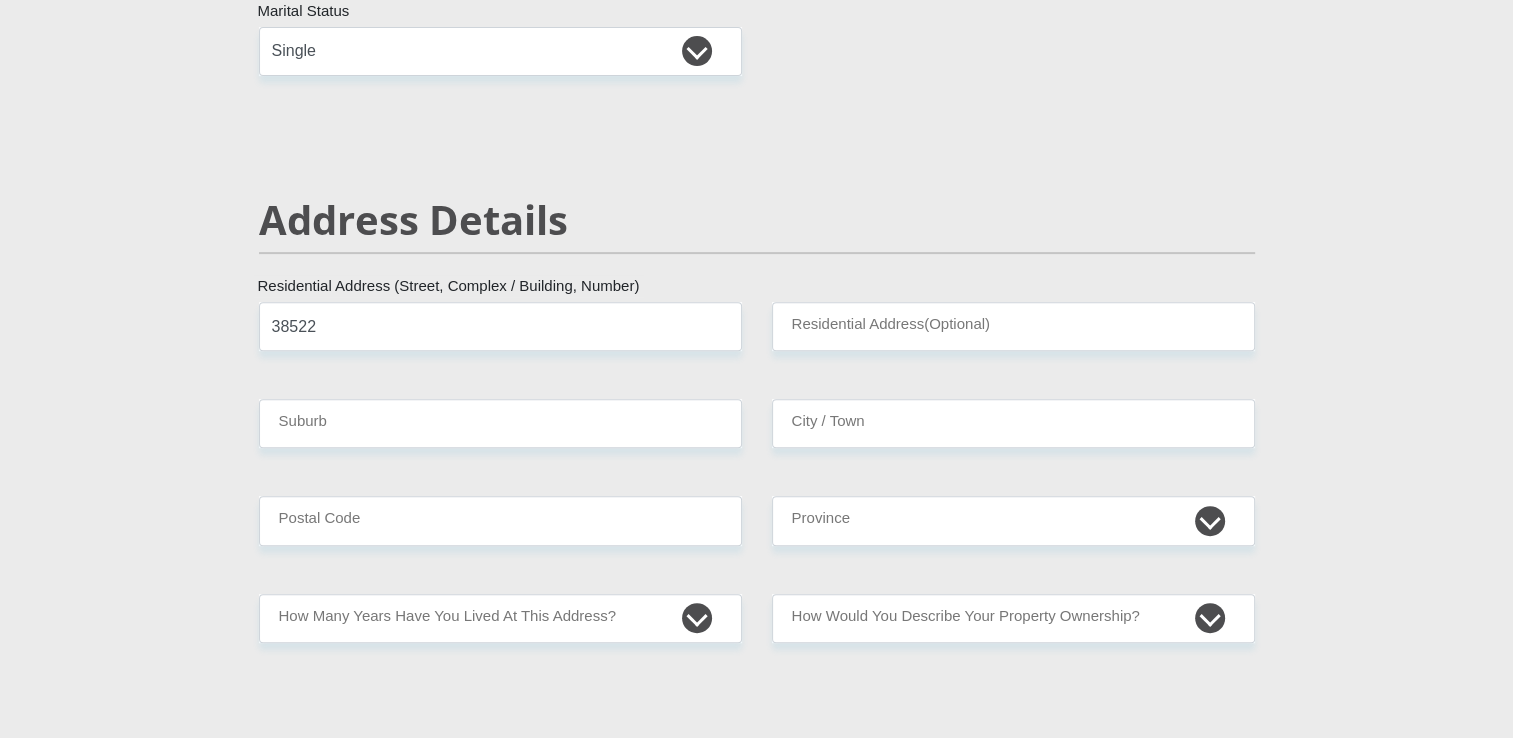 click on "Mr
Ms
Mrs
Dr
[PERSON_NAME]
Title
Yandisa
First Name
Nontombana
Surname
9502180880086
South African ID Number
Please input valid ID number
[GEOGRAPHIC_DATA]
[GEOGRAPHIC_DATA]
[GEOGRAPHIC_DATA]
[GEOGRAPHIC_DATA]
[GEOGRAPHIC_DATA]
[GEOGRAPHIC_DATA] [GEOGRAPHIC_DATA]
[GEOGRAPHIC_DATA]
[GEOGRAPHIC_DATA]
[GEOGRAPHIC_DATA]
[GEOGRAPHIC_DATA]
[GEOGRAPHIC_DATA]
[GEOGRAPHIC_DATA]
[GEOGRAPHIC_DATA]" at bounding box center (757, 2490) 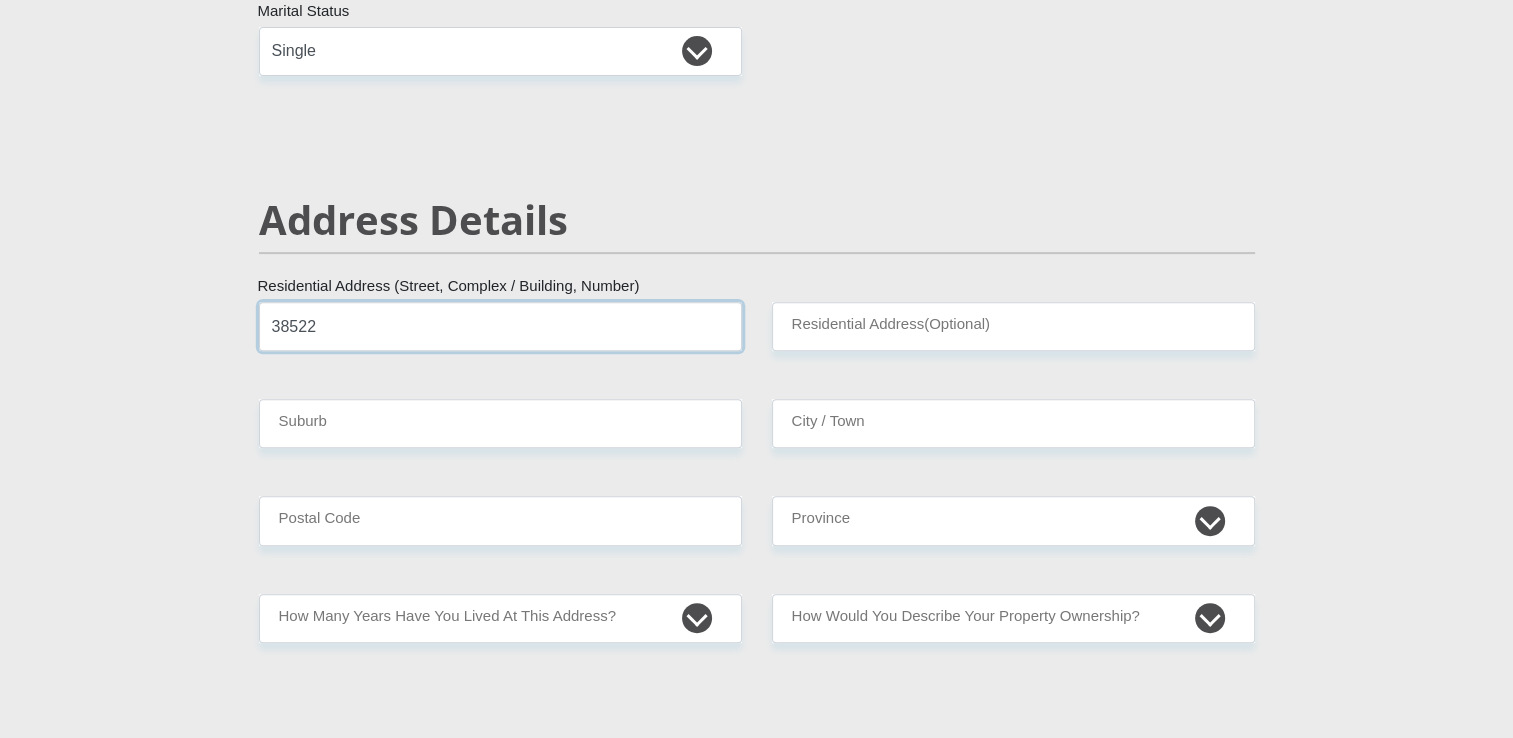 drag, startPoint x: 352, startPoint y: 326, endPoint x: 292, endPoint y: 298, distance: 66.211784 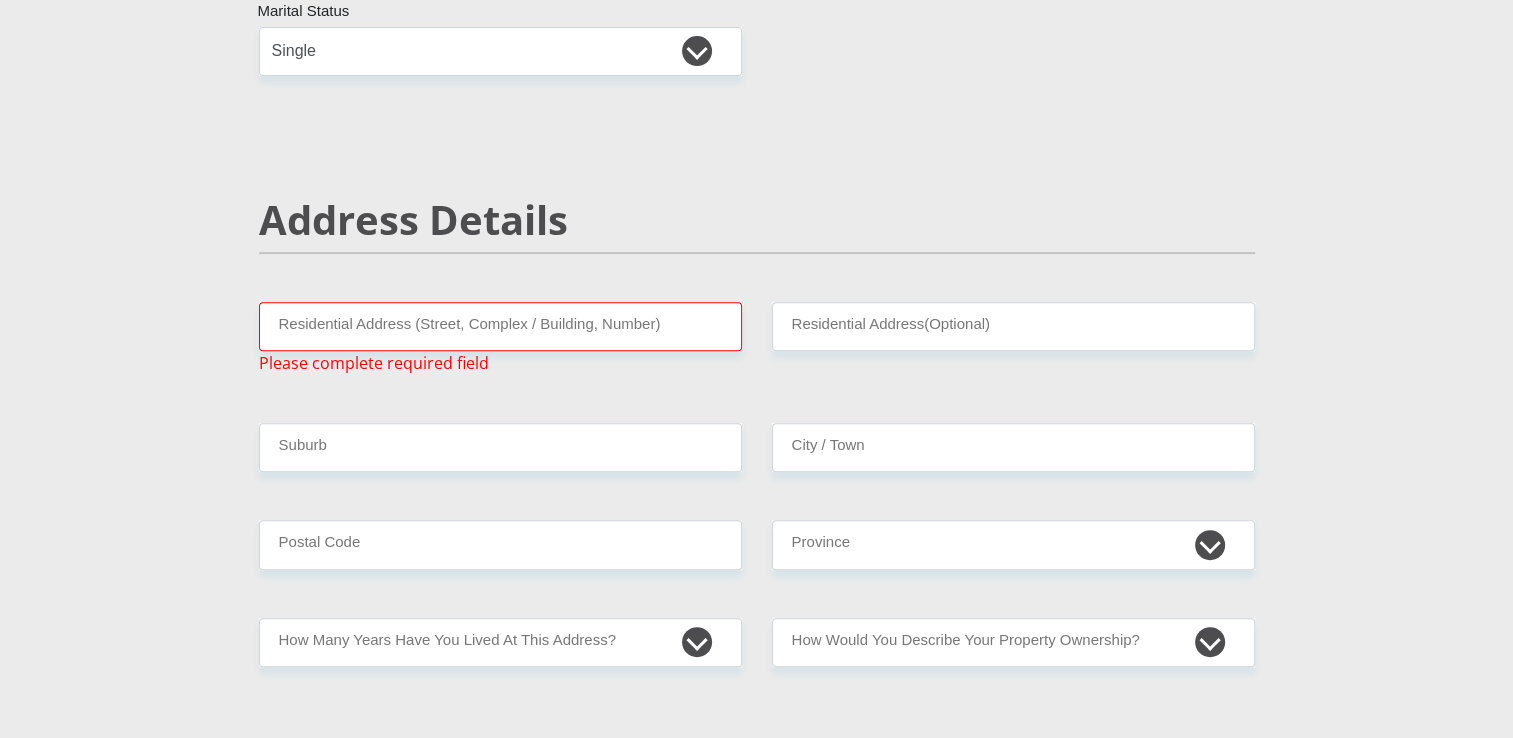 click on "Mr
Ms
Mrs
Dr
[PERSON_NAME]
Title
Yandisa
First Name
Nontombana
Surname
9502180880086
South African ID Number
Please input valid ID number
[GEOGRAPHIC_DATA]
[GEOGRAPHIC_DATA]
[GEOGRAPHIC_DATA]
[GEOGRAPHIC_DATA]
[GEOGRAPHIC_DATA]
[GEOGRAPHIC_DATA] [GEOGRAPHIC_DATA]
[GEOGRAPHIC_DATA]
[GEOGRAPHIC_DATA]
[GEOGRAPHIC_DATA]
[GEOGRAPHIC_DATA]
[GEOGRAPHIC_DATA]
[GEOGRAPHIC_DATA]
[GEOGRAPHIC_DATA]" at bounding box center [757, 2502] 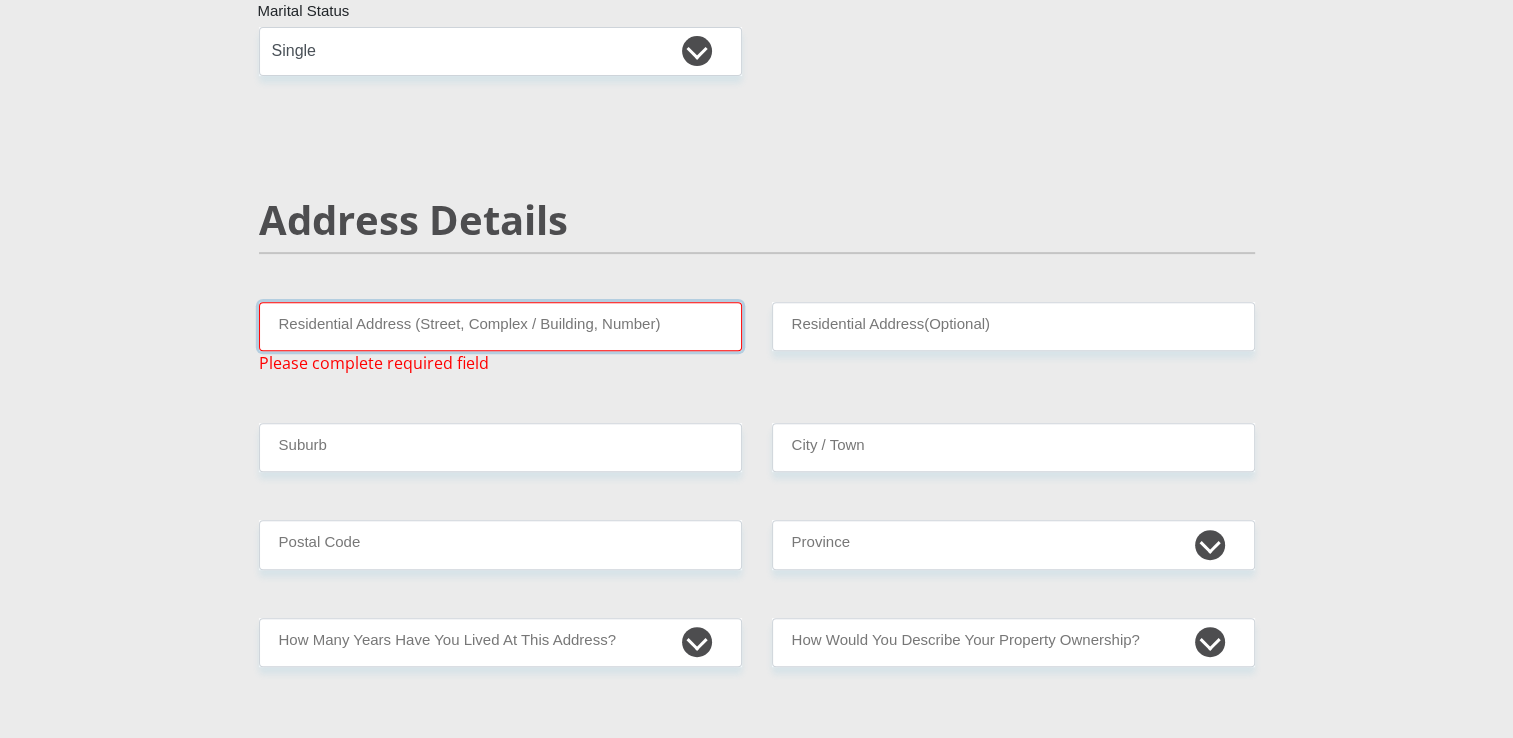 click on "Residential Address (Street, Complex / Building, Number)" at bounding box center (500, 326) 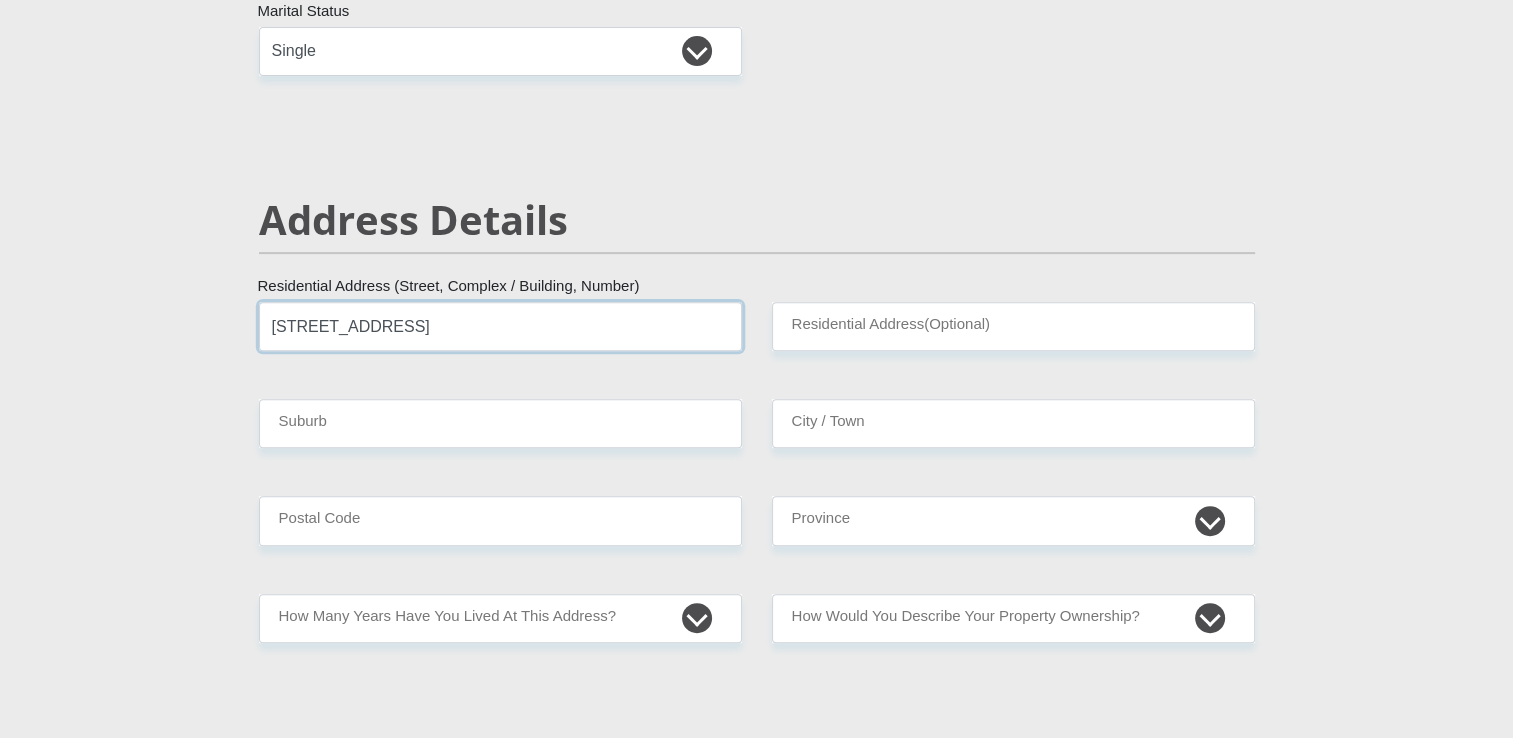 type on "[STREET_ADDRESS]" 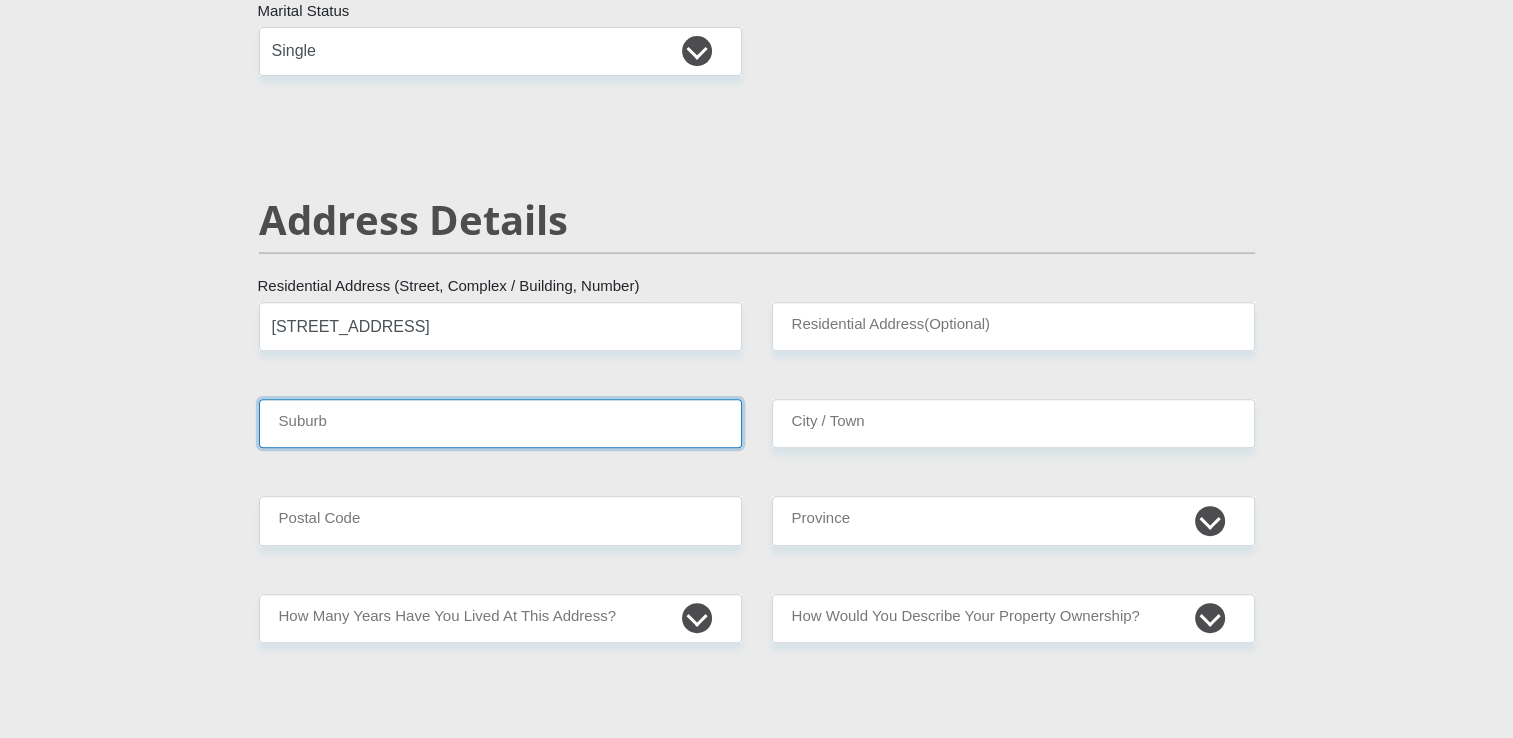 click on "Suburb" at bounding box center [500, 423] 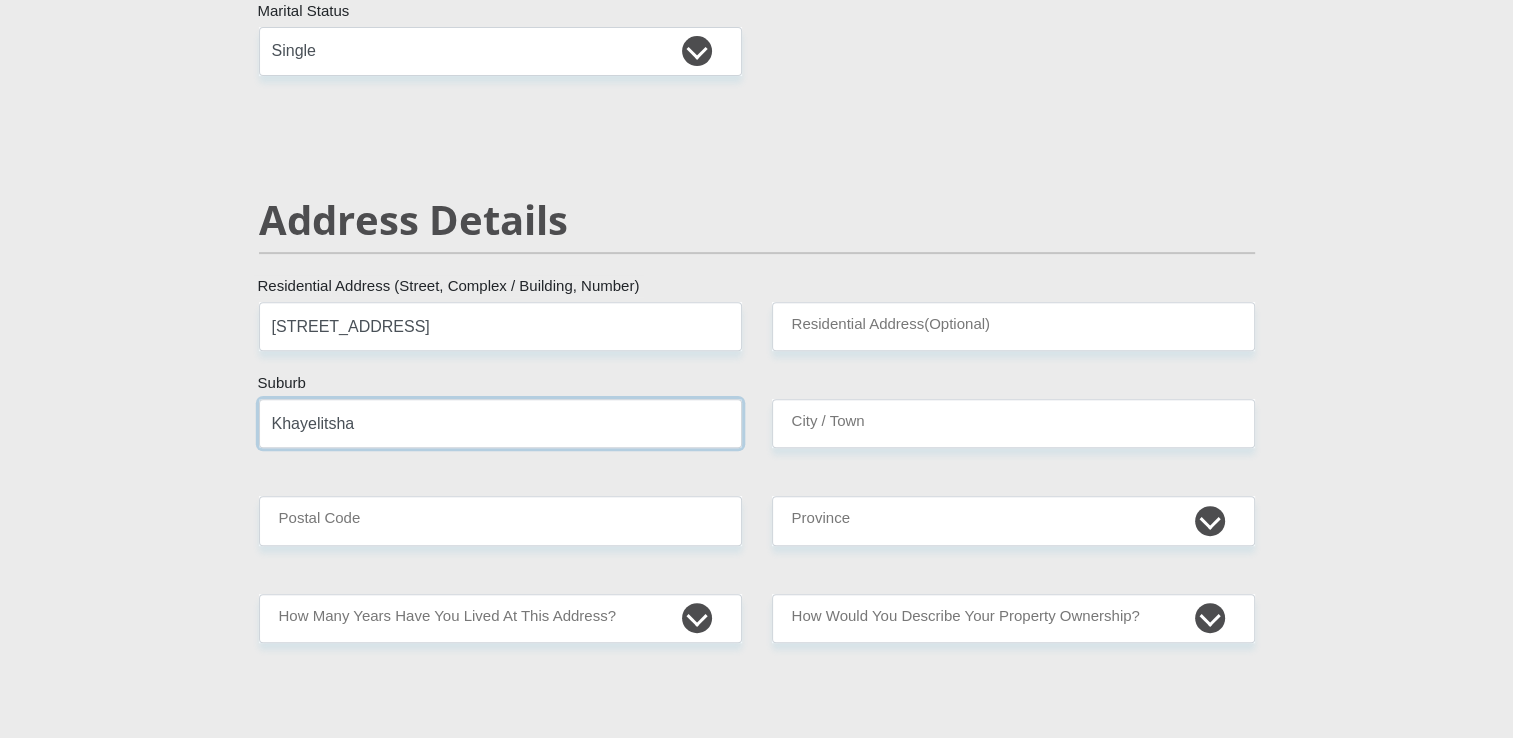 type on "Khayelitsha" 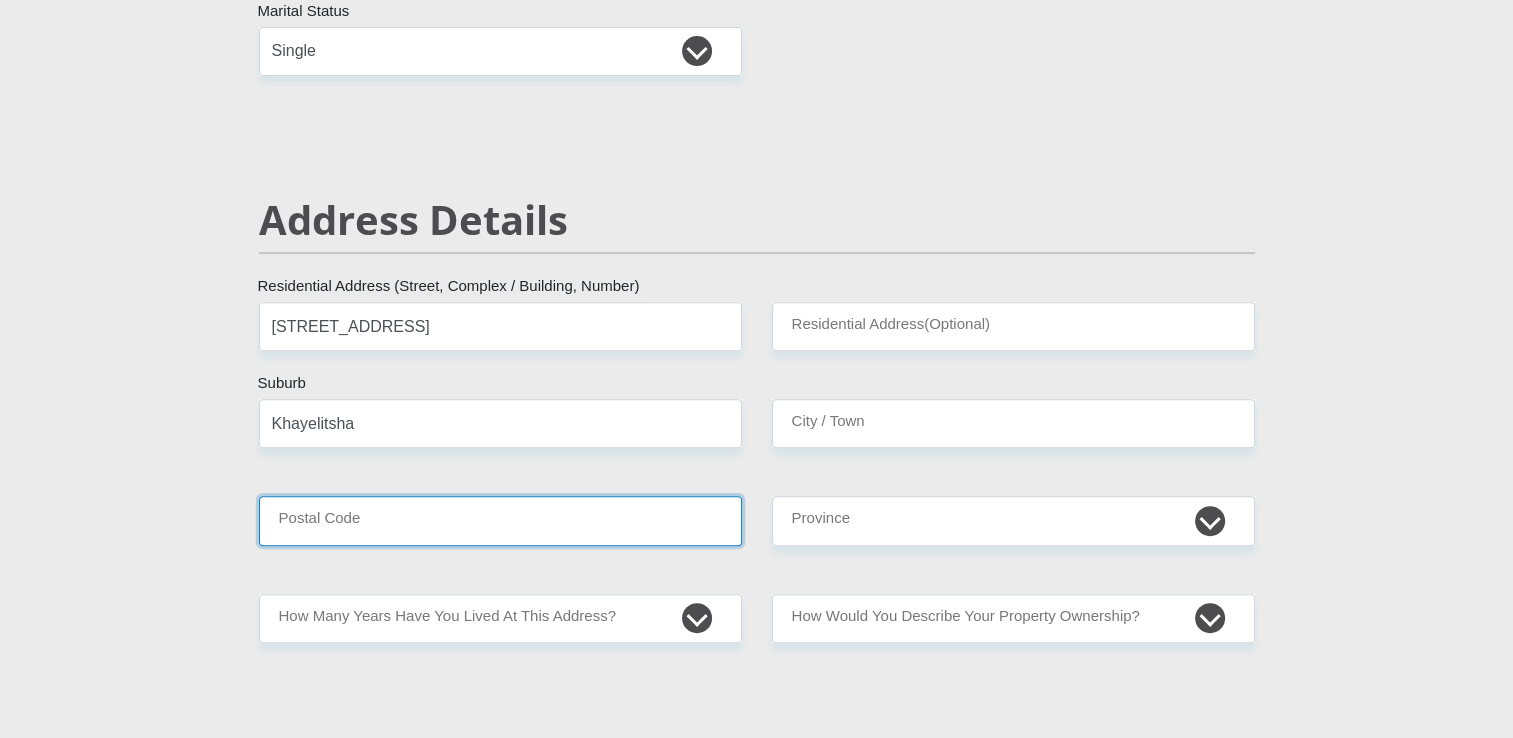 click on "Postal Code" at bounding box center [500, 520] 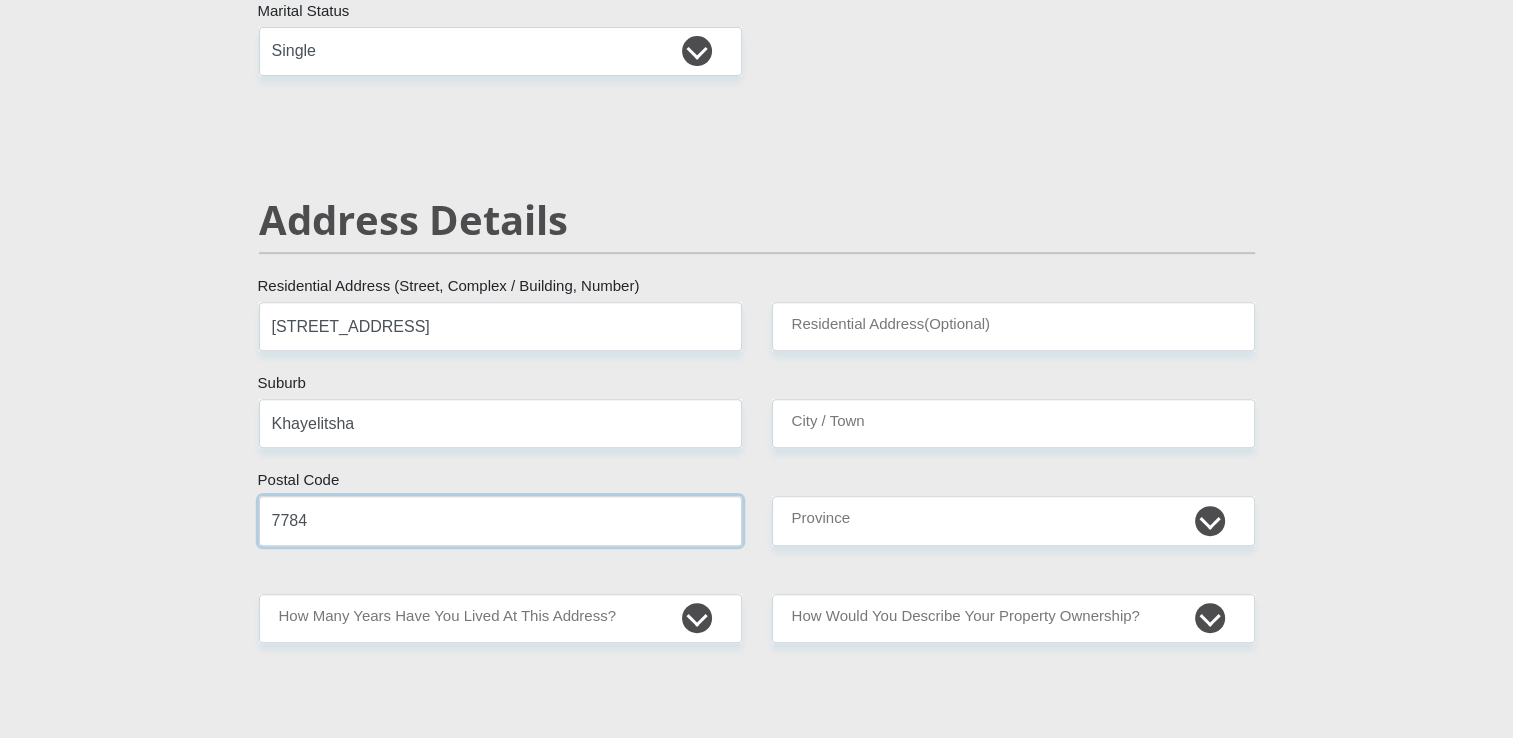 type on "7784" 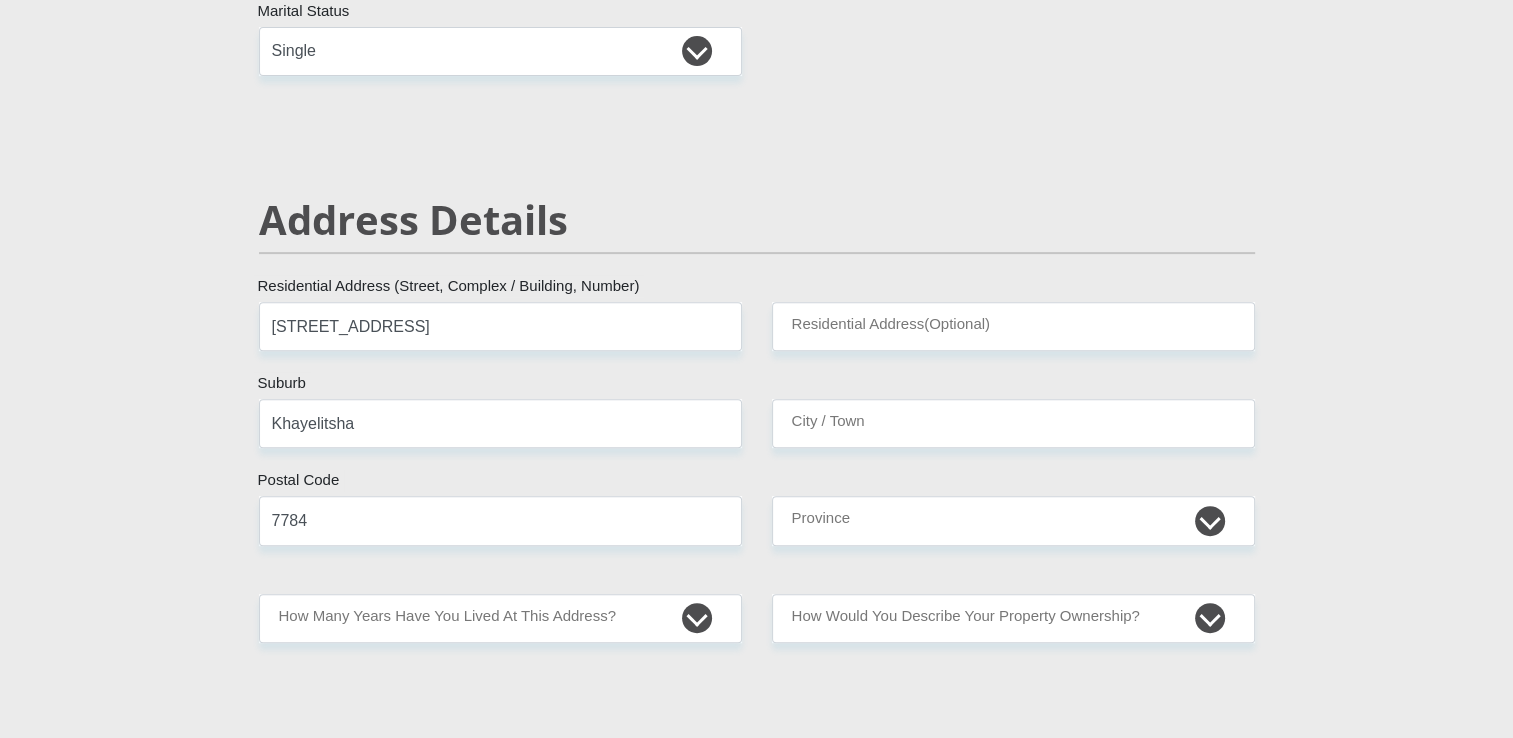 click on "Mr
Ms
Mrs
Dr
[PERSON_NAME]
Title
Yandisa
First Name
Nontombana
Surname
9502180880086
South African ID Number
Please input valid ID number
[GEOGRAPHIC_DATA]
[GEOGRAPHIC_DATA]
[GEOGRAPHIC_DATA]
[GEOGRAPHIC_DATA]
[GEOGRAPHIC_DATA]
[GEOGRAPHIC_DATA] [GEOGRAPHIC_DATA]
[GEOGRAPHIC_DATA]
[GEOGRAPHIC_DATA]
[GEOGRAPHIC_DATA]
[GEOGRAPHIC_DATA]
[GEOGRAPHIC_DATA]
[GEOGRAPHIC_DATA]
[GEOGRAPHIC_DATA]" at bounding box center [757, 2490] 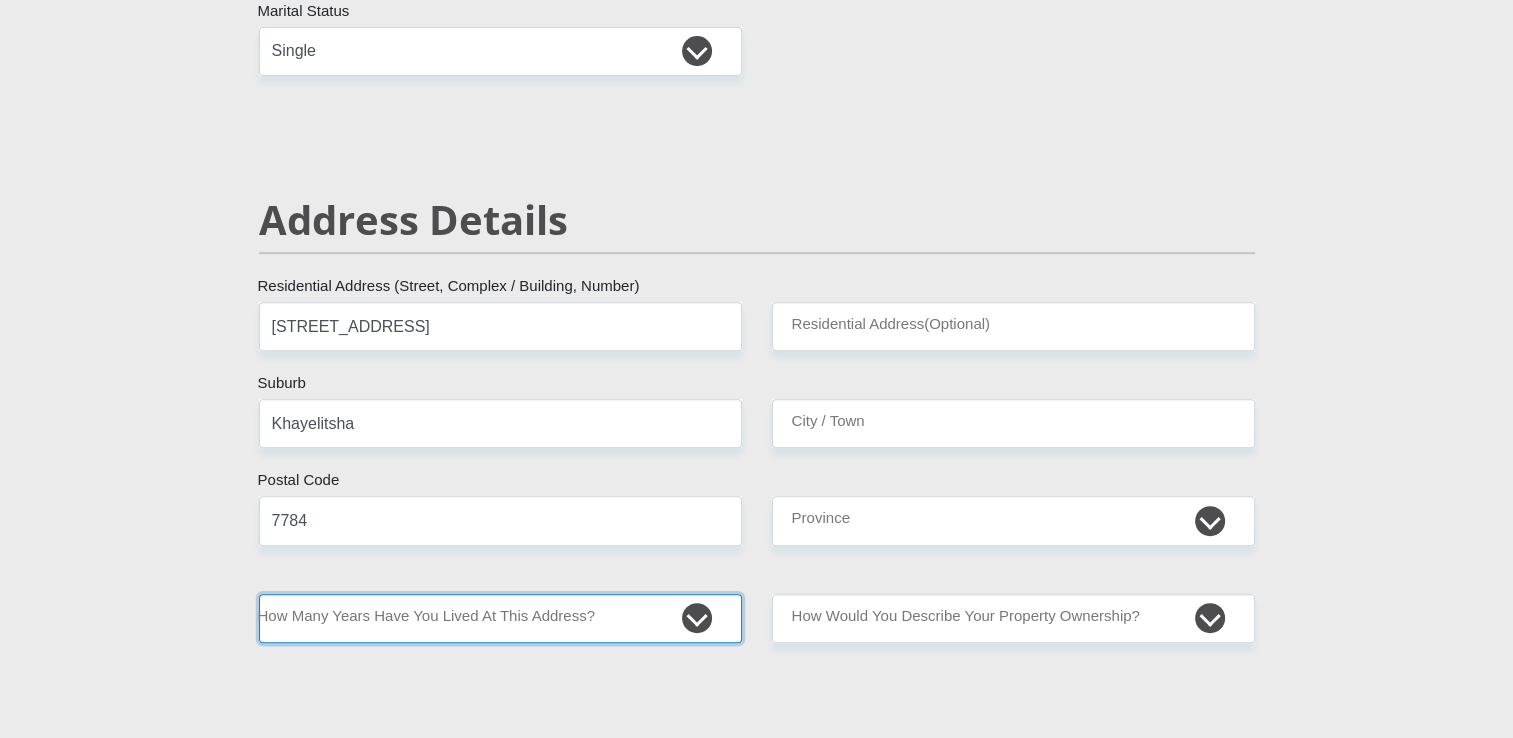 click on "less than 1 year
1-3 years
3-5 years
5+ years" at bounding box center (500, 618) 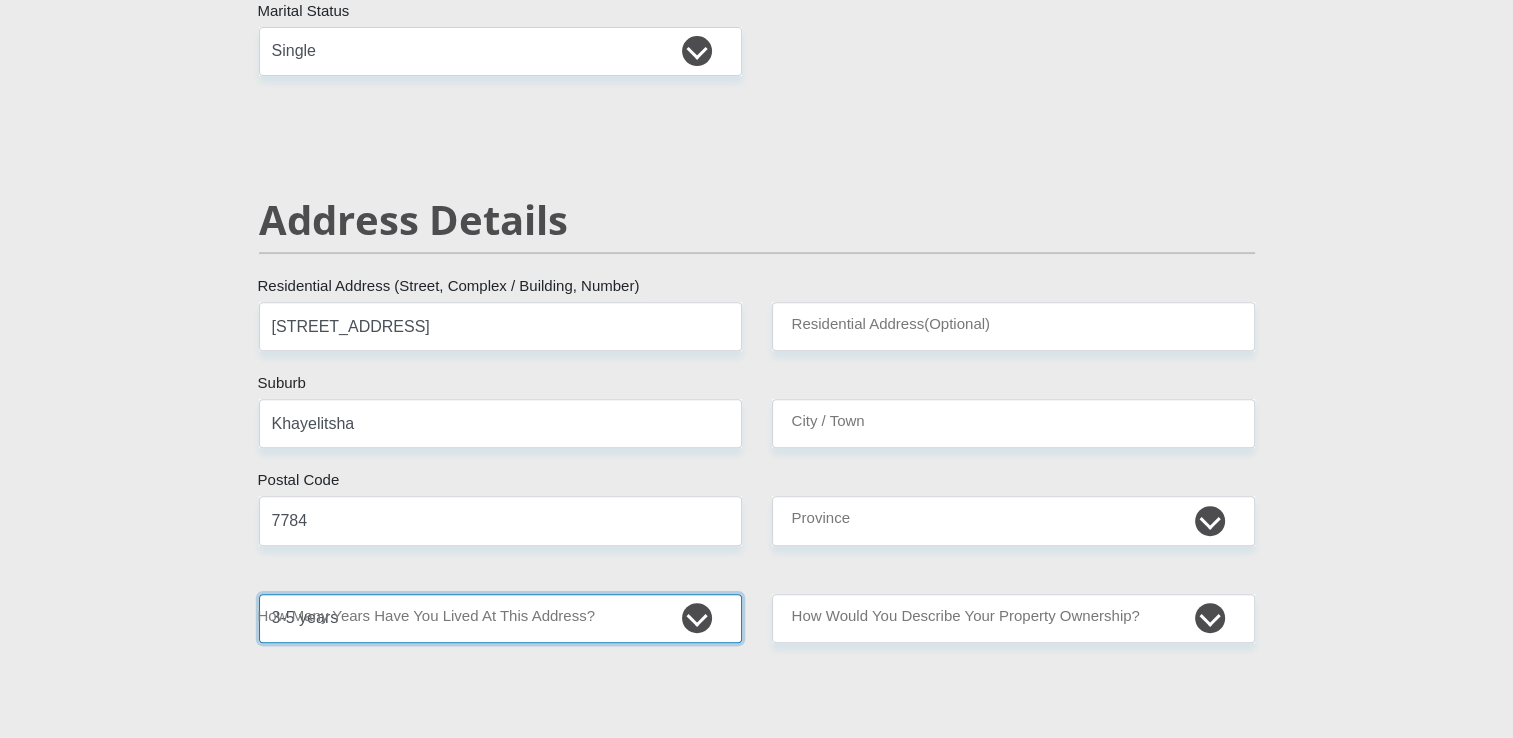 click on "less than 1 year
1-3 years
3-5 years
5+ years" at bounding box center [500, 618] 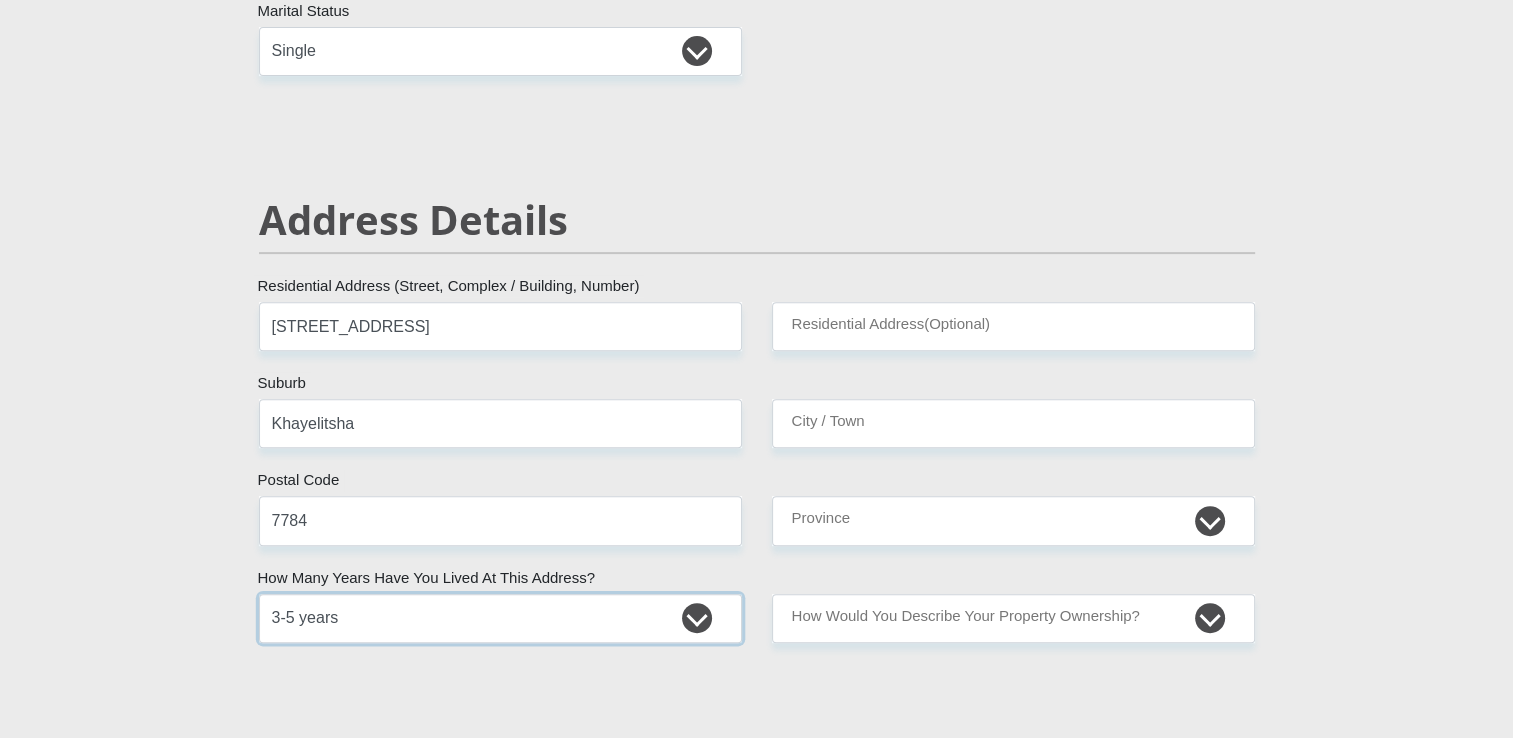 click on "less than 1 year
1-3 years
3-5 years
5+ years" at bounding box center (500, 618) 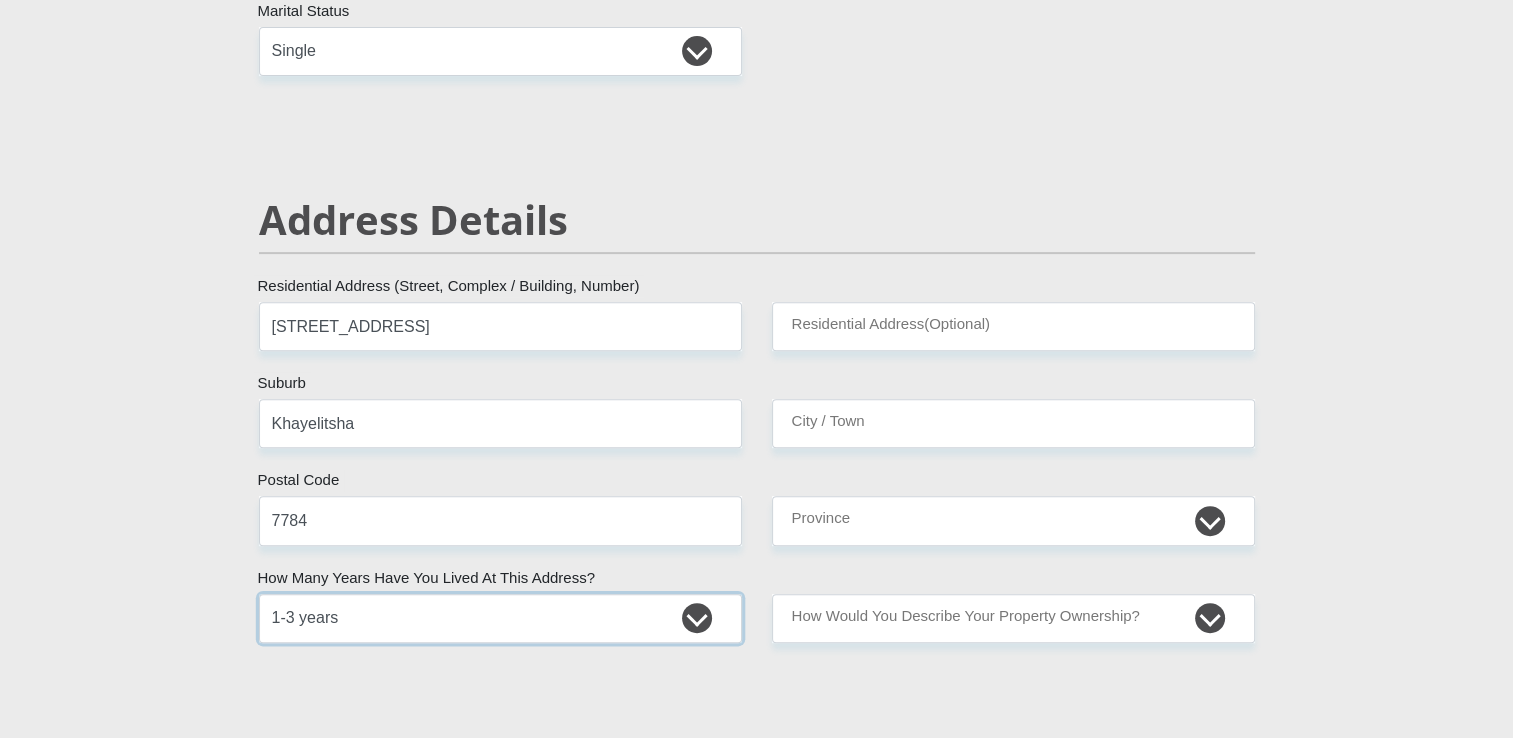 click on "less than 1 year
1-3 years
3-5 years
5+ years" at bounding box center (500, 618) 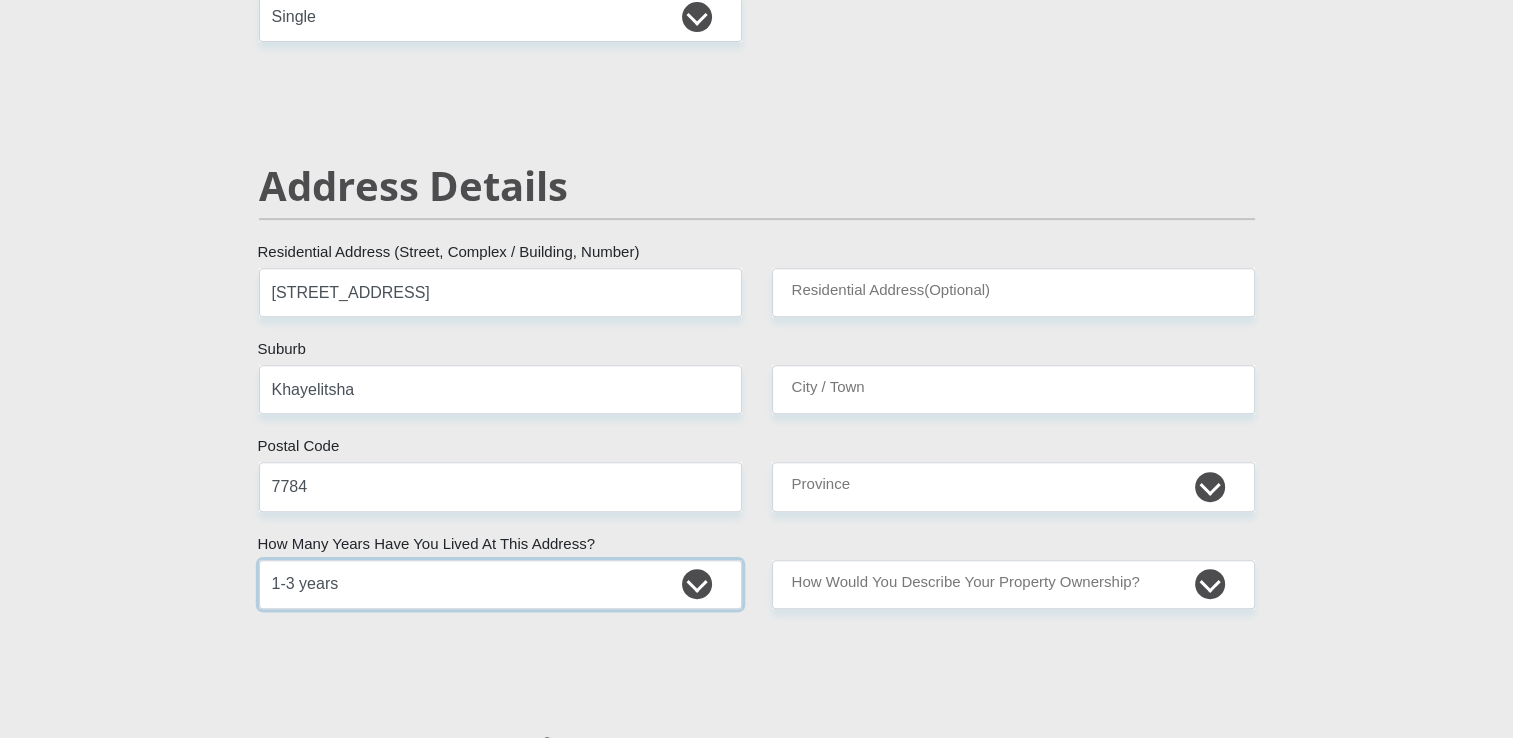 scroll, scrollTop: 700, scrollLeft: 0, axis: vertical 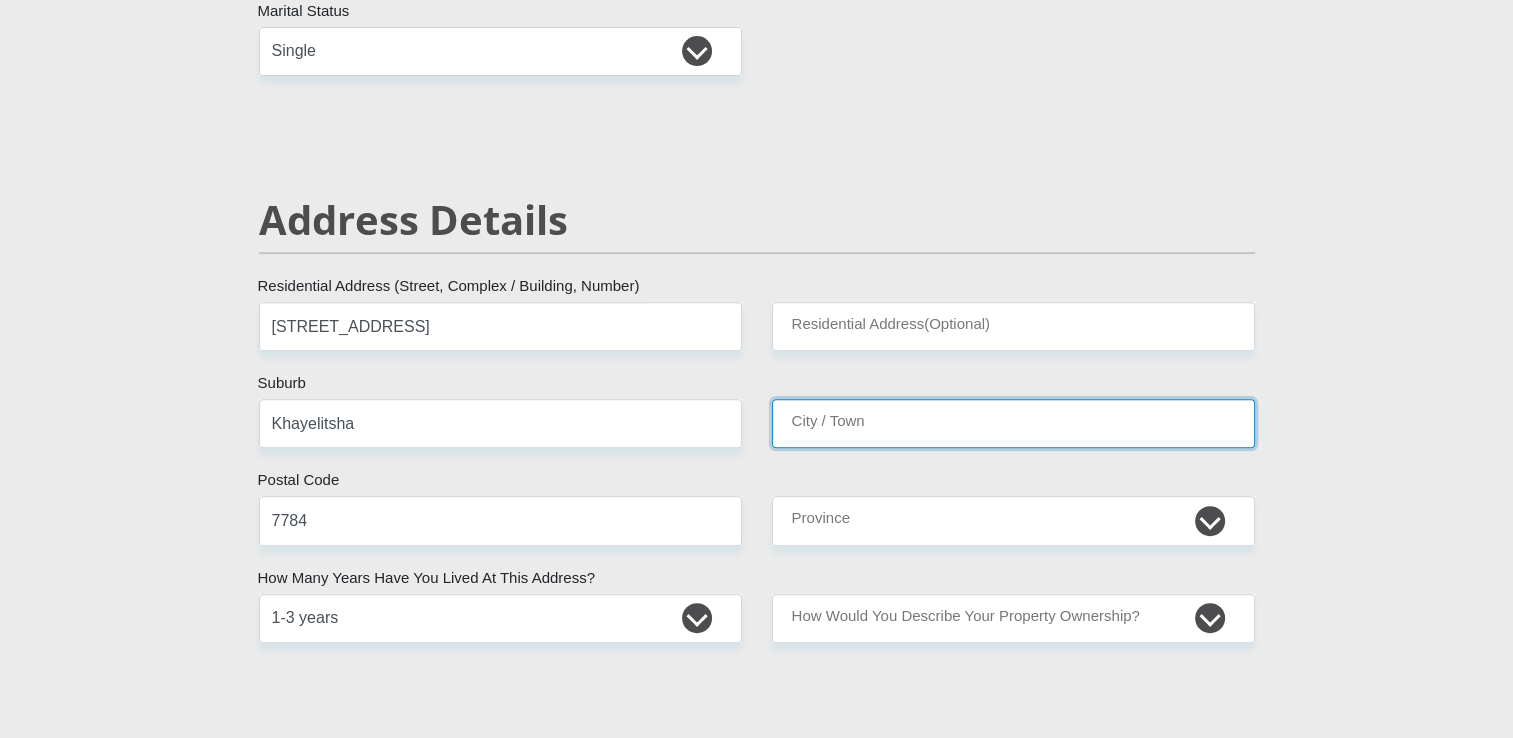 click on "City / Town" at bounding box center [1013, 423] 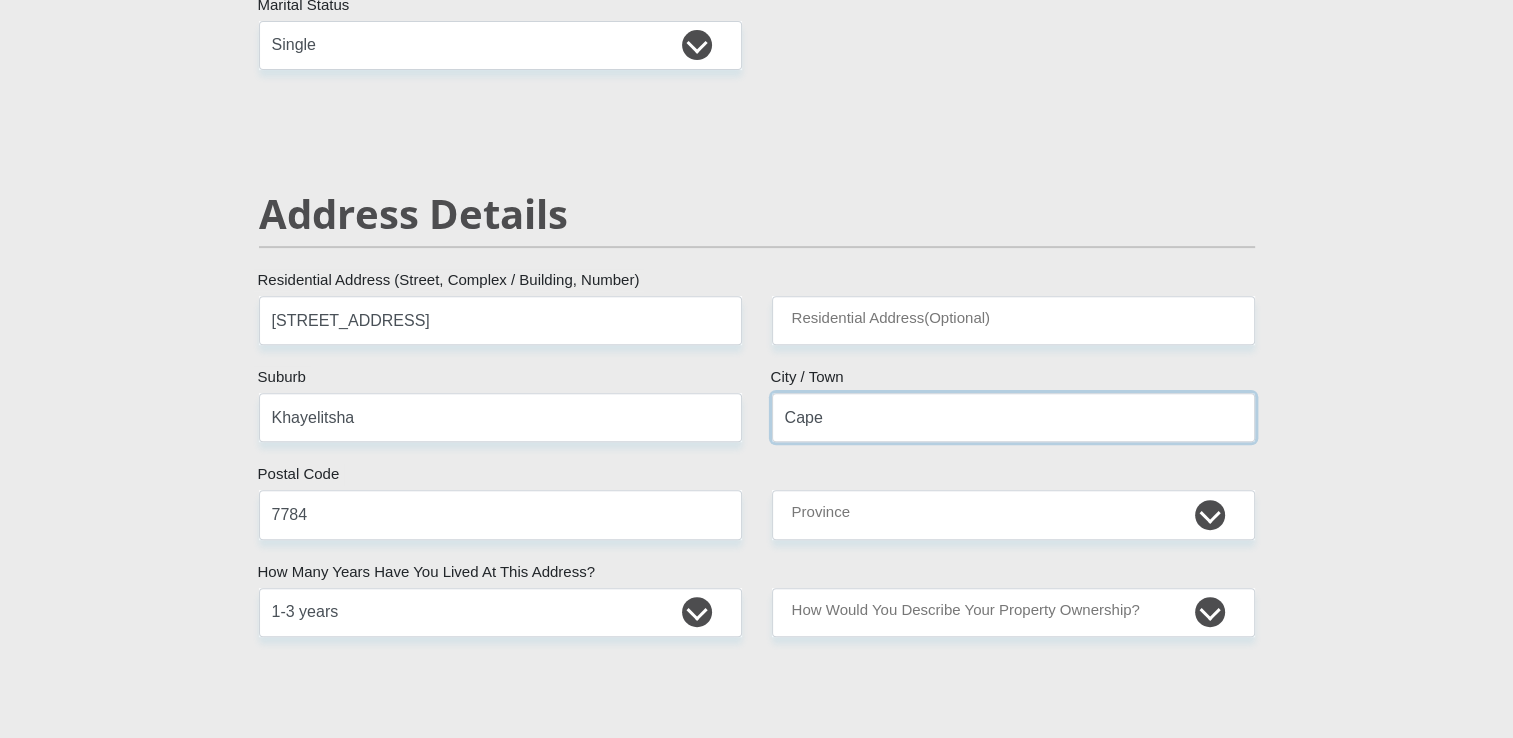 scroll, scrollTop: 800, scrollLeft: 0, axis: vertical 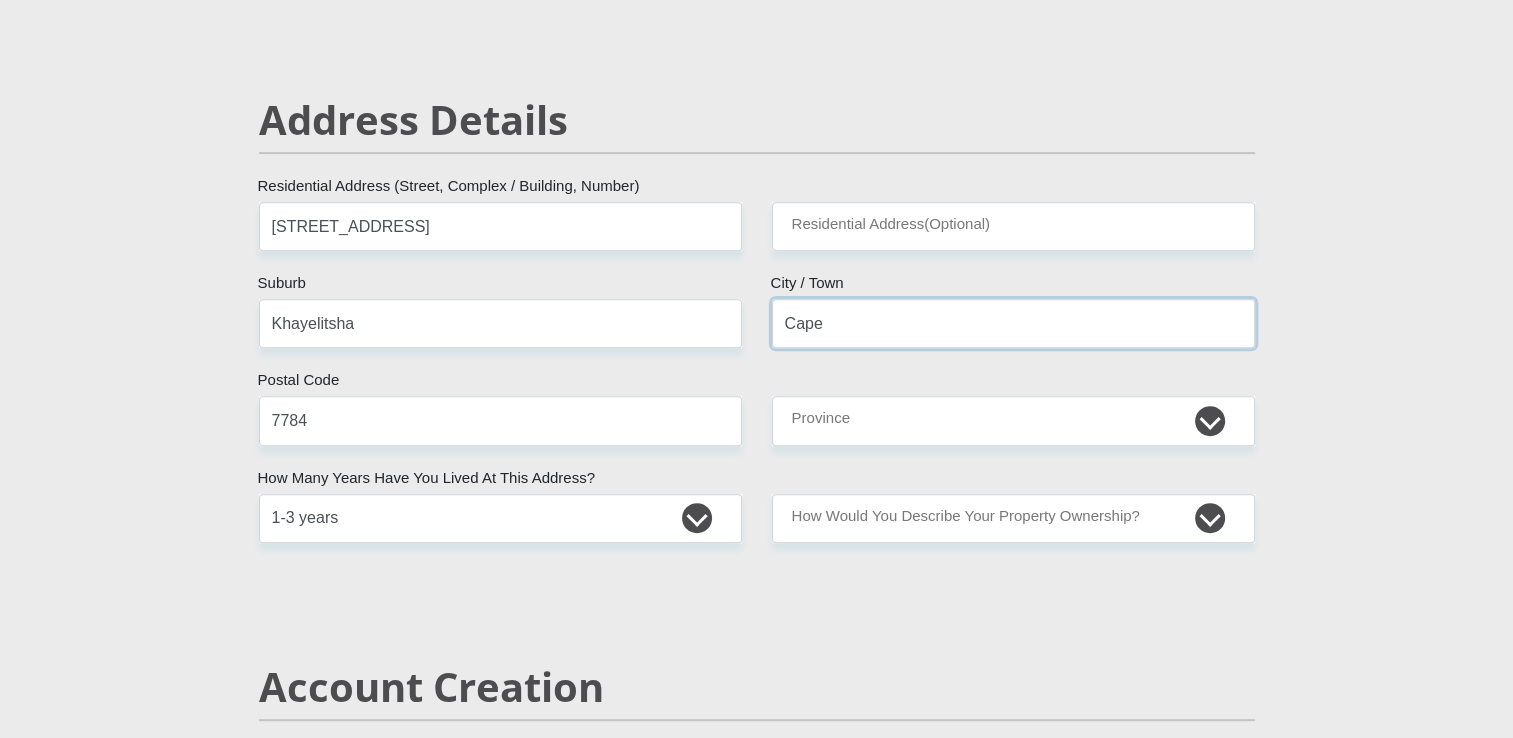 type on "Cape" 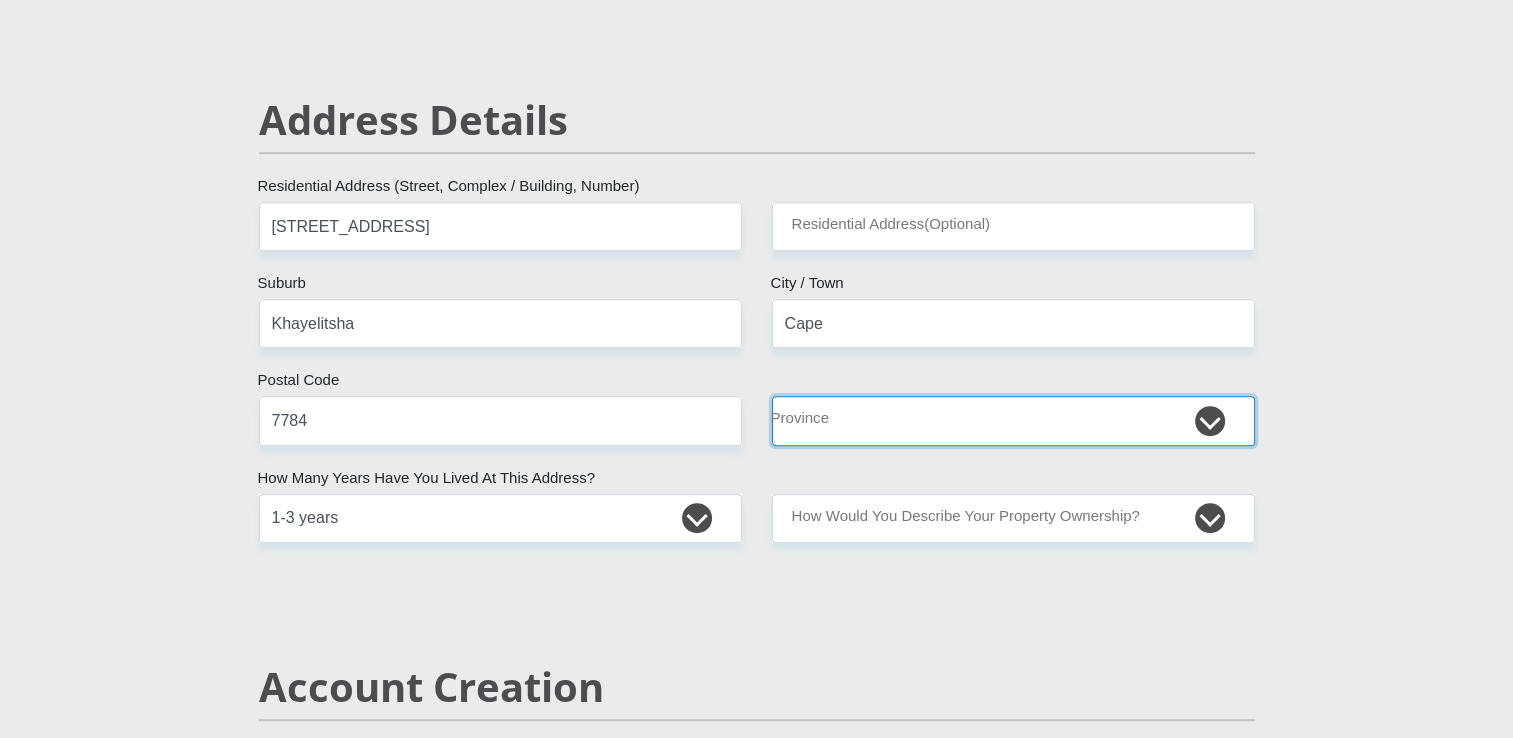 click on "Eastern Cape
Free State
[GEOGRAPHIC_DATA]
[GEOGRAPHIC_DATA][DATE]
[GEOGRAPHIC_DATA]
[GEOGRAPHIC_DATA]
[GEOGRAPHIC_DATA]
[GEOGRAPHIC_DATA]" at bounding box center [1013, 420] 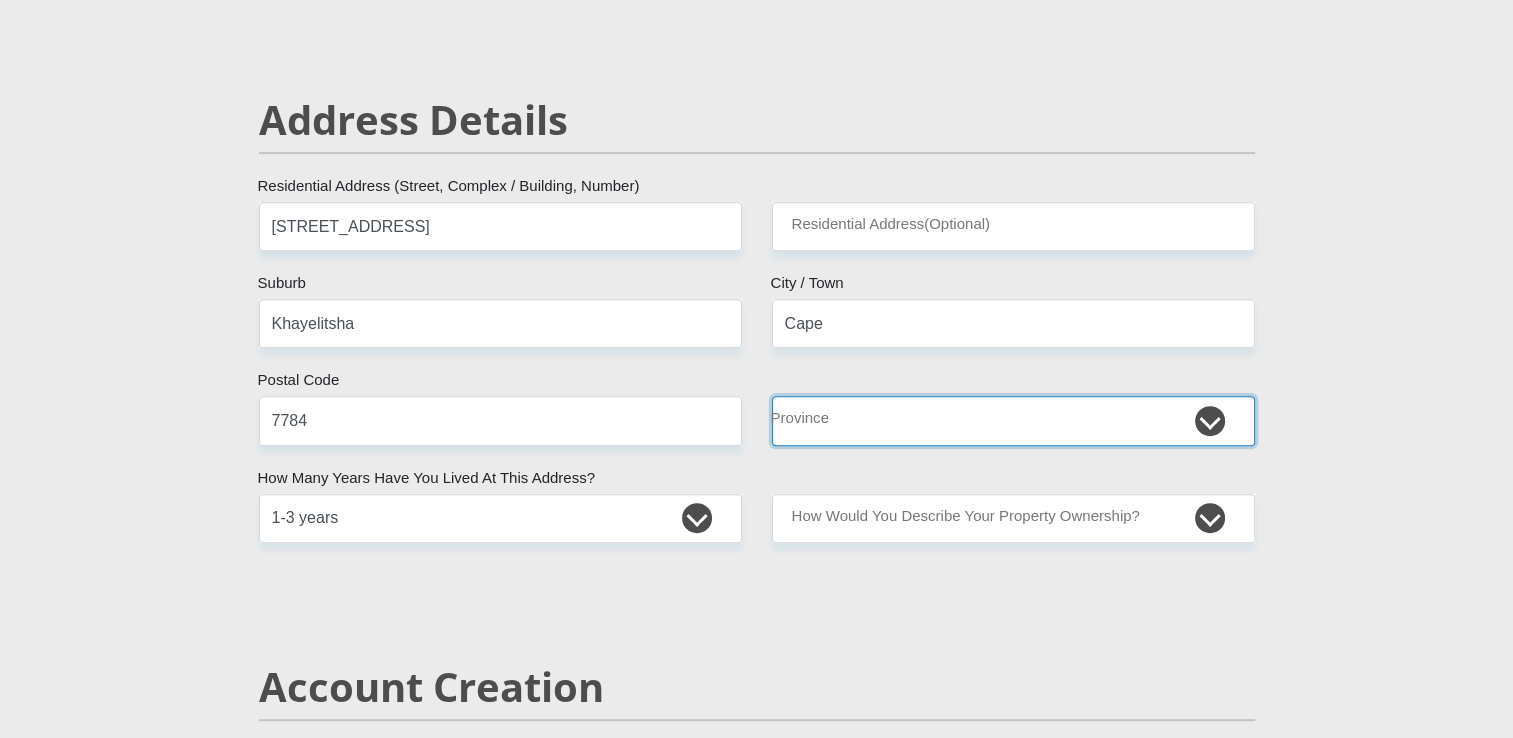 click on "Eastern Cape
Free State
[GEOGRAPHIC_DATA]
[GEOGRAPHIC_DATA][DATE]
[GEOGRAPHIC_DATA]
[GEOGRAPHIC_DATA]
[GEOGRAPHIC_DATA]
[GEOGRAPHIC_DATA]" at bounding box center [1013, 420] 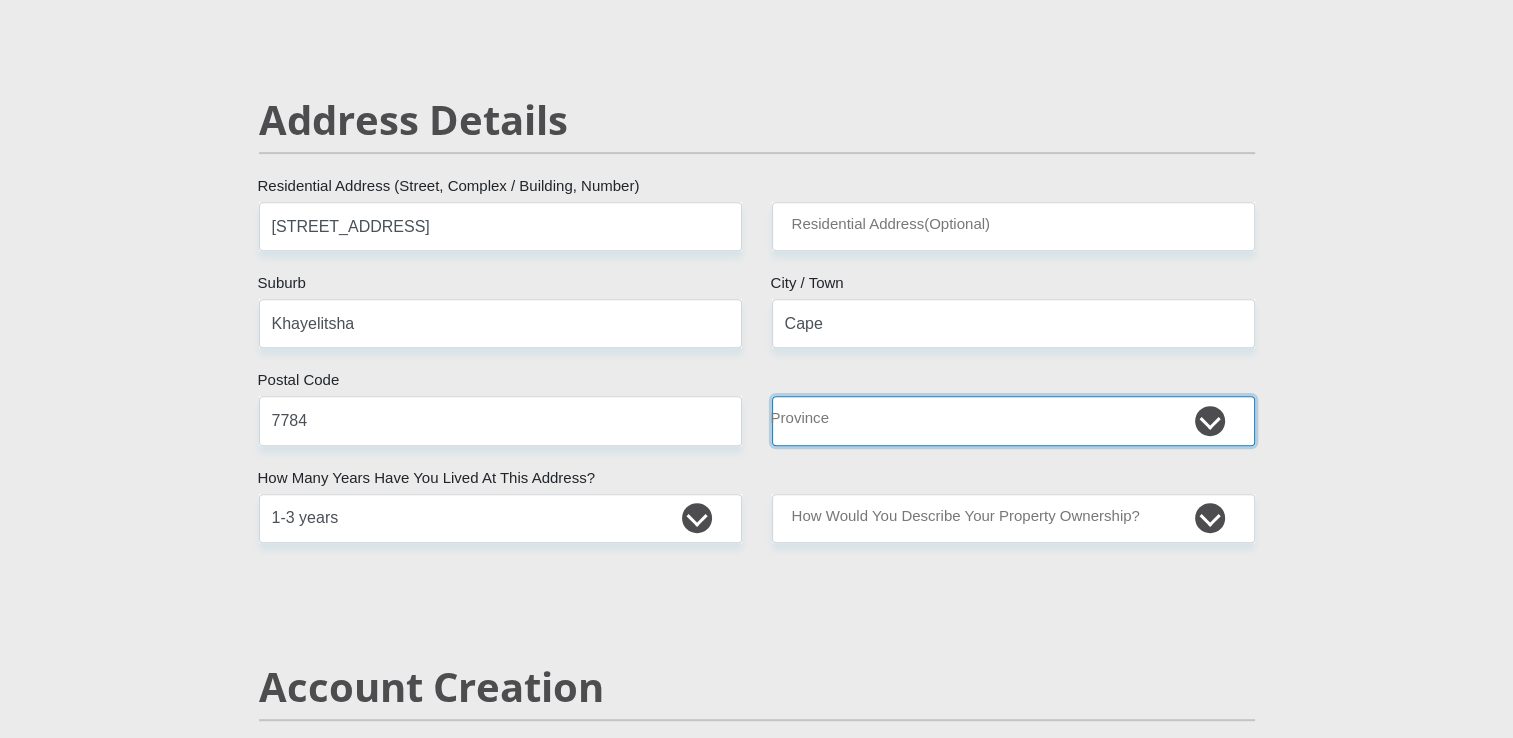 select on "Western Cape" 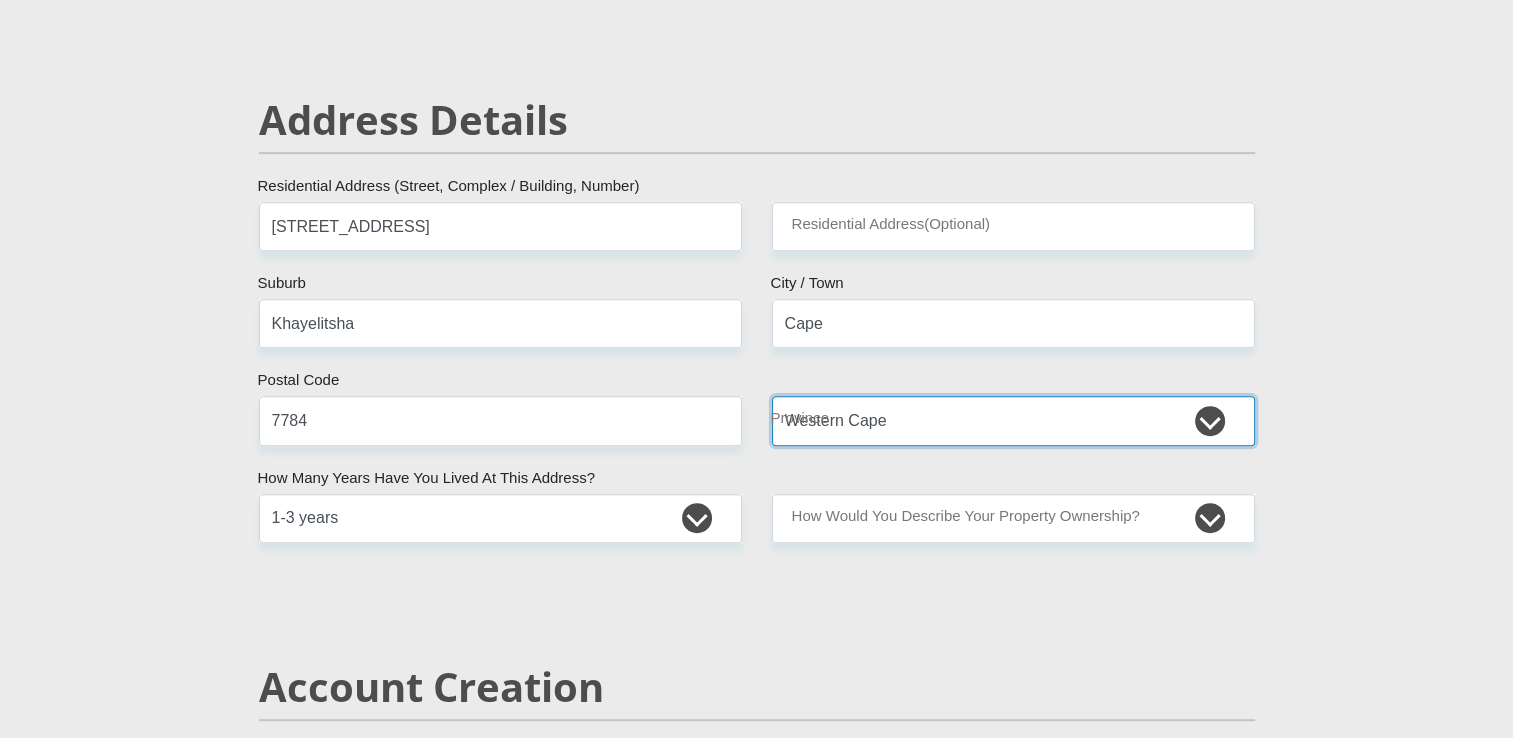 click on "Eastern Cape
Free State
[GEOGRAPHIC_DATA]
[GEOGRAPHIC_DATA][DATE]
[GEOGRAPHIC_DATA]
[GEOGRAPHIC_DATA]
[GEOGRAPHIC_DATA]
[GEOGRAPHIC_DATA]" at bounding box center (1013, 420) 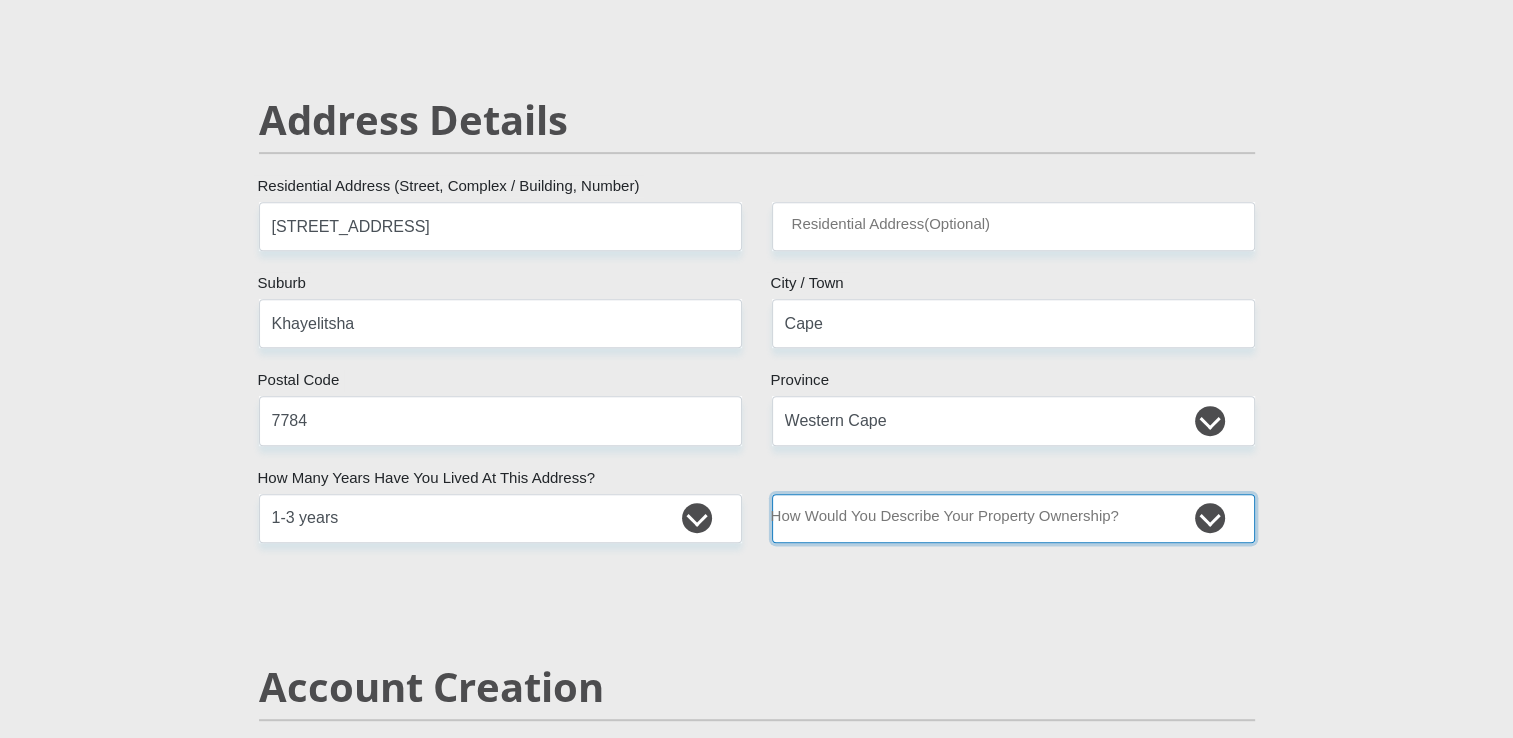 click on "Owned
Rented
Family Owned
Company Dwelling" at bounding box center [1013, 518] 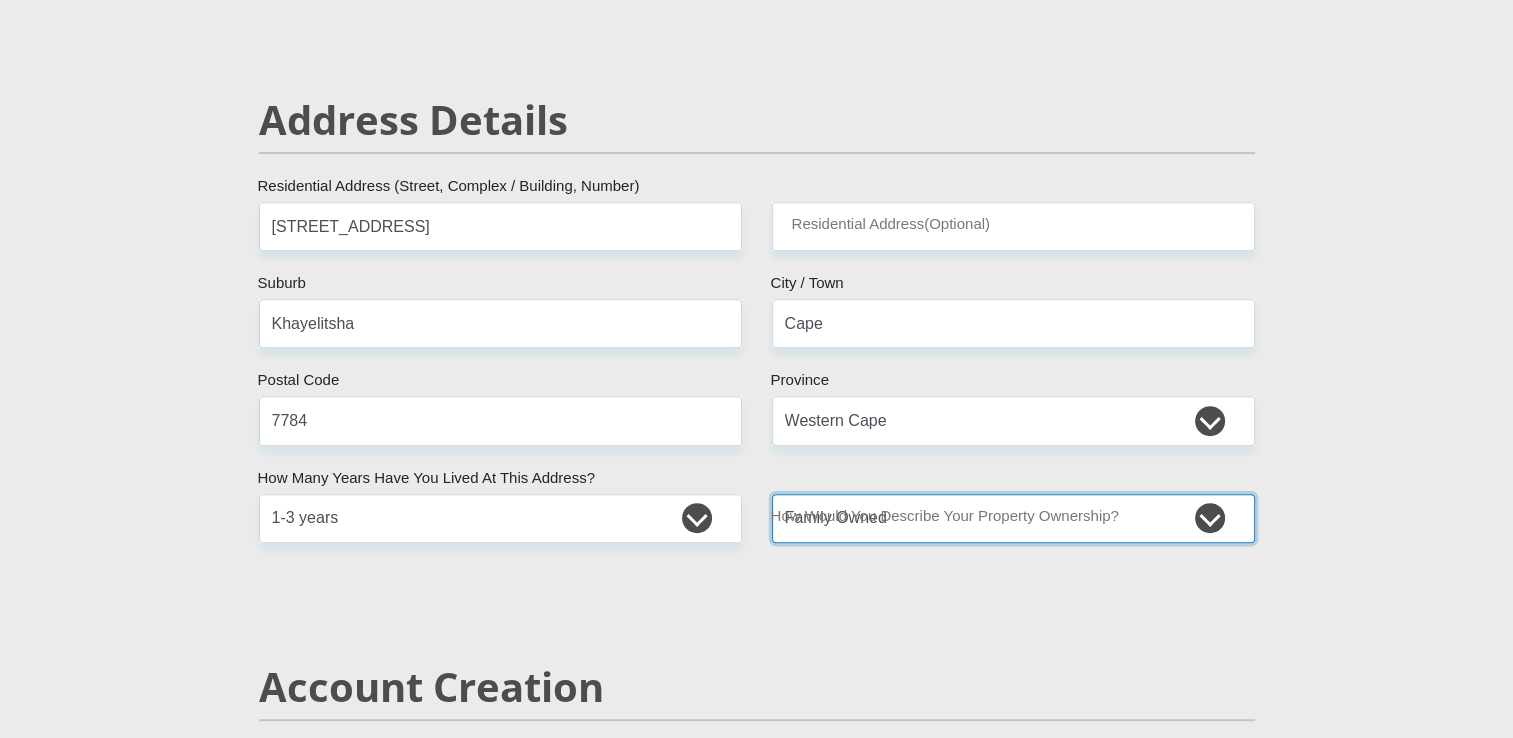 click on "Owned
Rented
Family Owned
Company Dwelling" at bounding box center [1013, 518] 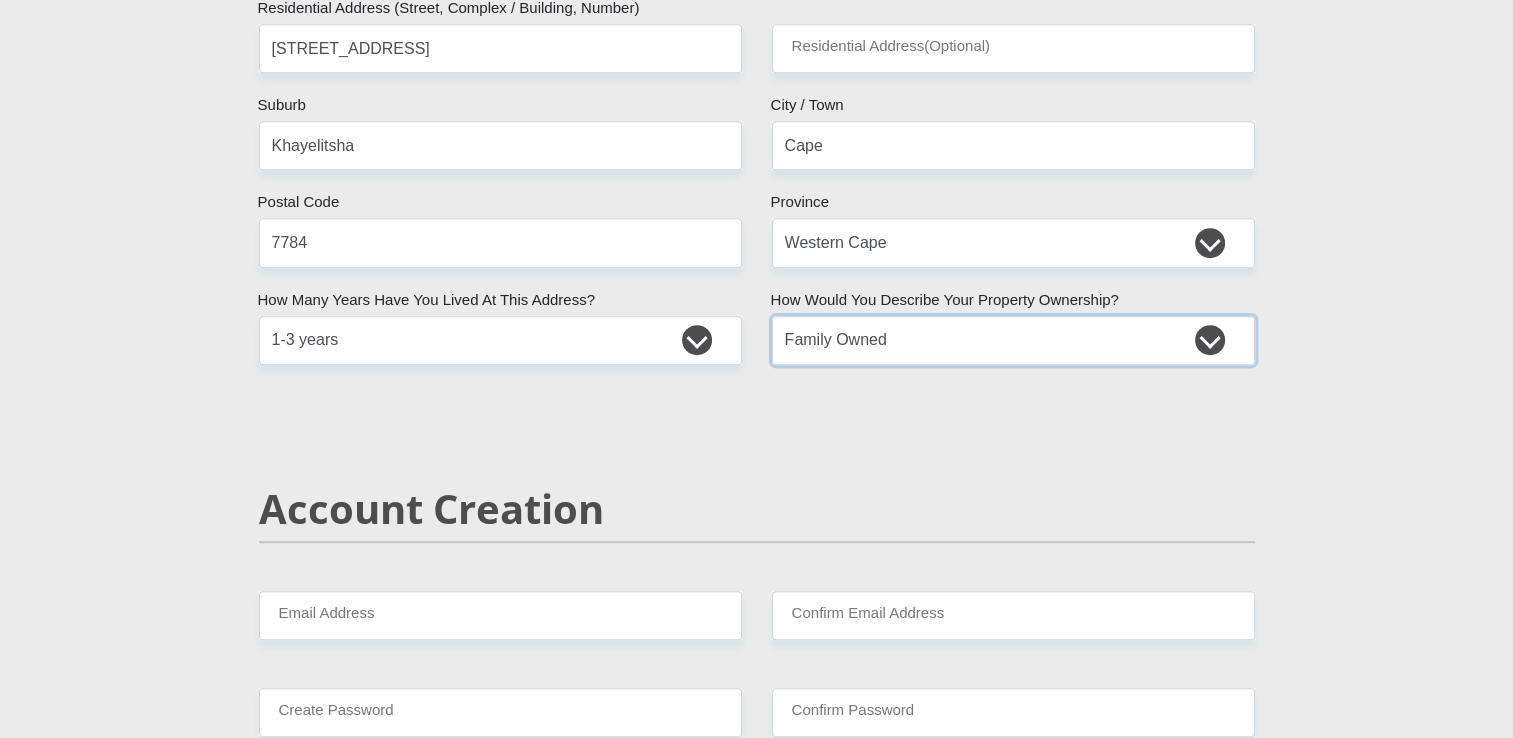 scroll, scrollTop: 800, scrollLeft: 0, axis: vertical 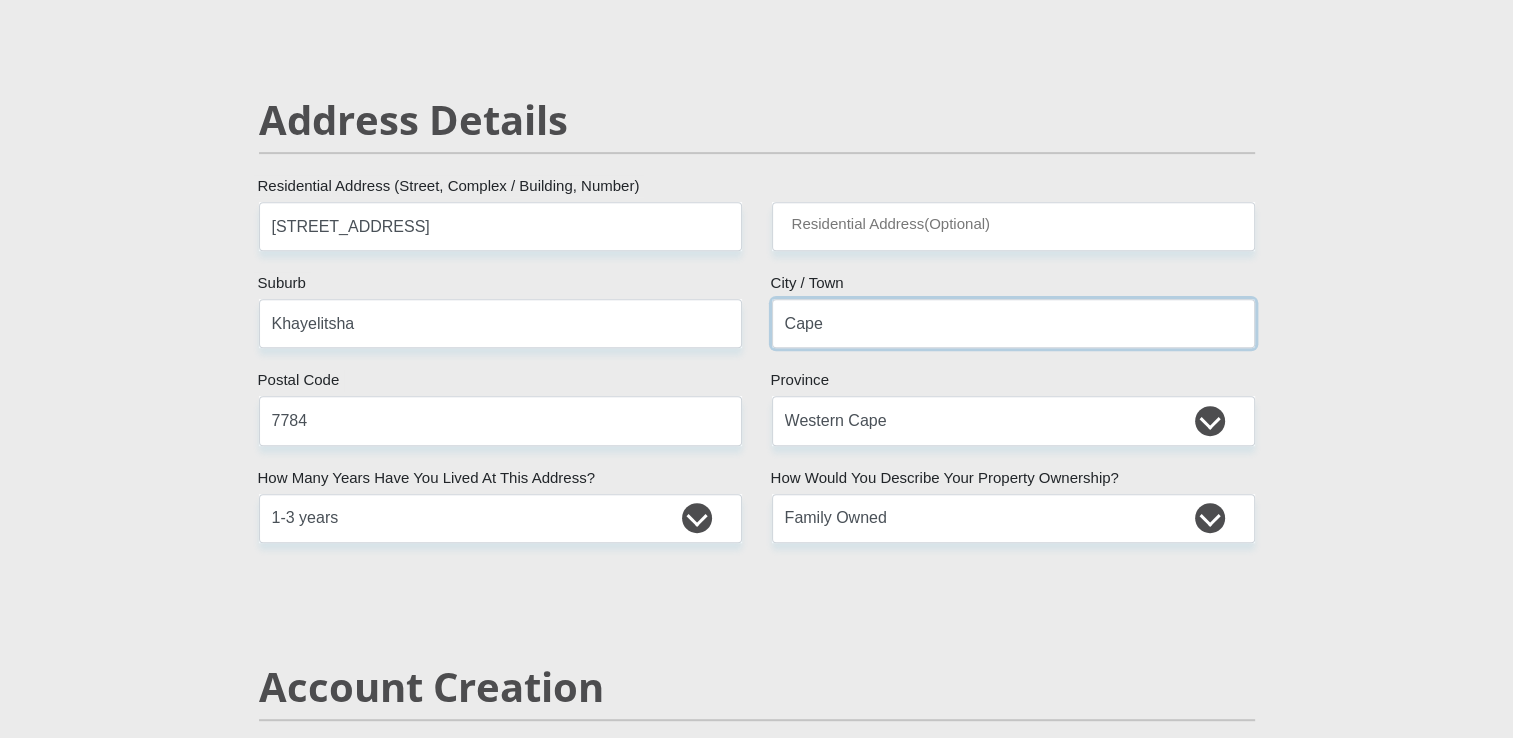 click on "Cape" at bounding box center (1013, 323) 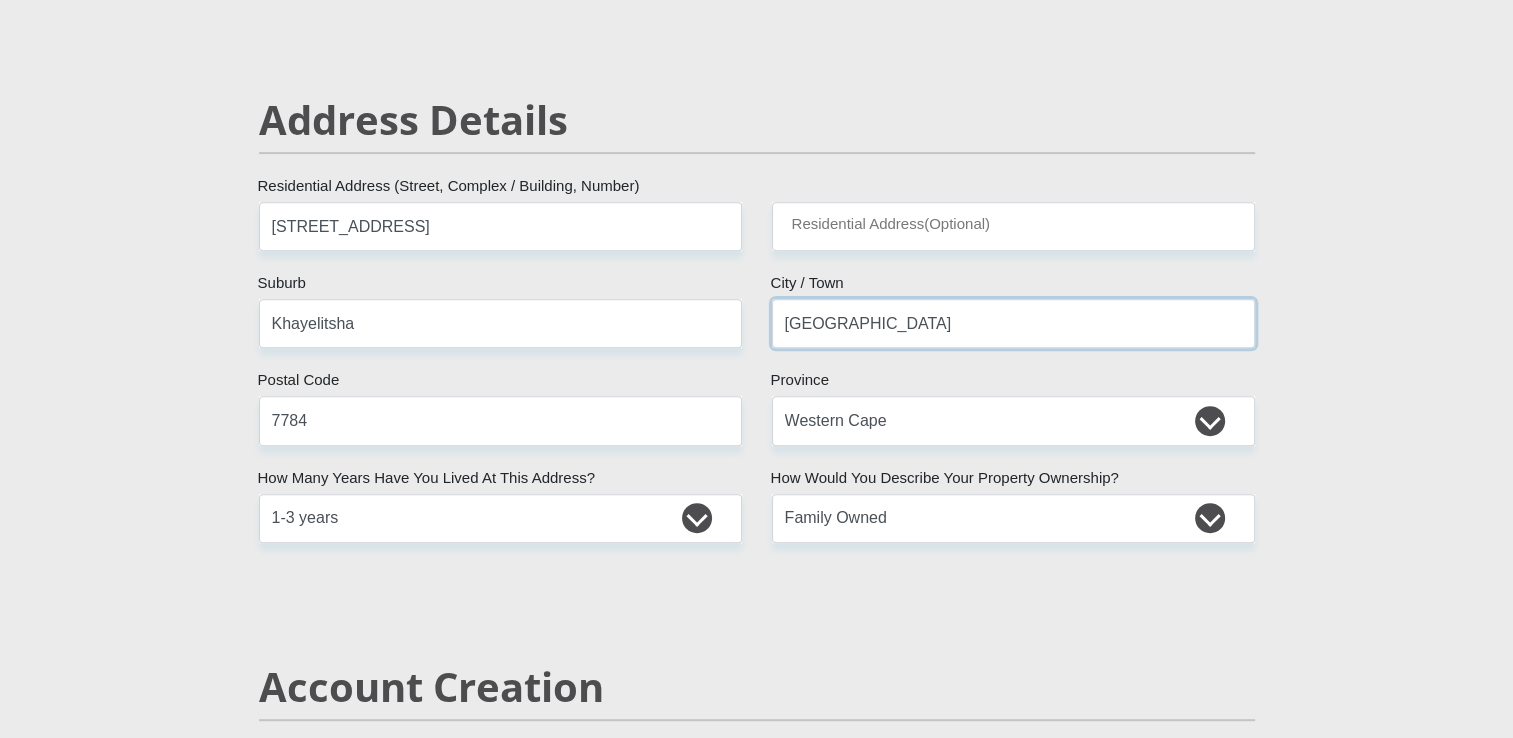 type on "[GEOGRAPHIC_DATA]" 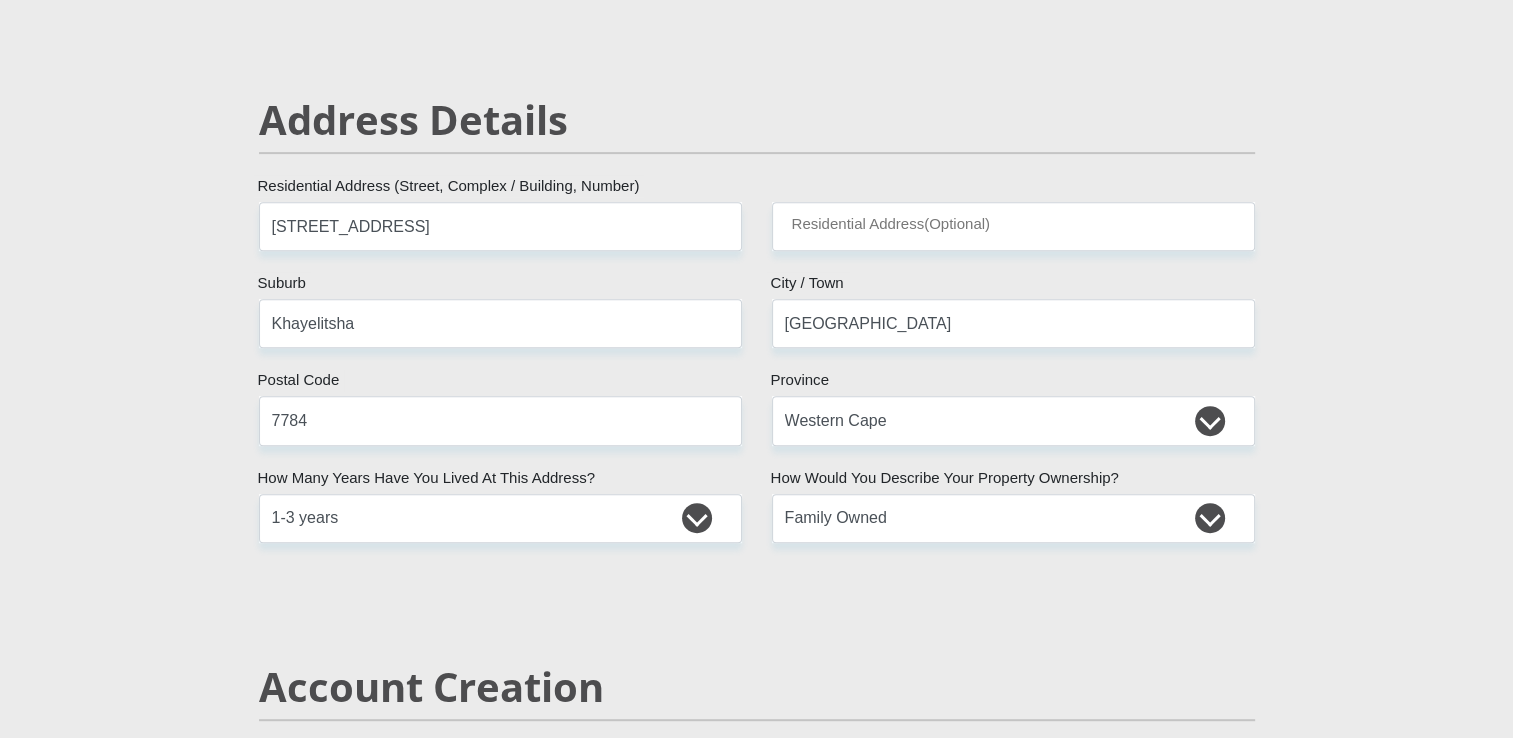 click on "Mr
Ms
Mrs
Dr
[PERSON_NAME]
Title
Yandisa
First Name
Nontombana
Surname
9502180880086
South African ID Number
Please input valid ID number
[GEOGRAPHIC_DATA]
[GEOGRAPHIC_DATA]
[GEOGRAPHIC_DATA]
[GEOGRAPHIC_DATA]
[GEOGRAPHIC_DATA]
[GEOGRAPHIC_DATA] [GEOGRAPHIC_DATA]
[GEOGRAPHIC_DATA]
[GEOGRAPHIC_DATA]
[GEOGRAPHIC_DATA]
[GEOGRAPHIC_DATA]
[GEOGRAPHIC_DATA]
[GEOGRAPHIC_DATA]
[GEOGRAPHIC_DATA]" at bounding box center (757, 2390) 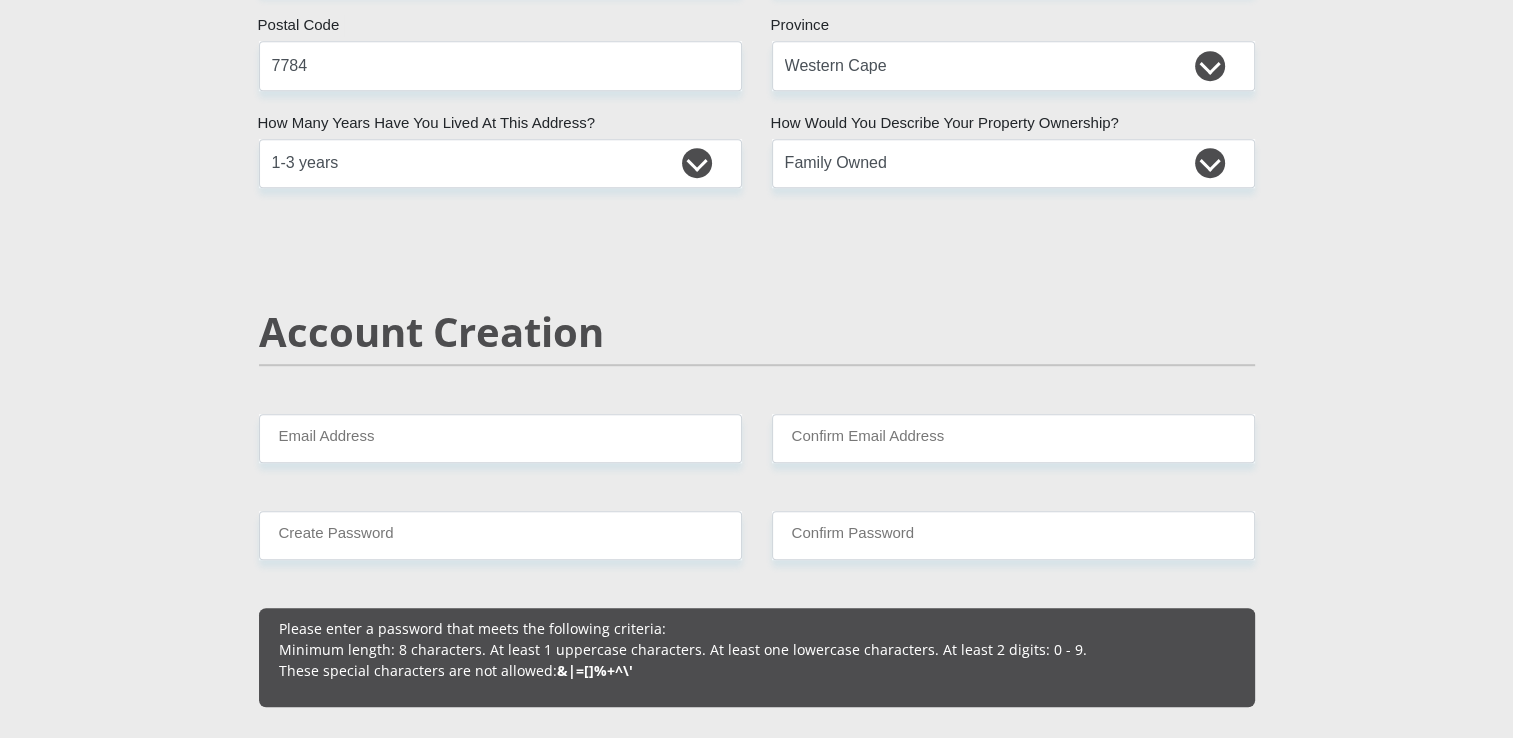scroll, scrollTop: 1300, scrollLeft: 0, axis: vertical 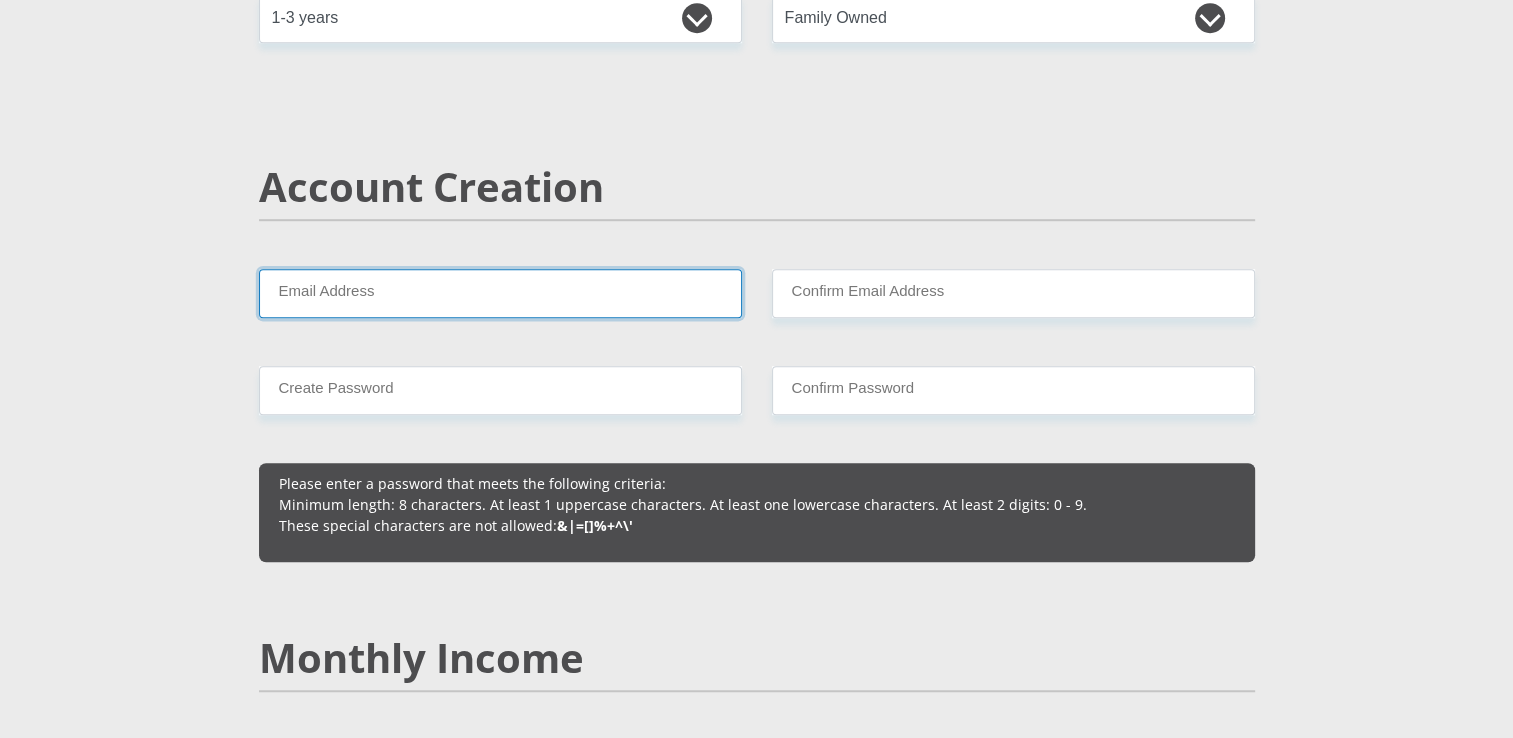 click on "Email Address" at bounding box center [500, 293] 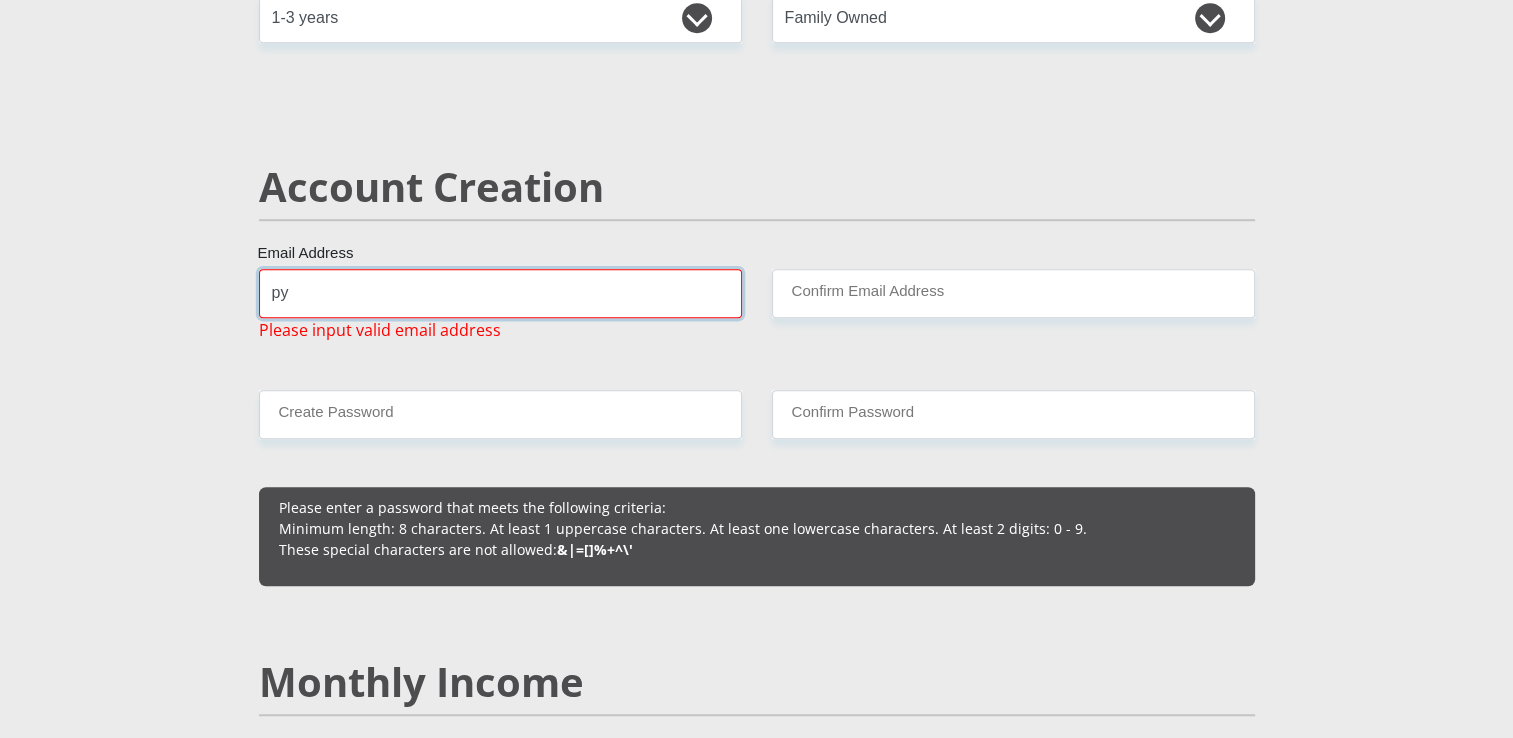 type on "[EMAIL_ADDRESS][DOMAIN_NAME]" 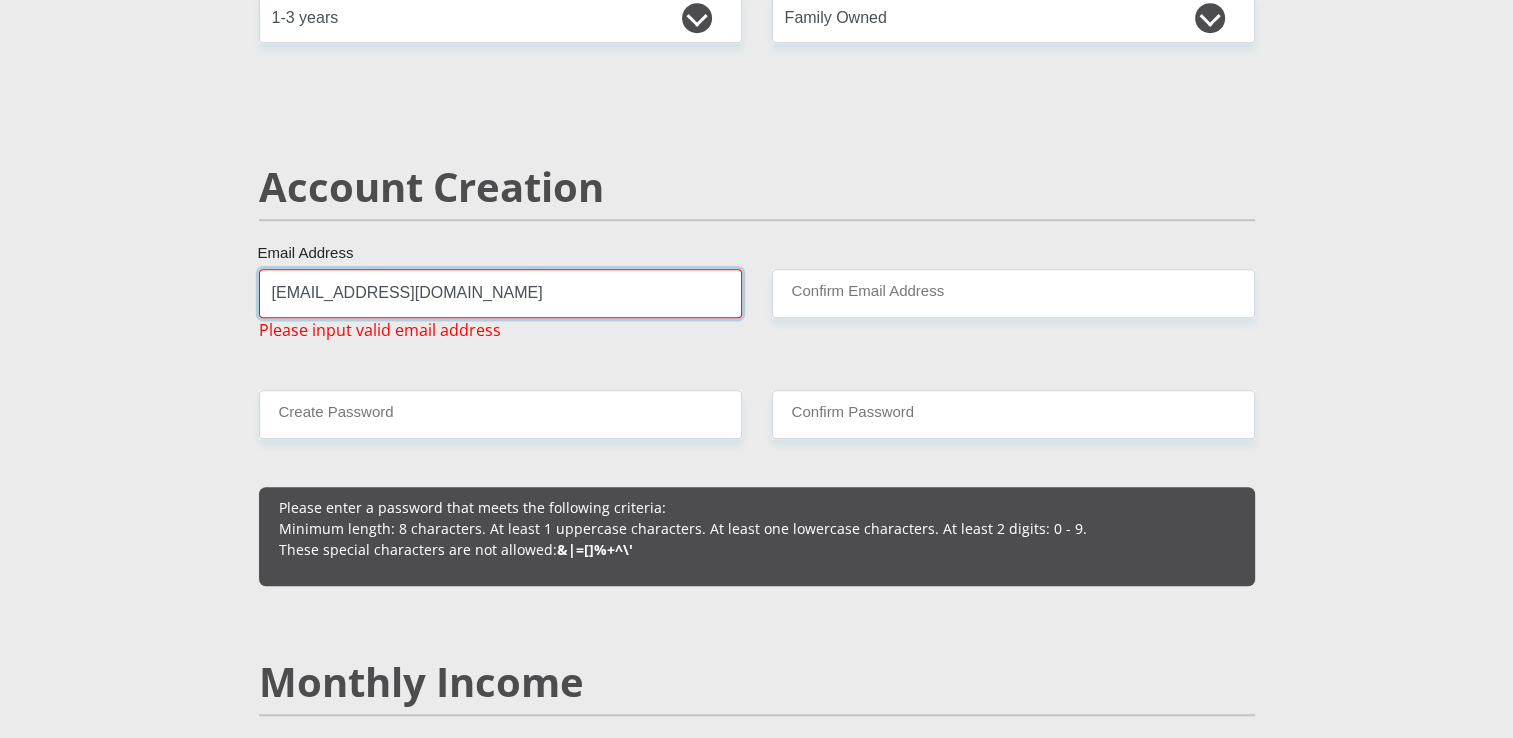 type on "Waterfront" 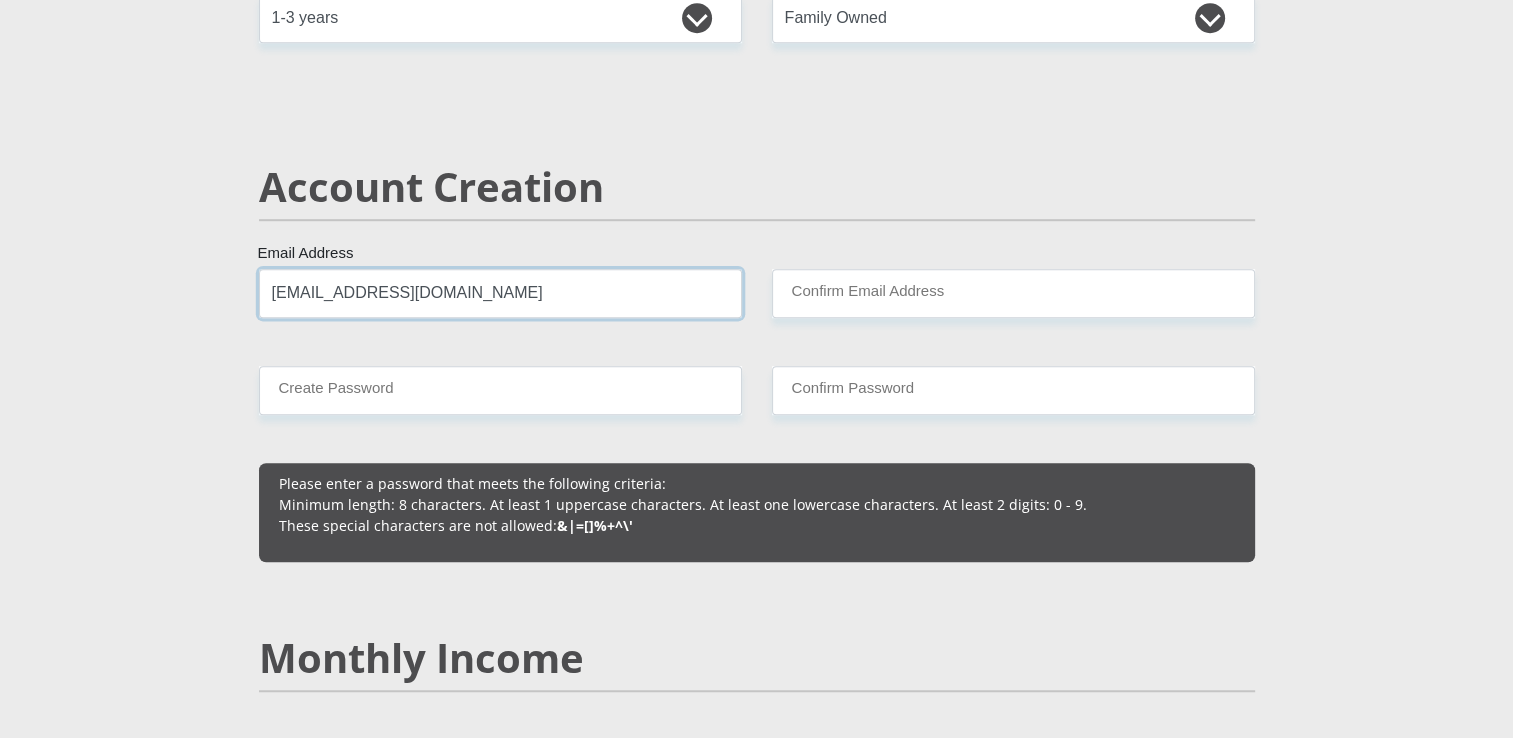 type on "[EMAIL_ADDRESS][DOMAIN_NAME]" 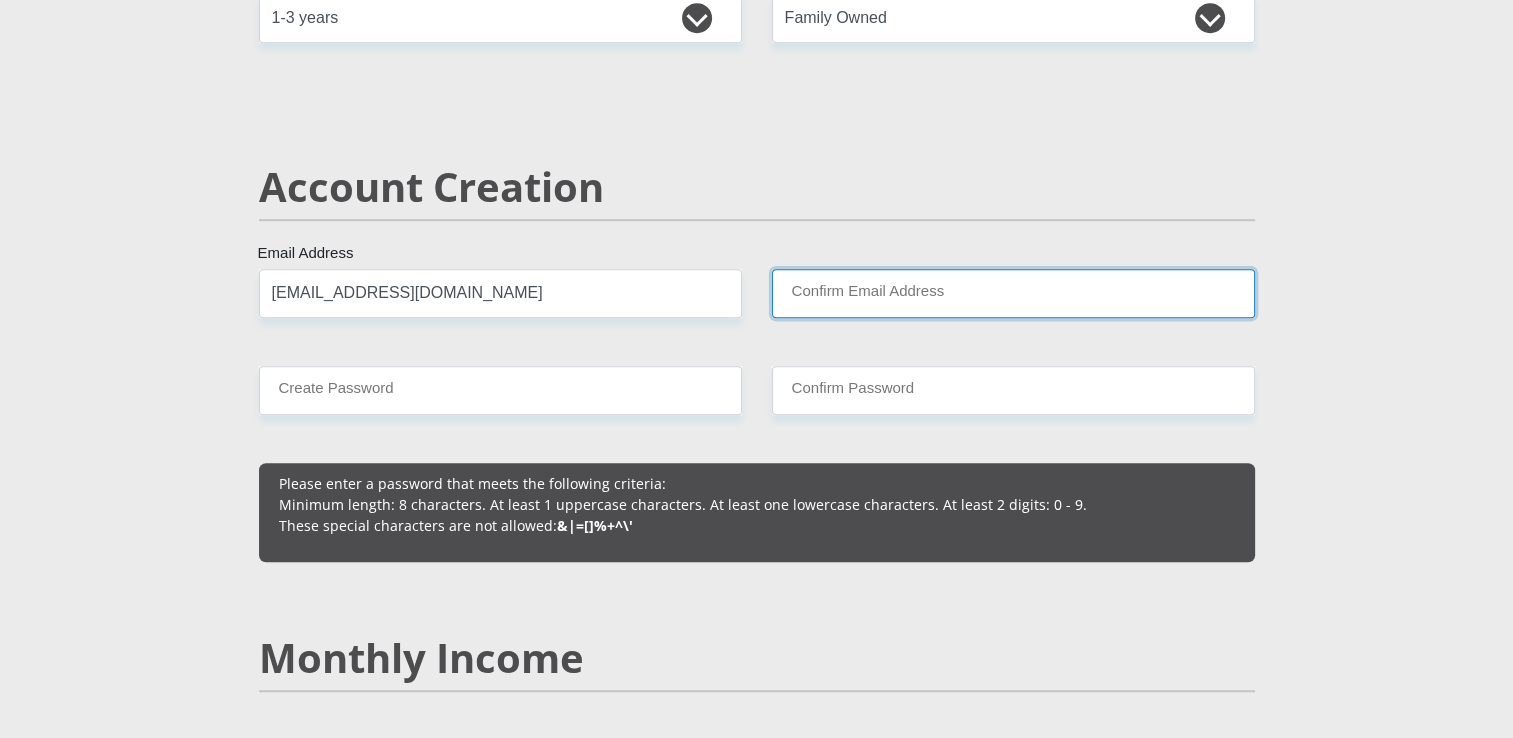type on "[EMAIL_ADDRESS][DOMAIN_NAME]" 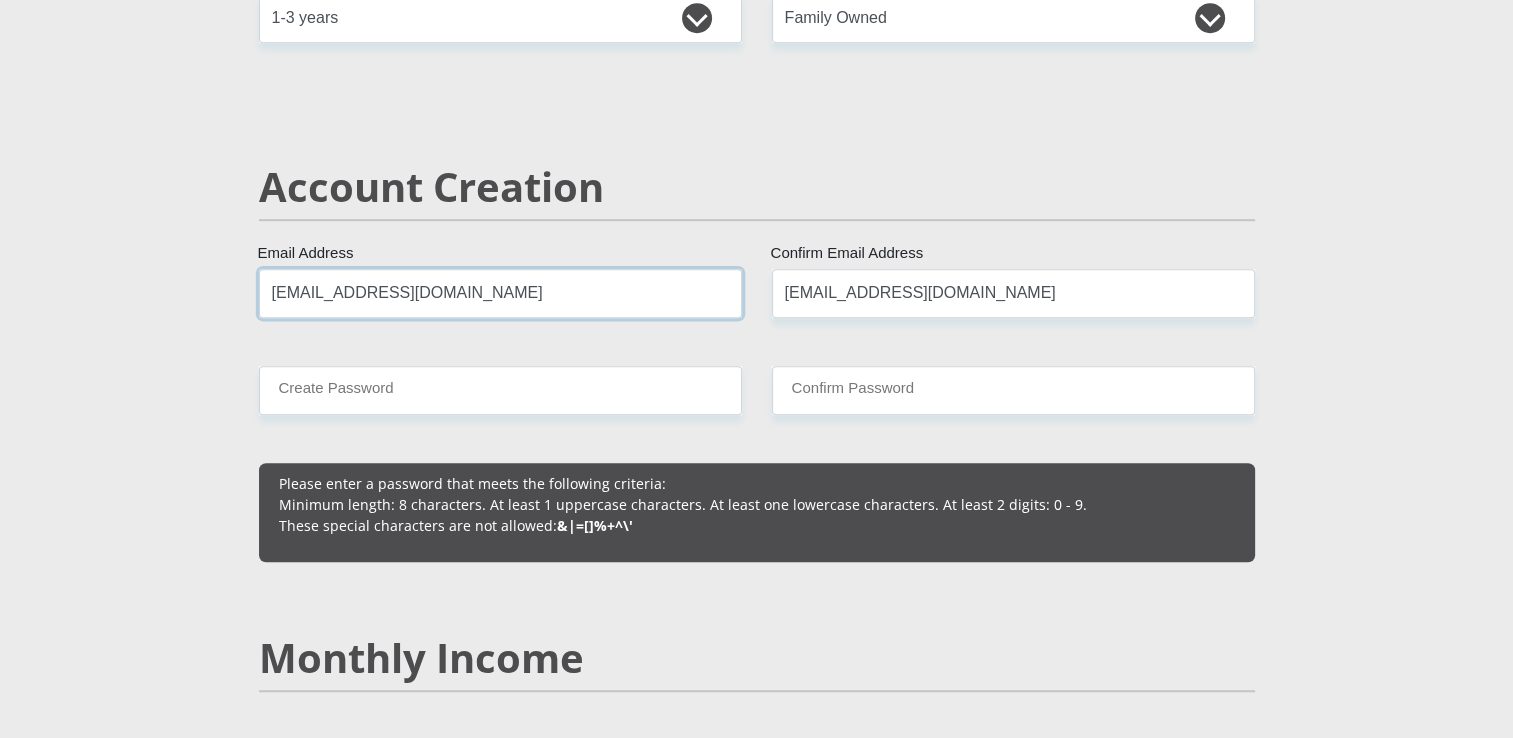 drag, startPoint x: 533, startPoint y: 298, endPoint x: 156, endPoint y: 280, distance: 377.42947 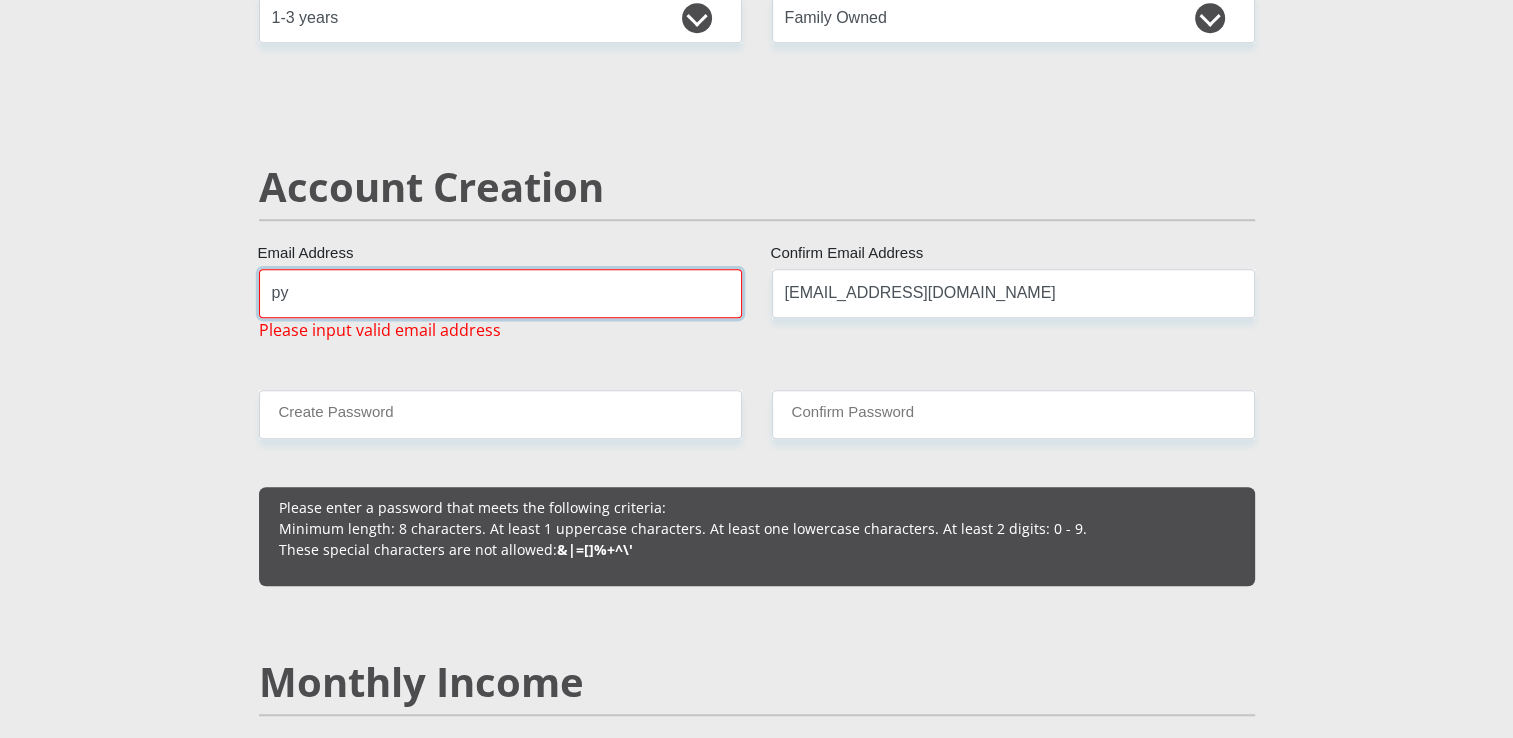 type on "[EMAIL_ADDRESS][DOMAIN_NAME]" 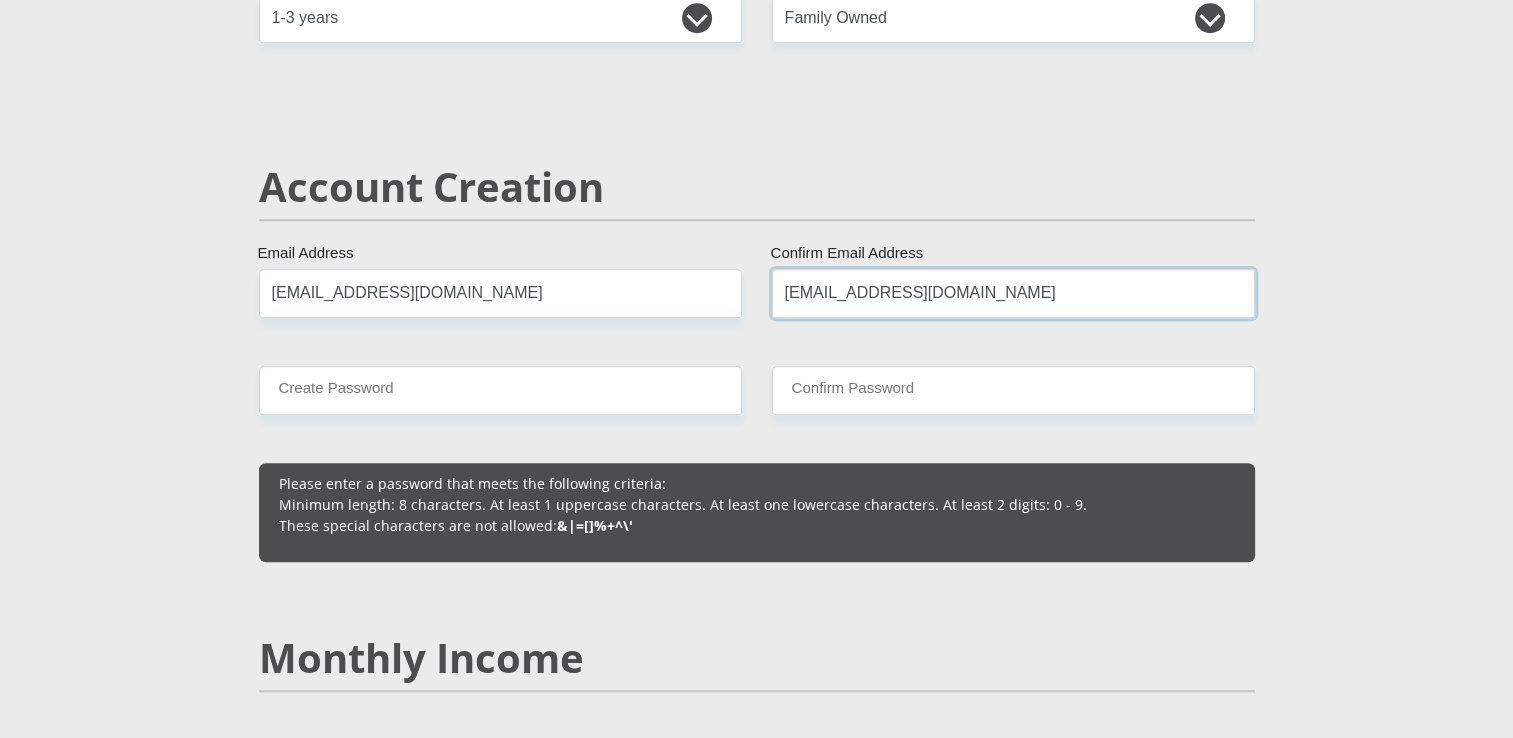 click on "[EMAIL_ADDRESS][DOMAIN_NAME]" at bounding box center [1013, 293] 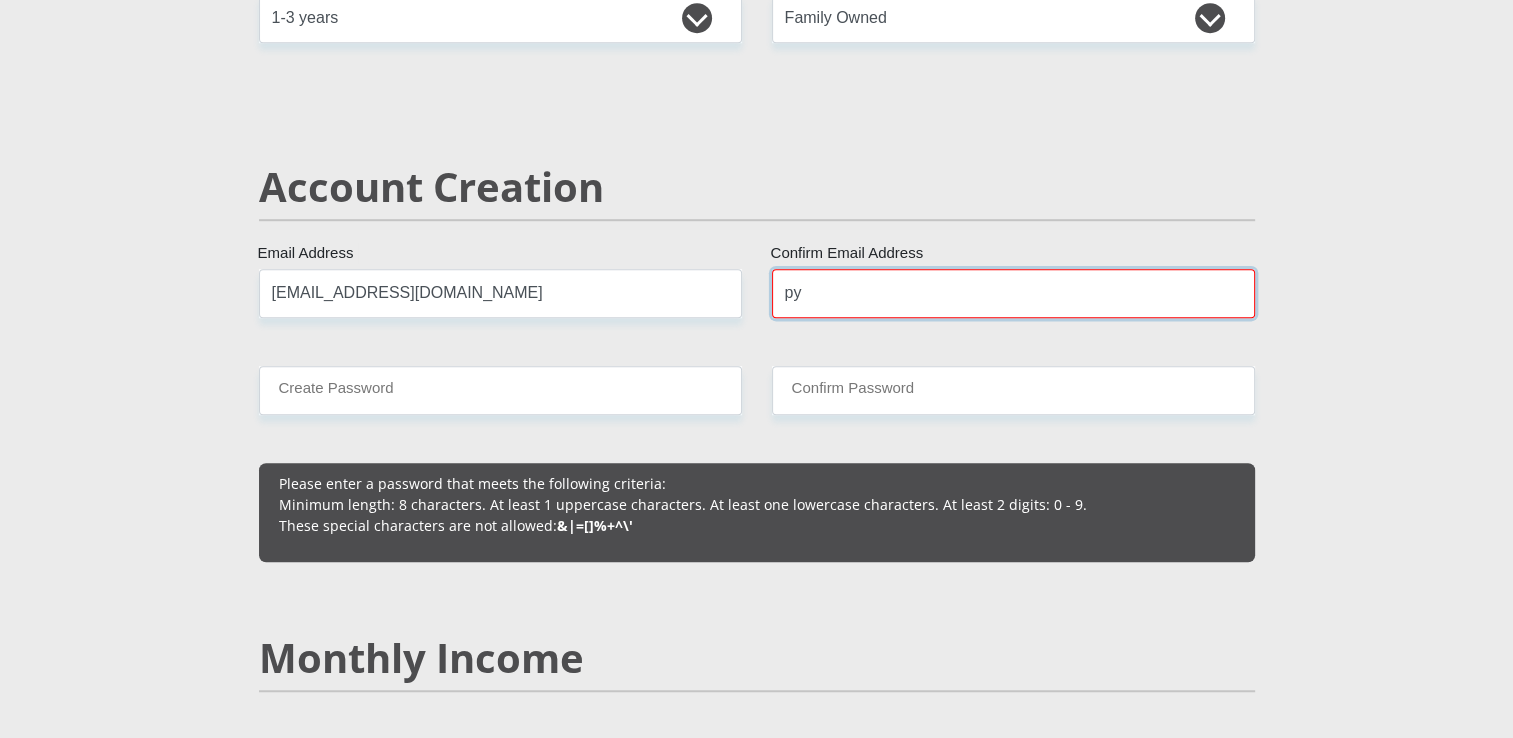 type on "[EMAIL_ADDRESS][DOMAIN_NAME]" 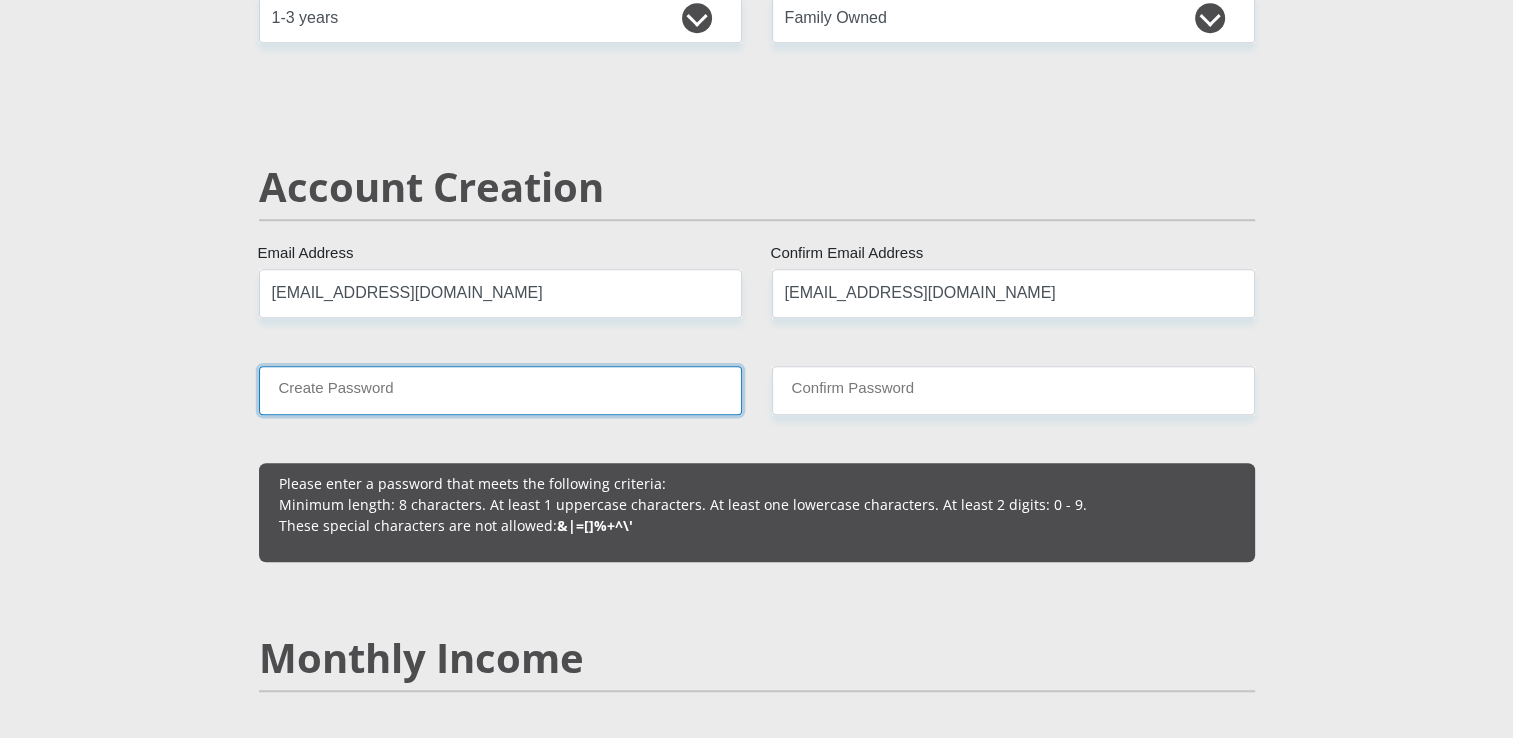 click on "Create Password" at bounding box center [500, 390] 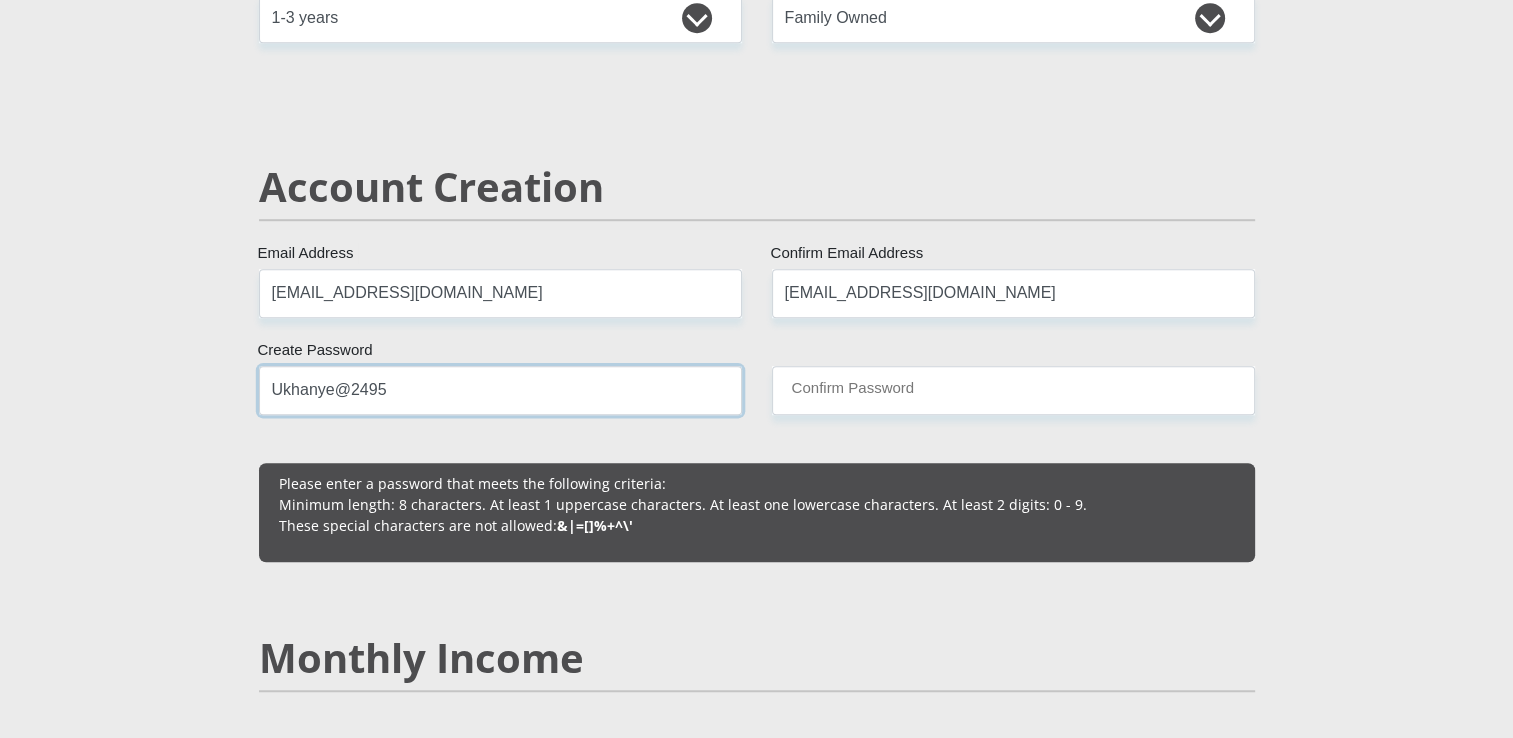 drag, startPoint x: 492, startPoint y: 388, endPoint x: 240, endPoint y: 378, distance: 252.19833 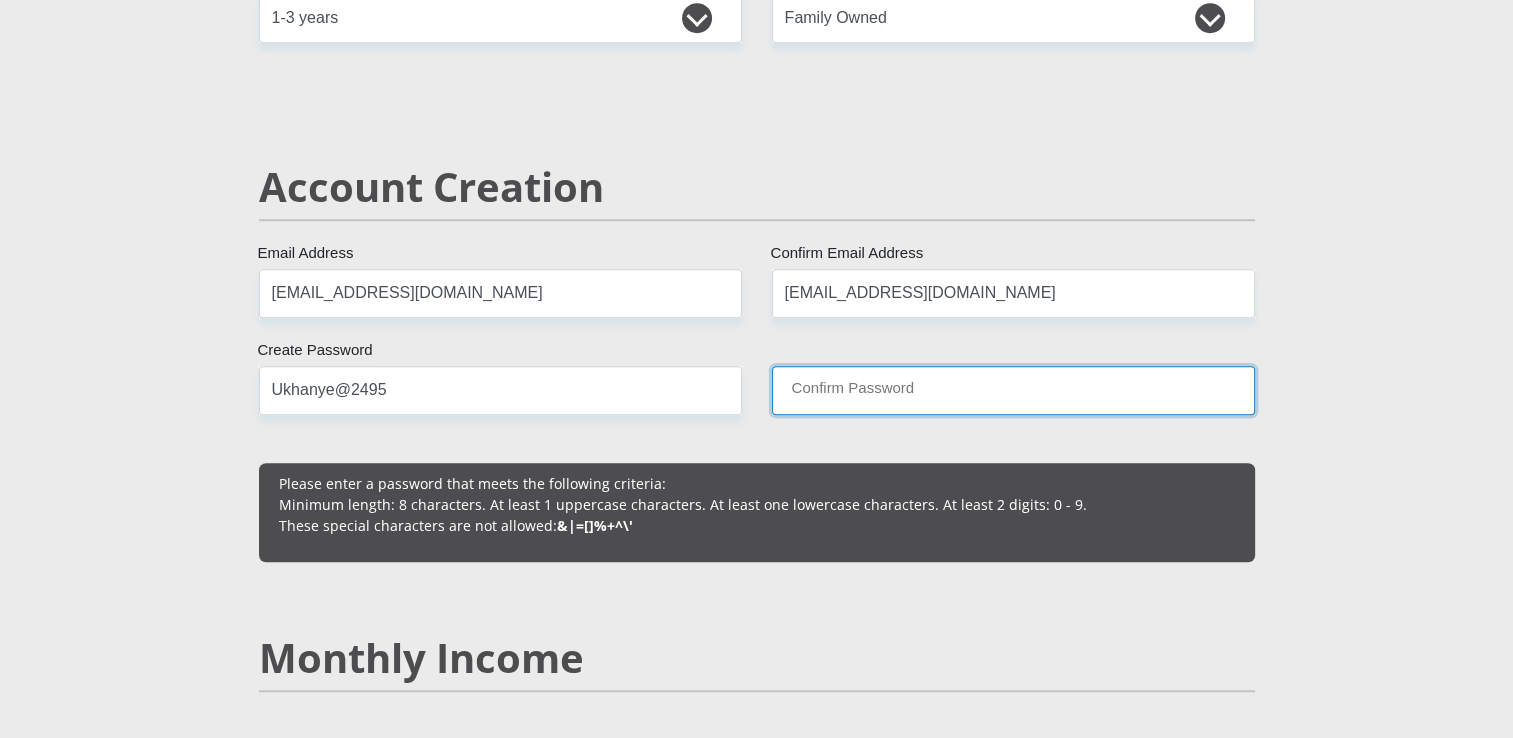 click on "Confirm Password" at bounding box center [1013, 390] 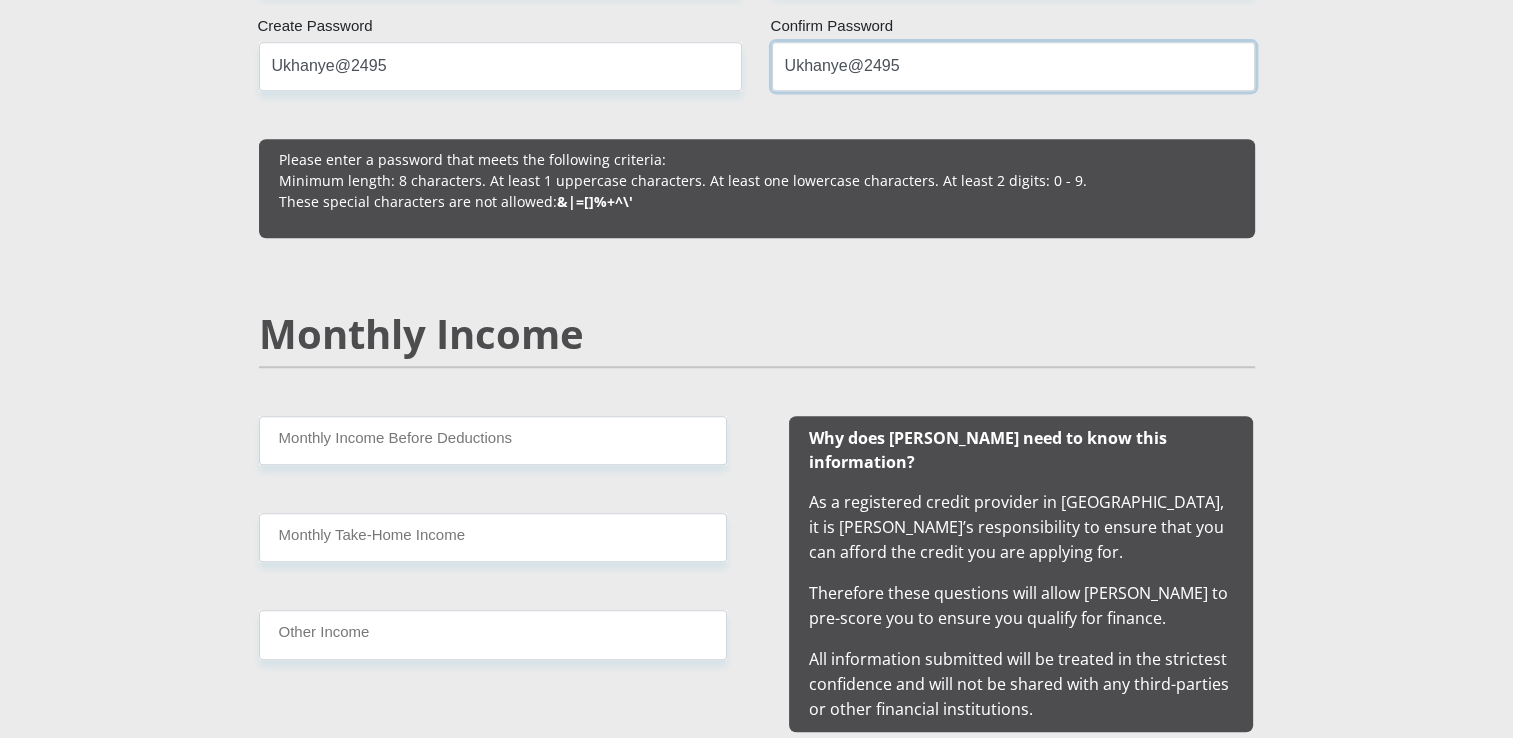 scroll, scrollTop: 1700, scrollLeft: 0, axis: vertical 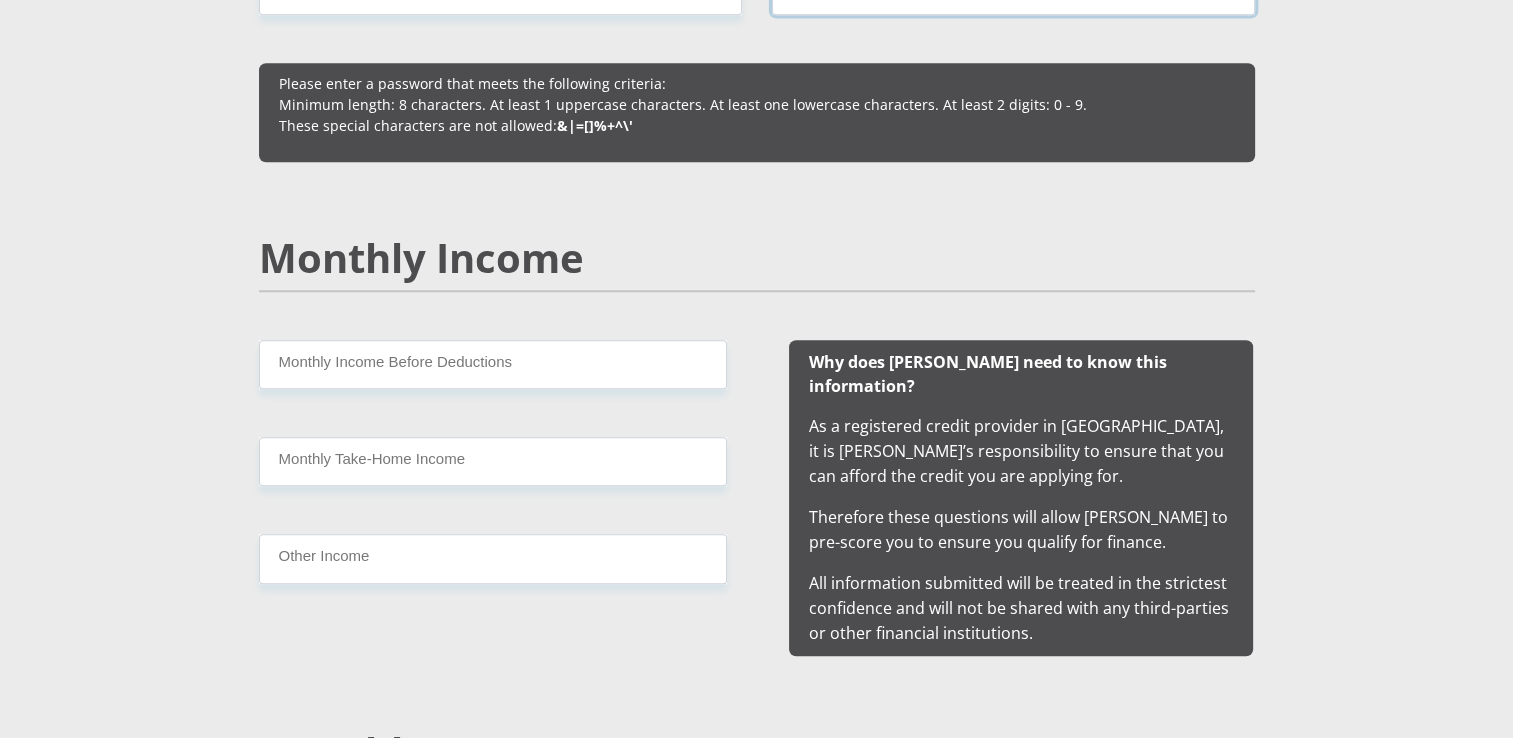 type on "Ukhanye@2495" 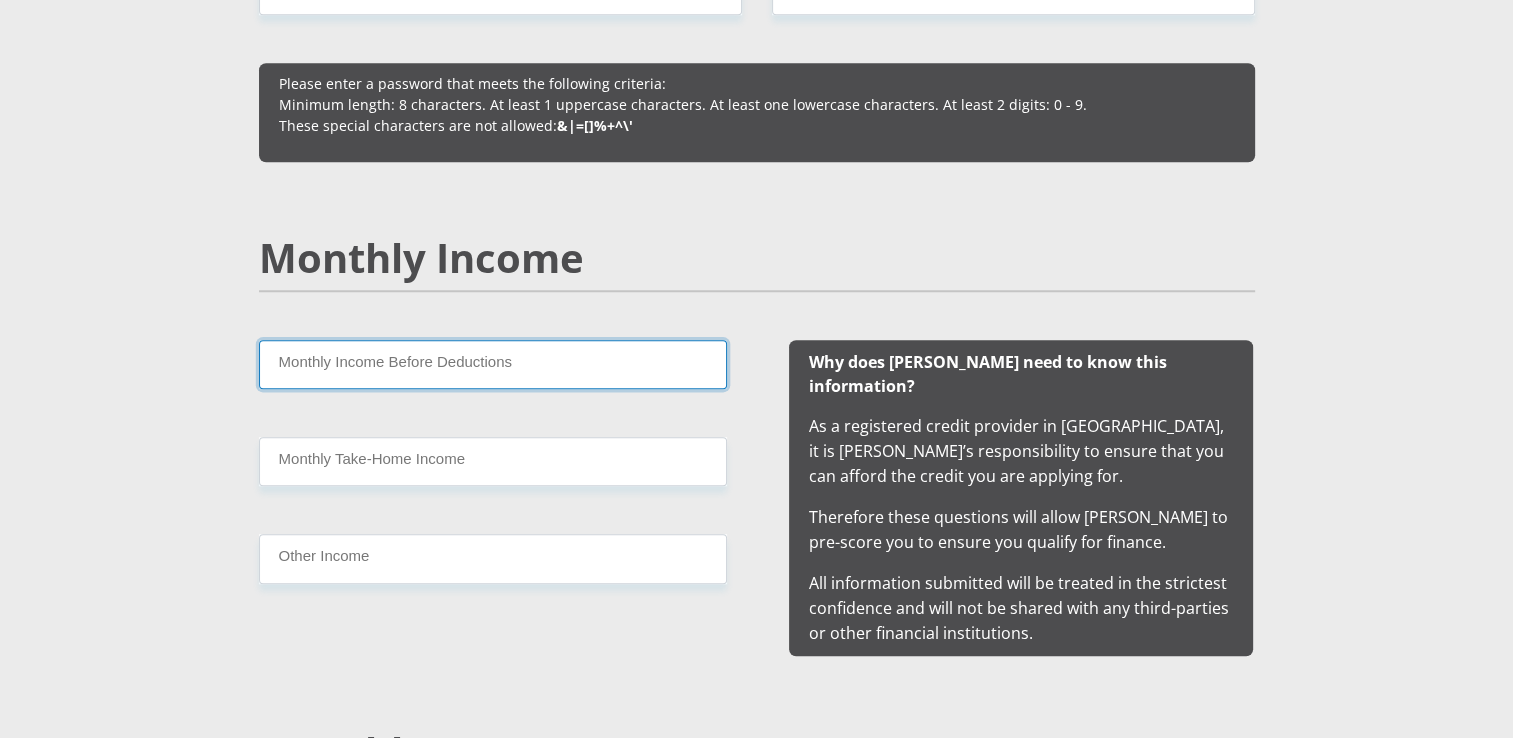 click on "Monthly Income Before Deductions" at bounding box center (493, 364) 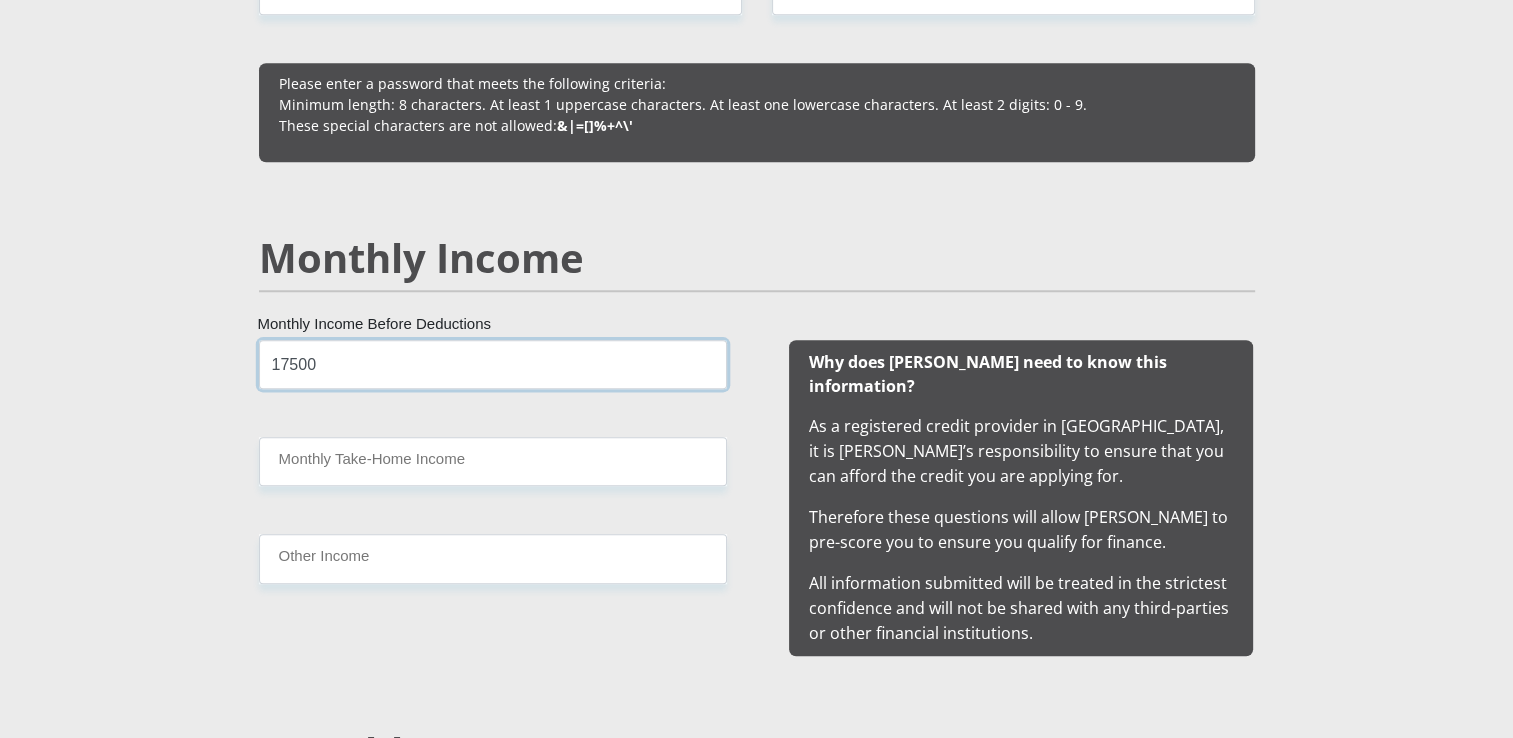 type on "17500" 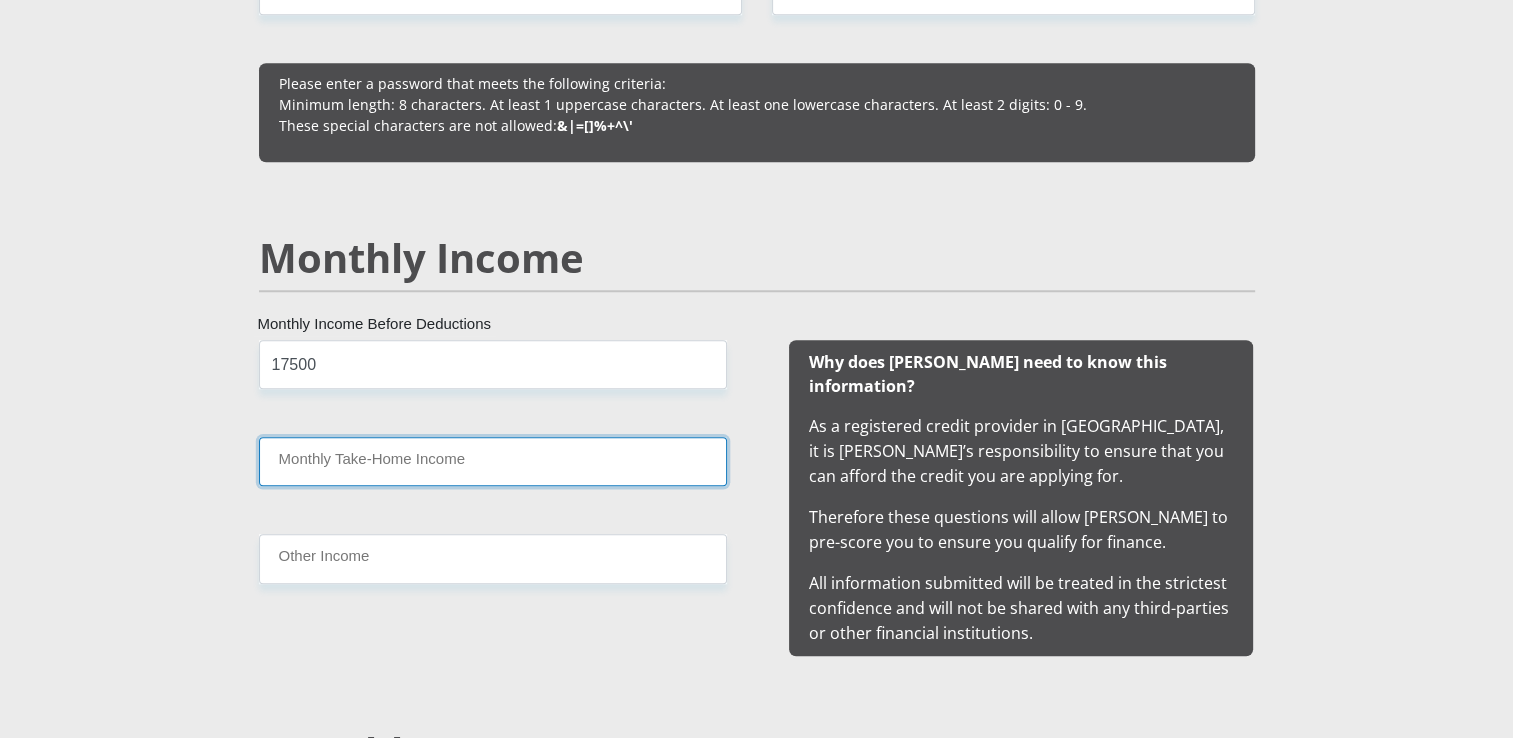 click on "Monthly Take-Home Income" at bounding box center [493, 461] 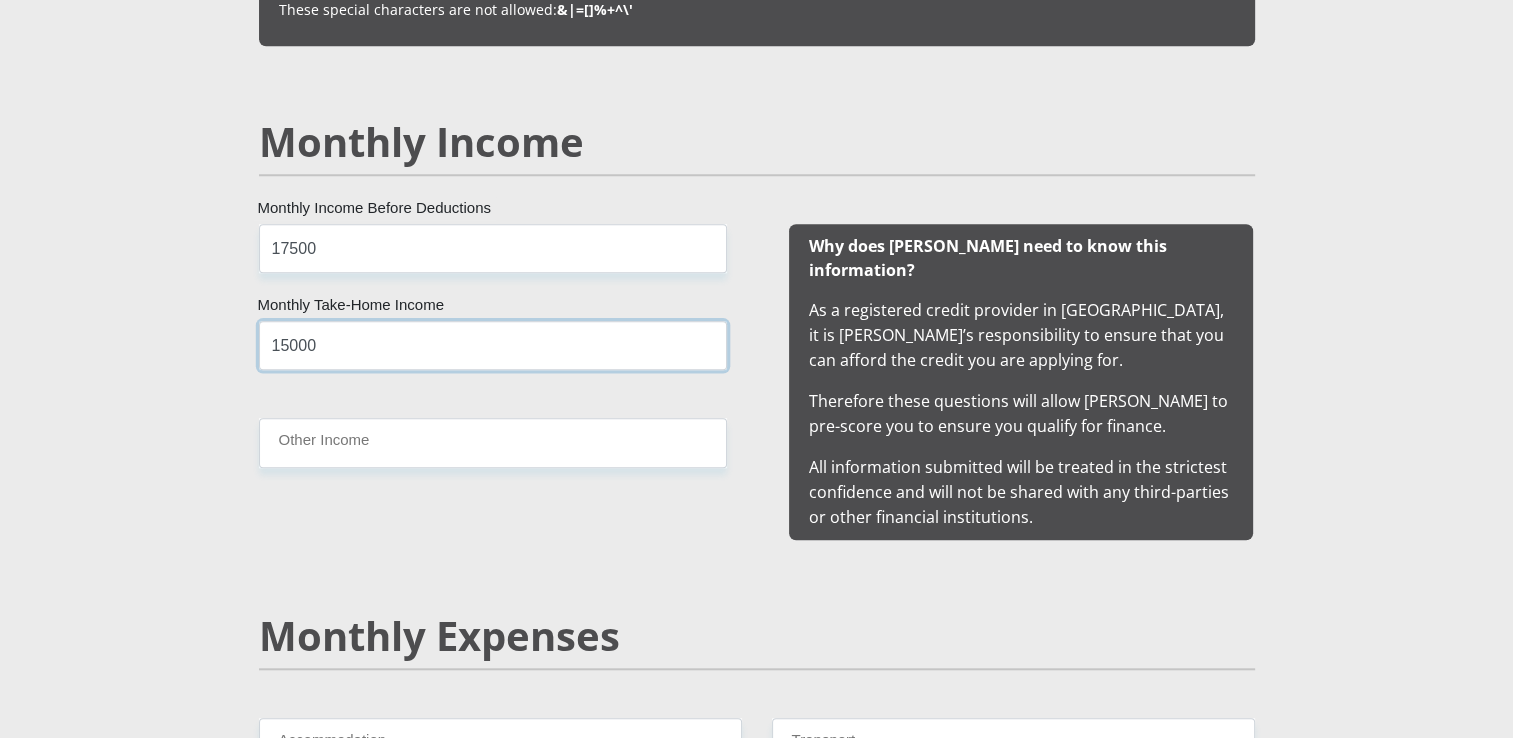 scroll, scrollTop: 1900, scrollLeft: 0, axis: vertical 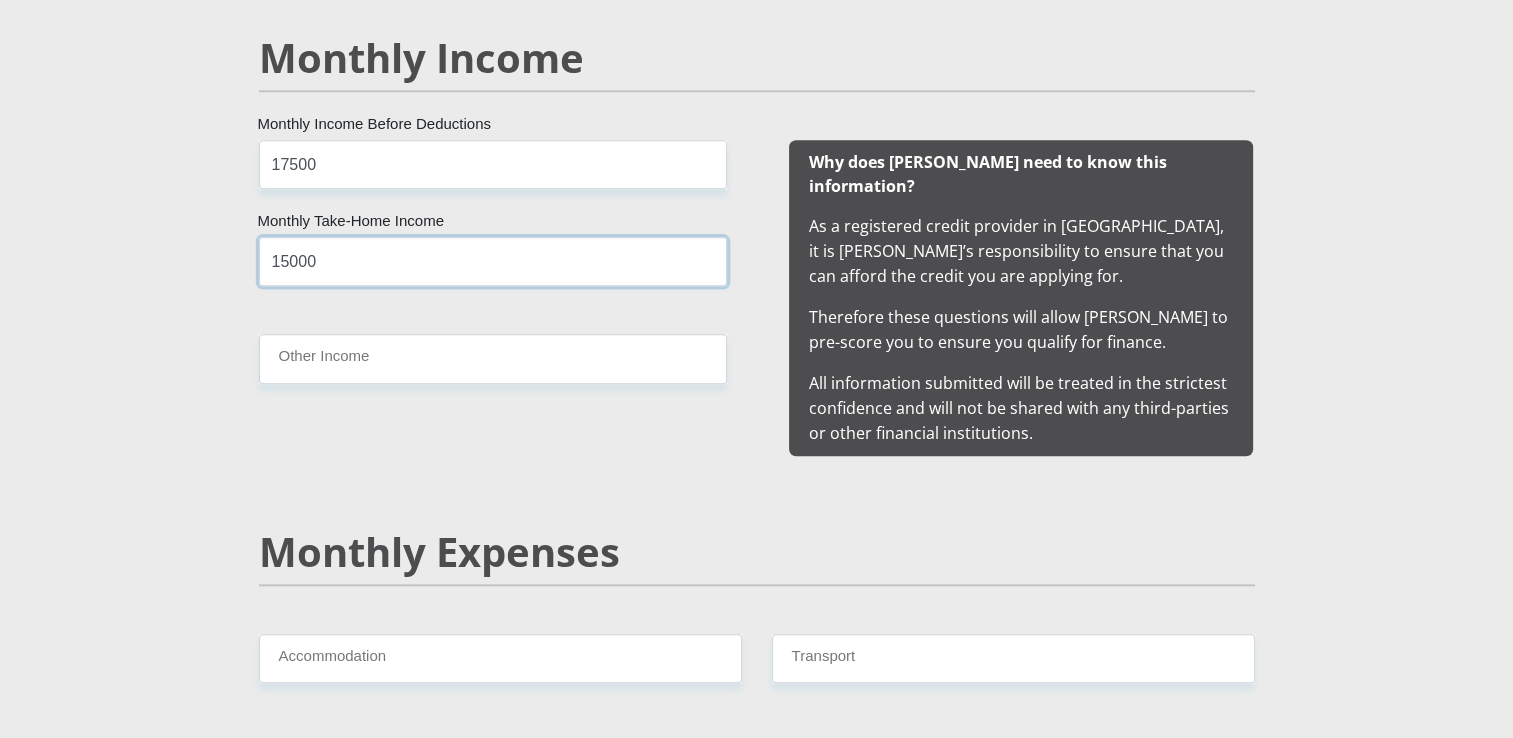 type on "15000" 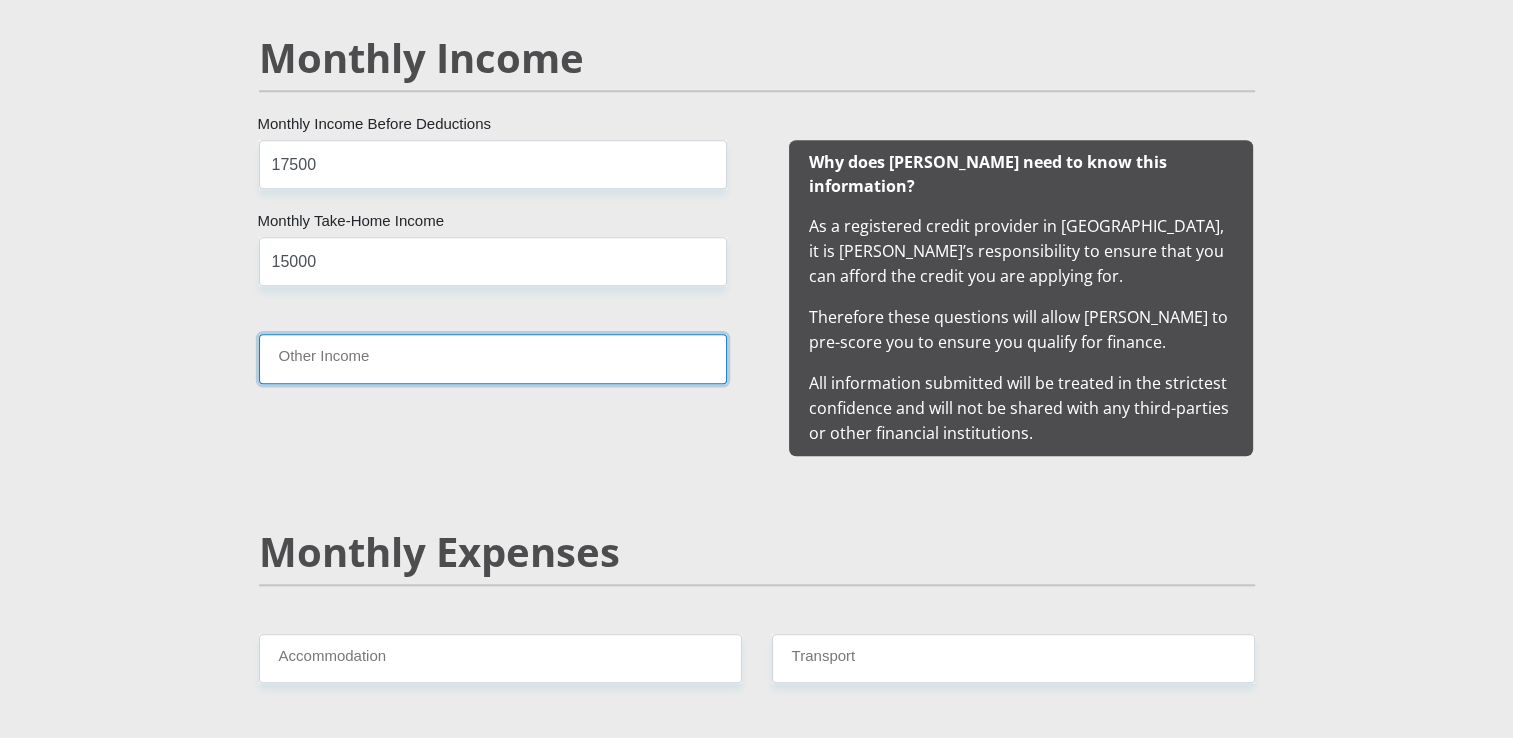 click on "Other Income" at bounding box center [493, 358] 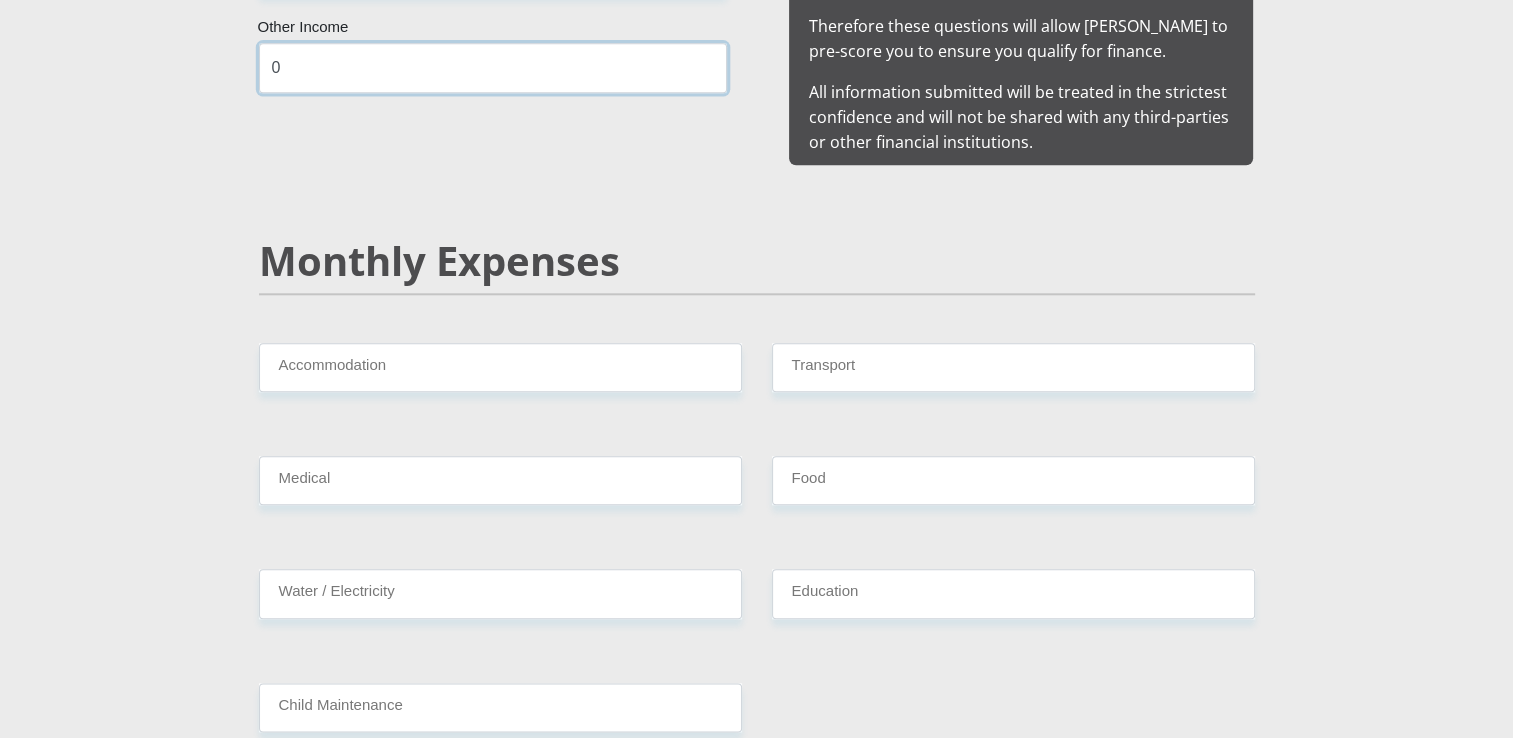 scroll, scrollTop: 2200, scrollLeft: 0, axis: vertical 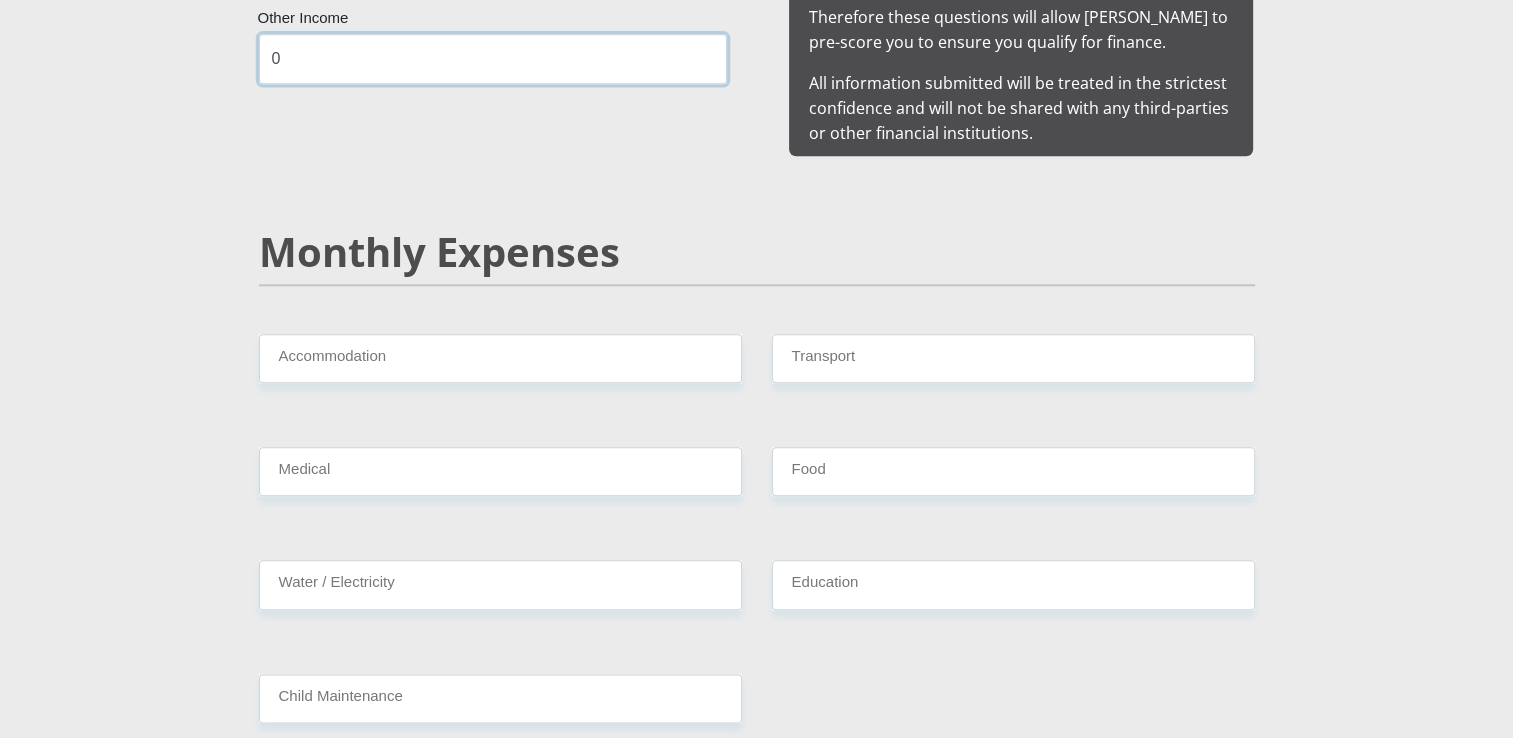 type on "0" 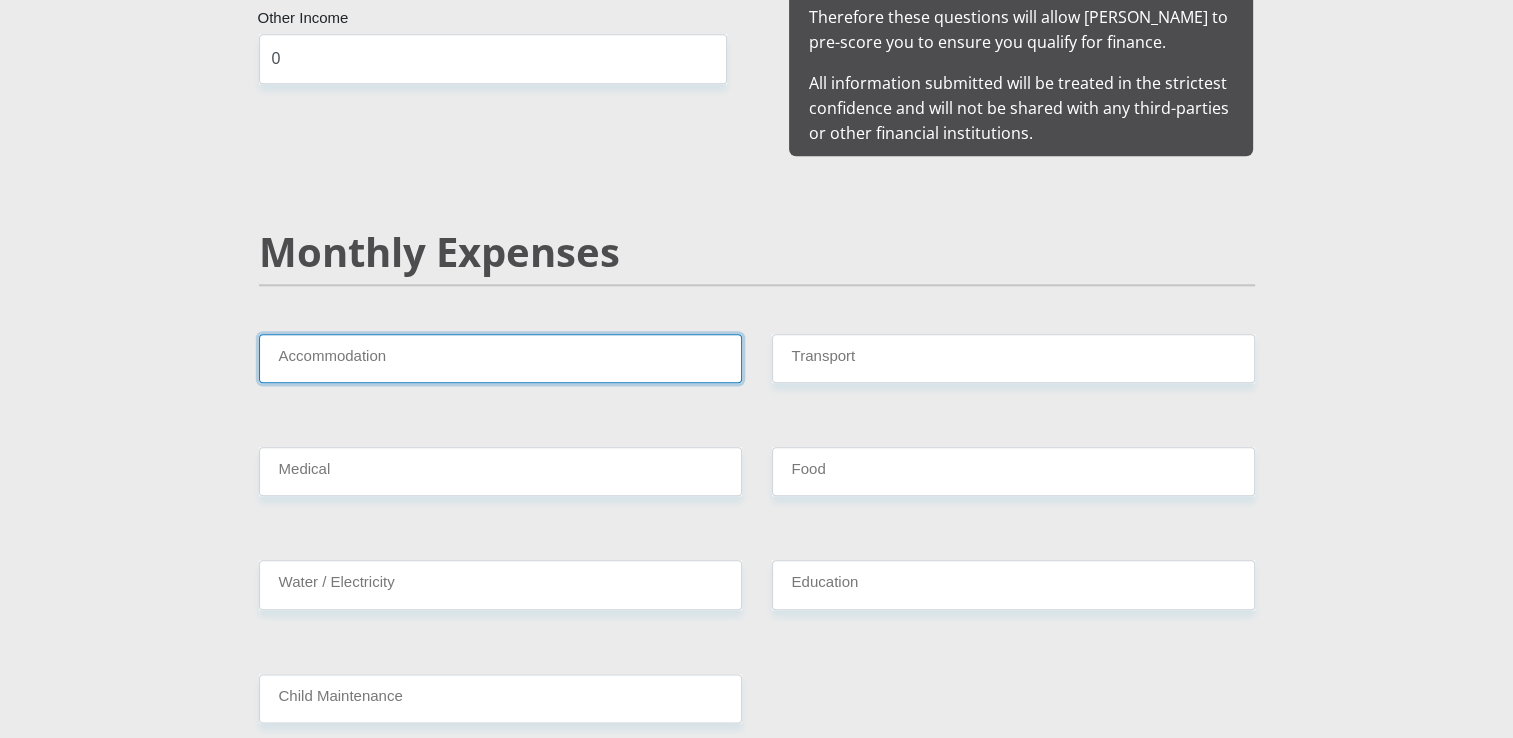 click on "Accommodation" at bounding box center (500, 358) 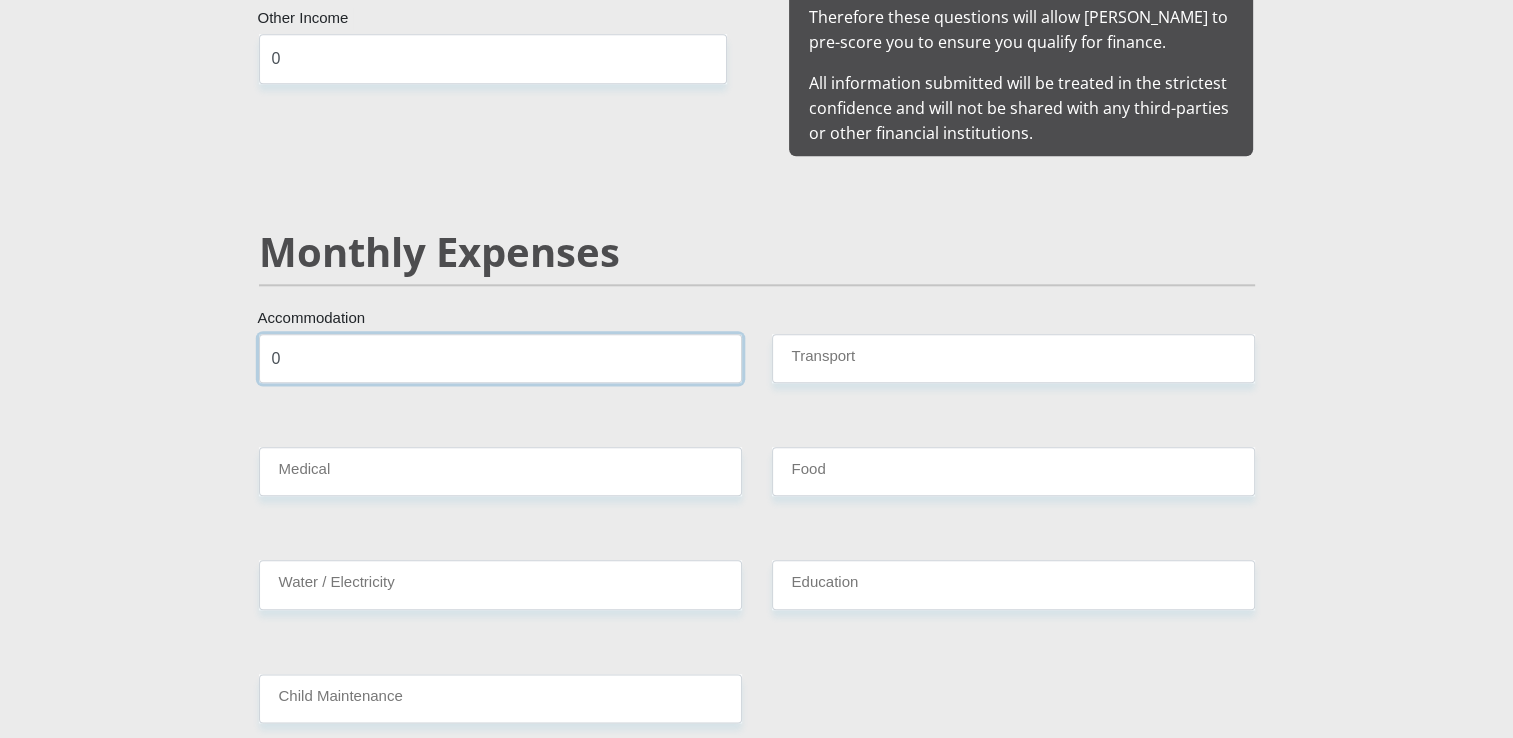 type on "0" 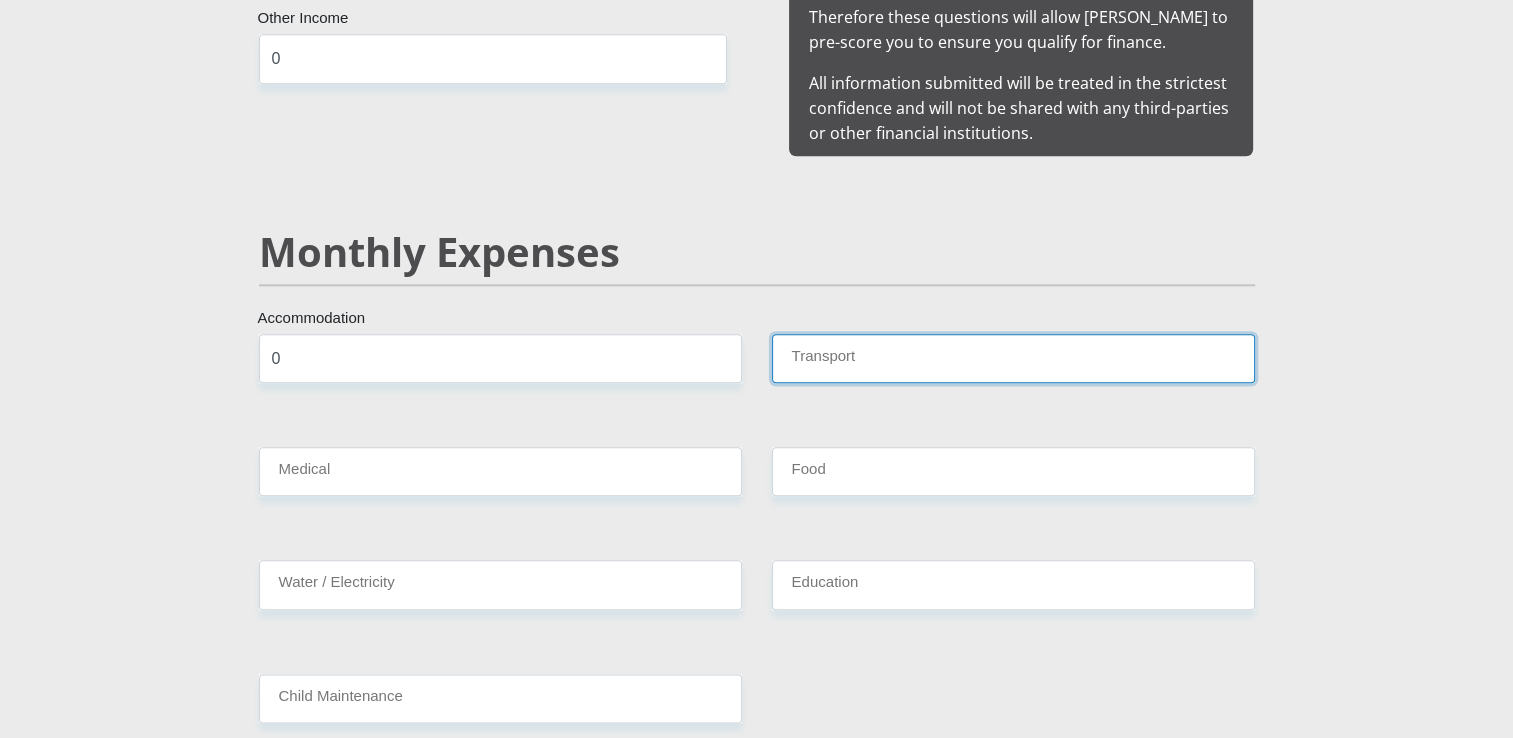 click on "Transport" at bounding box center (1013, 358) 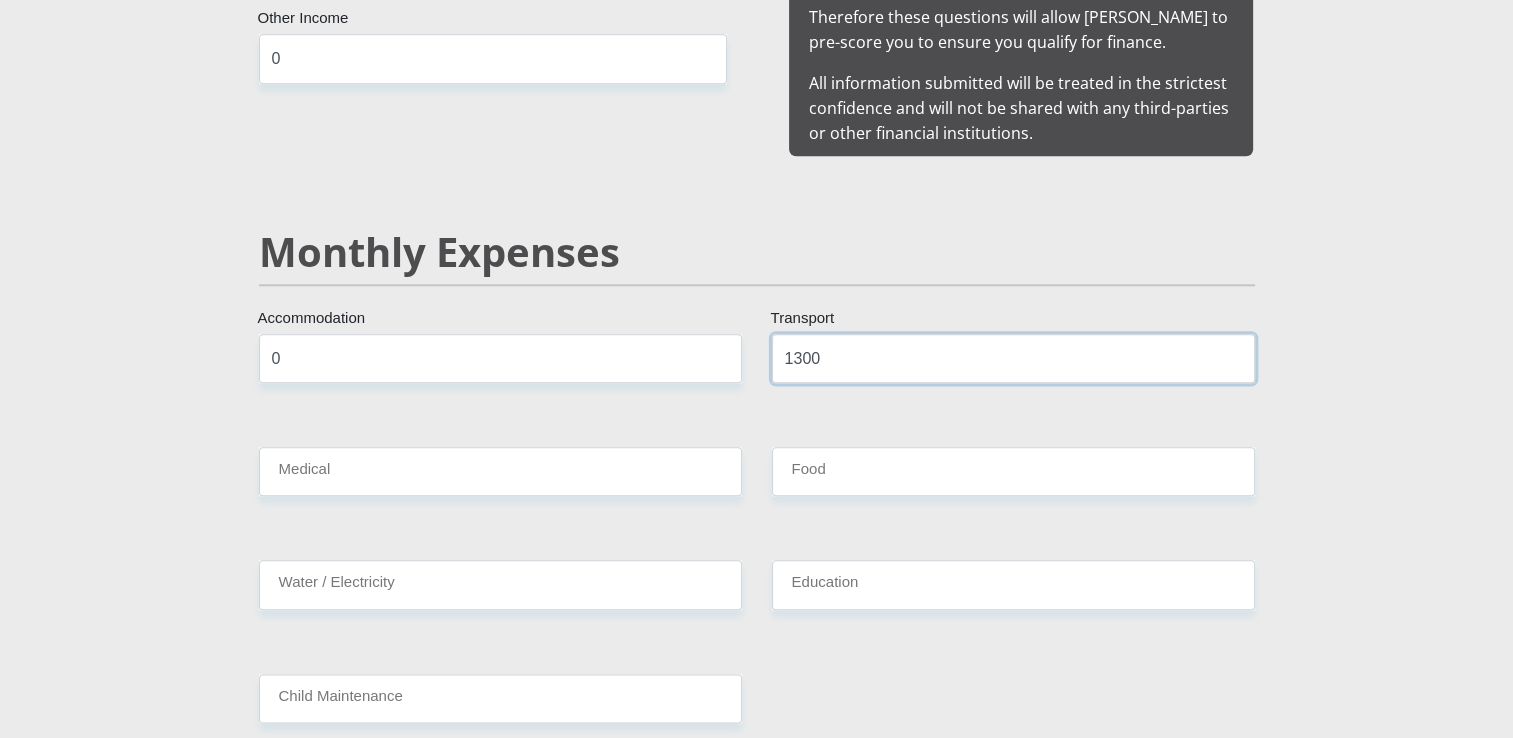type on "1300" 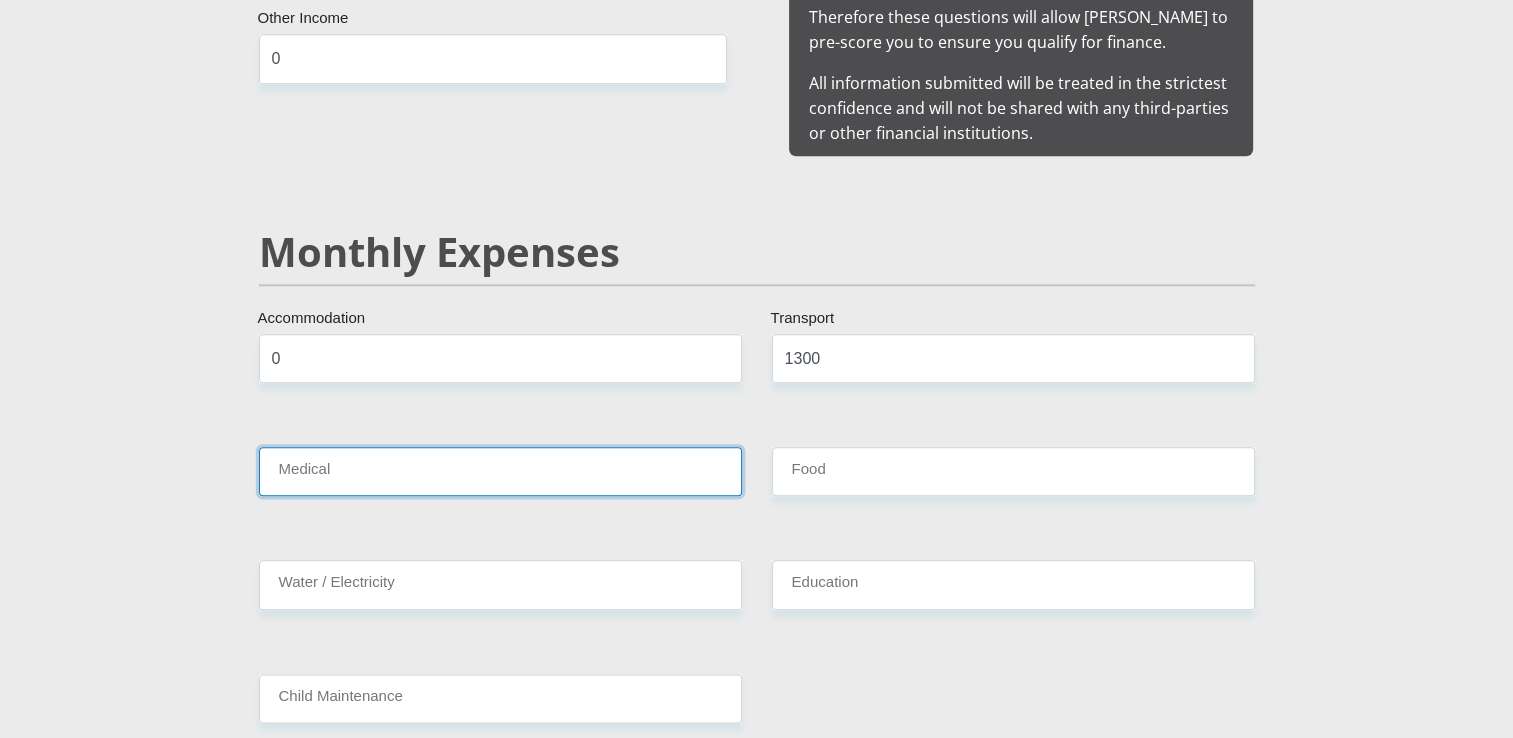 click on "Medical" at bounding box center (500, 471) 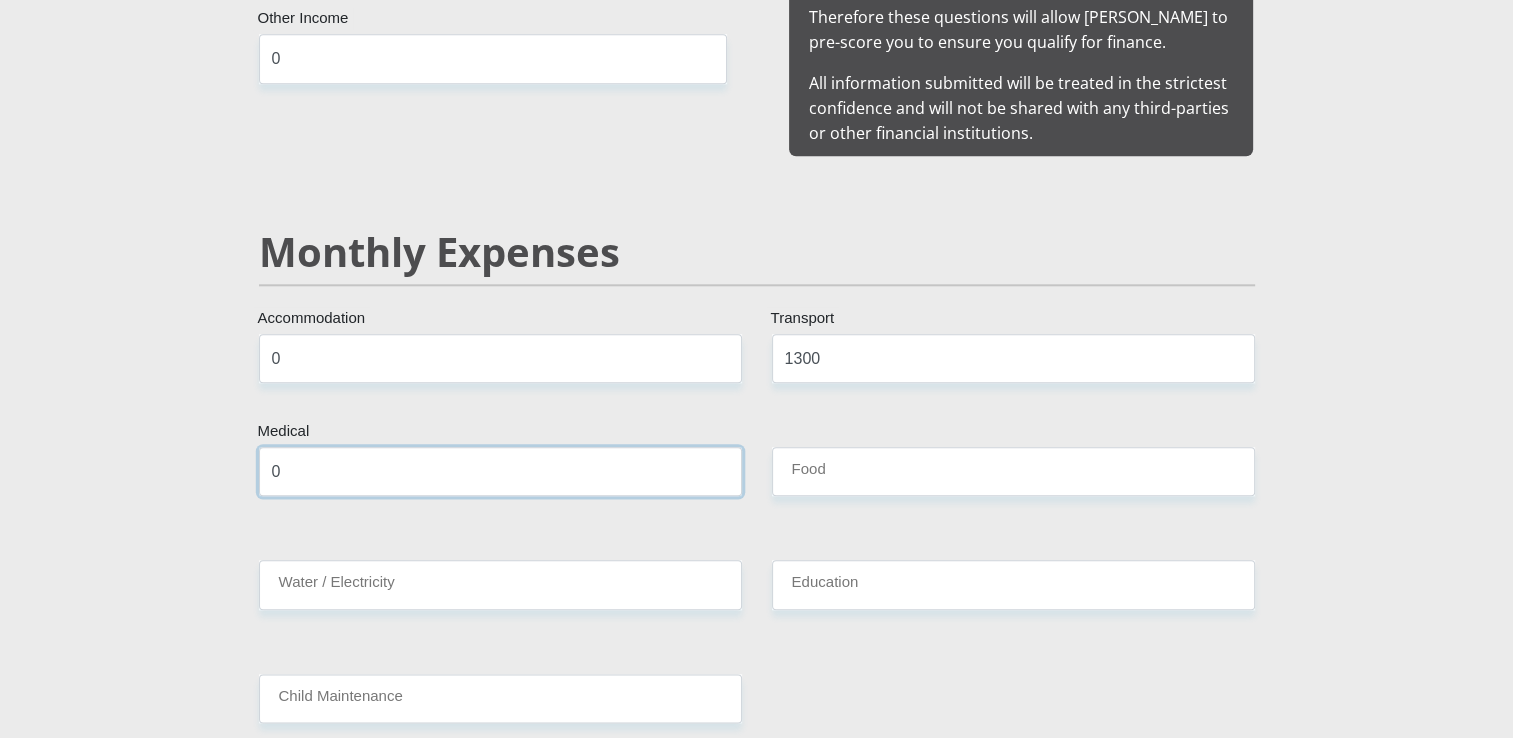 type on "0" 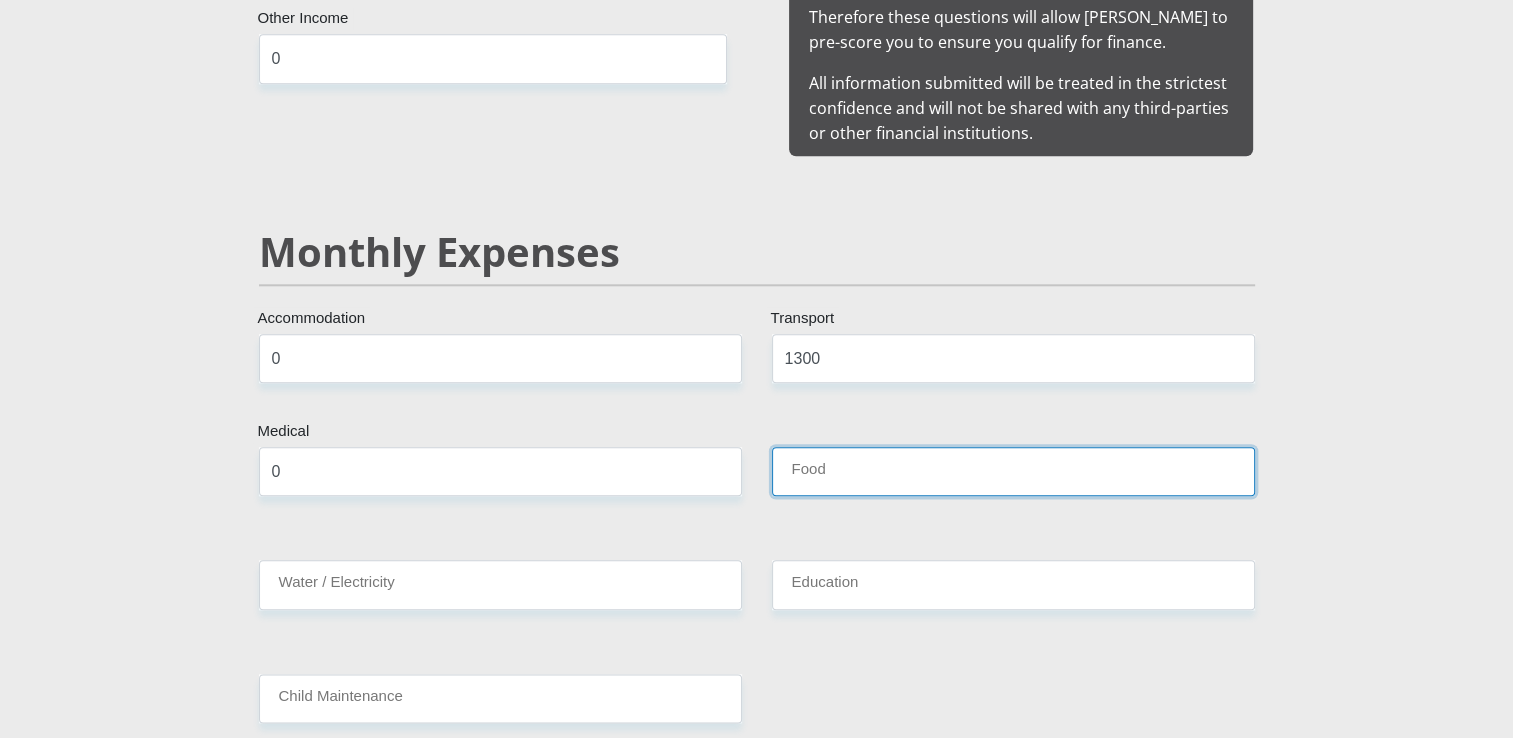 click on "Food" at bounding box center (1013, 471) 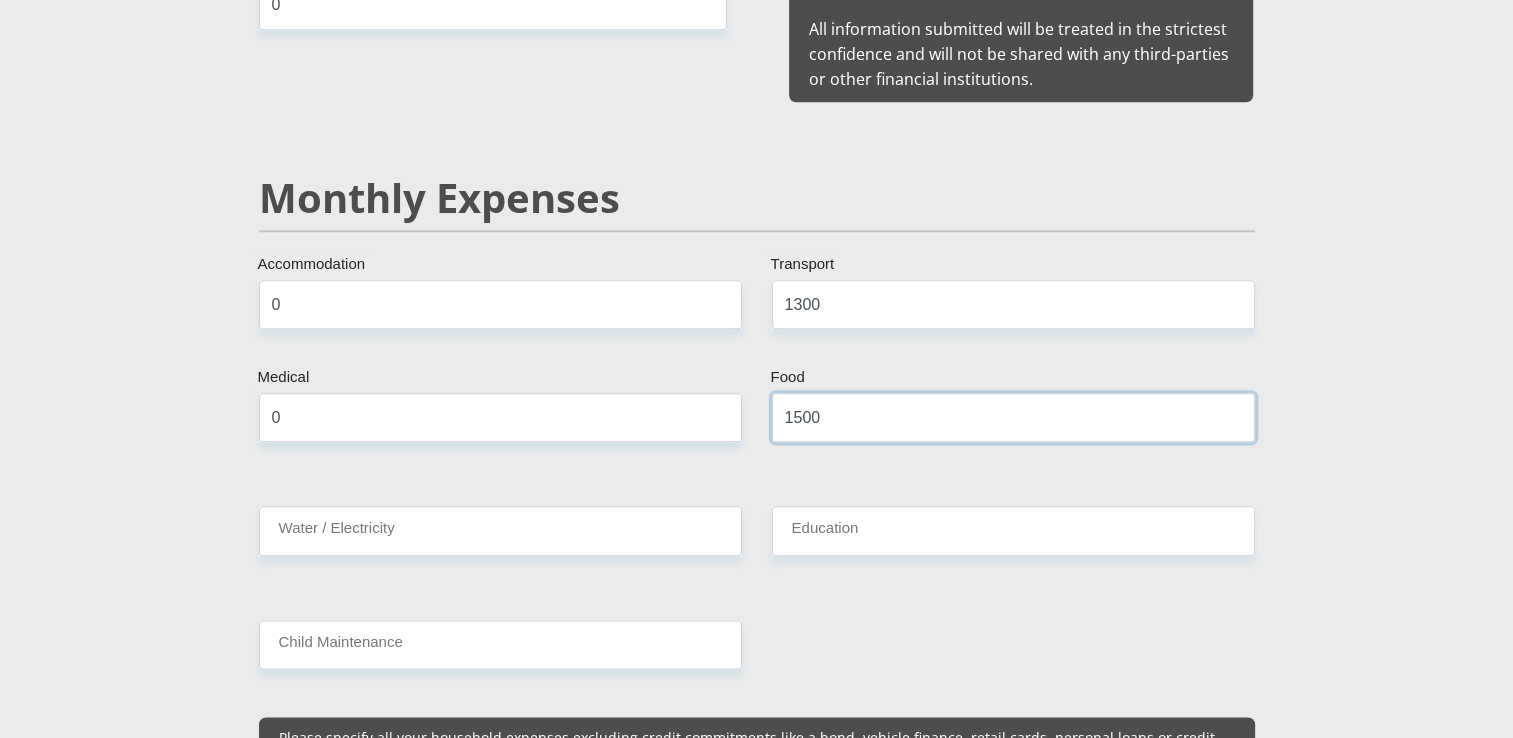 scroll, scrollTop: 2300, scrollLeft: 0, axis: vertical 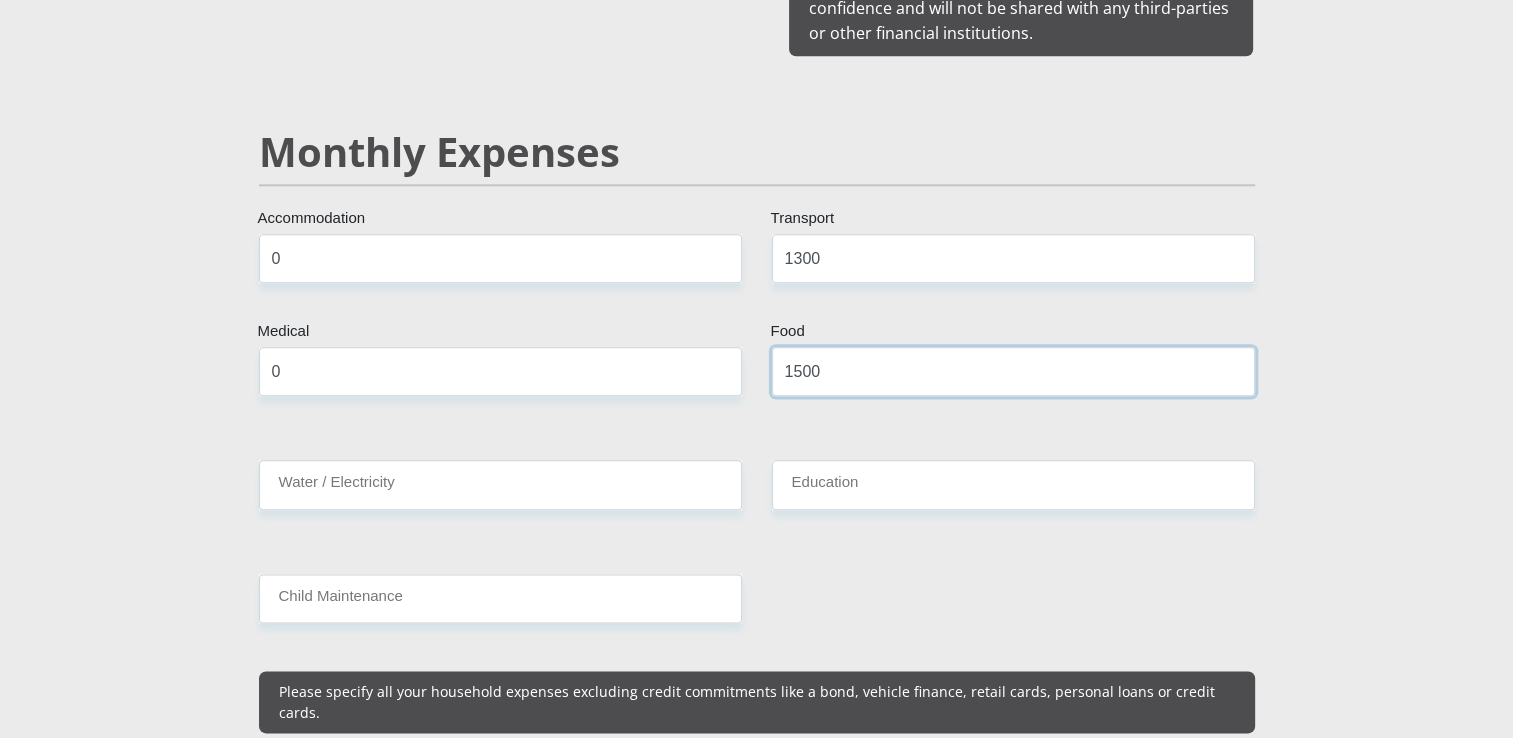 type on "1500" 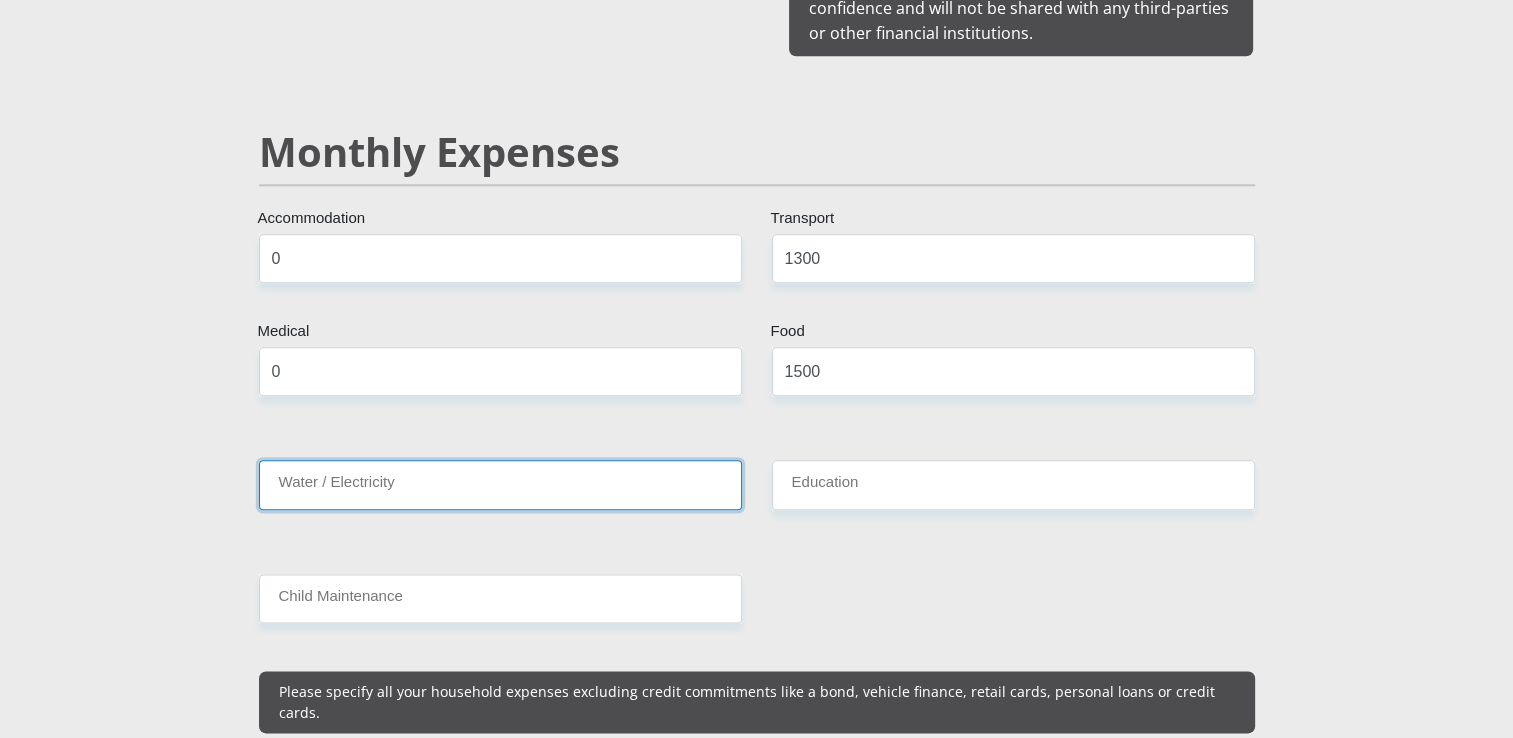 click on "Water / Electricity" at bounding box center [500, 484] 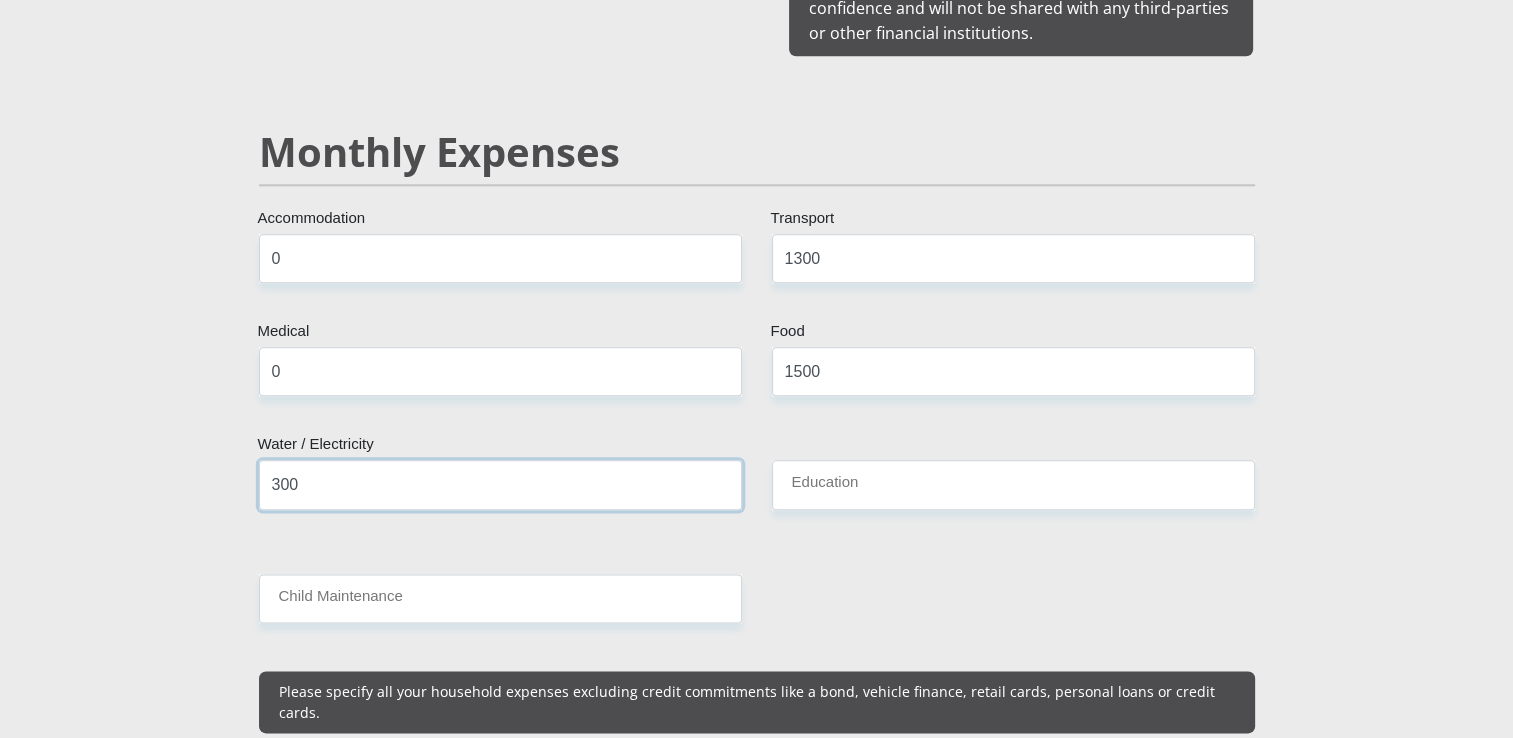 type on "300" 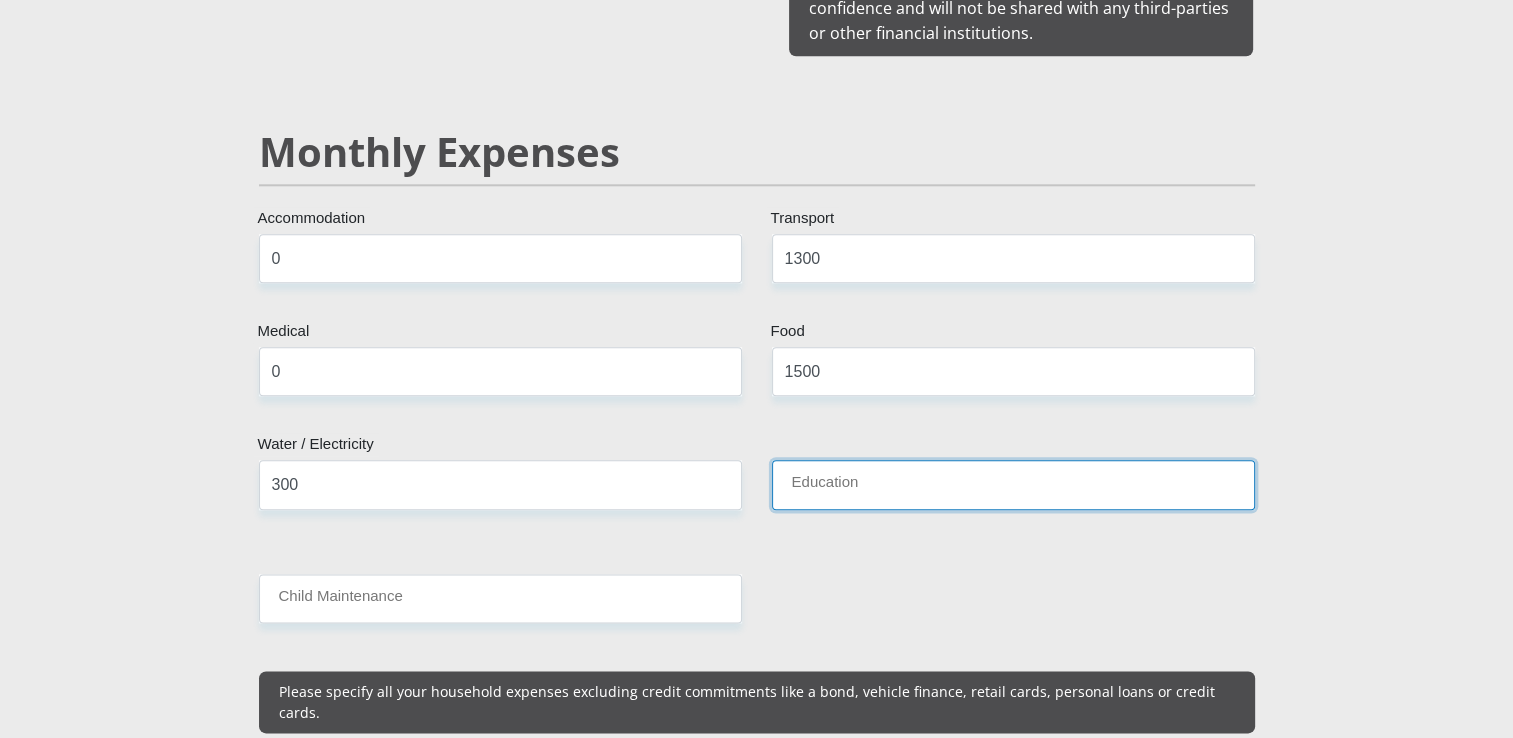 click on "Education" at bounding box center [1013, 484] 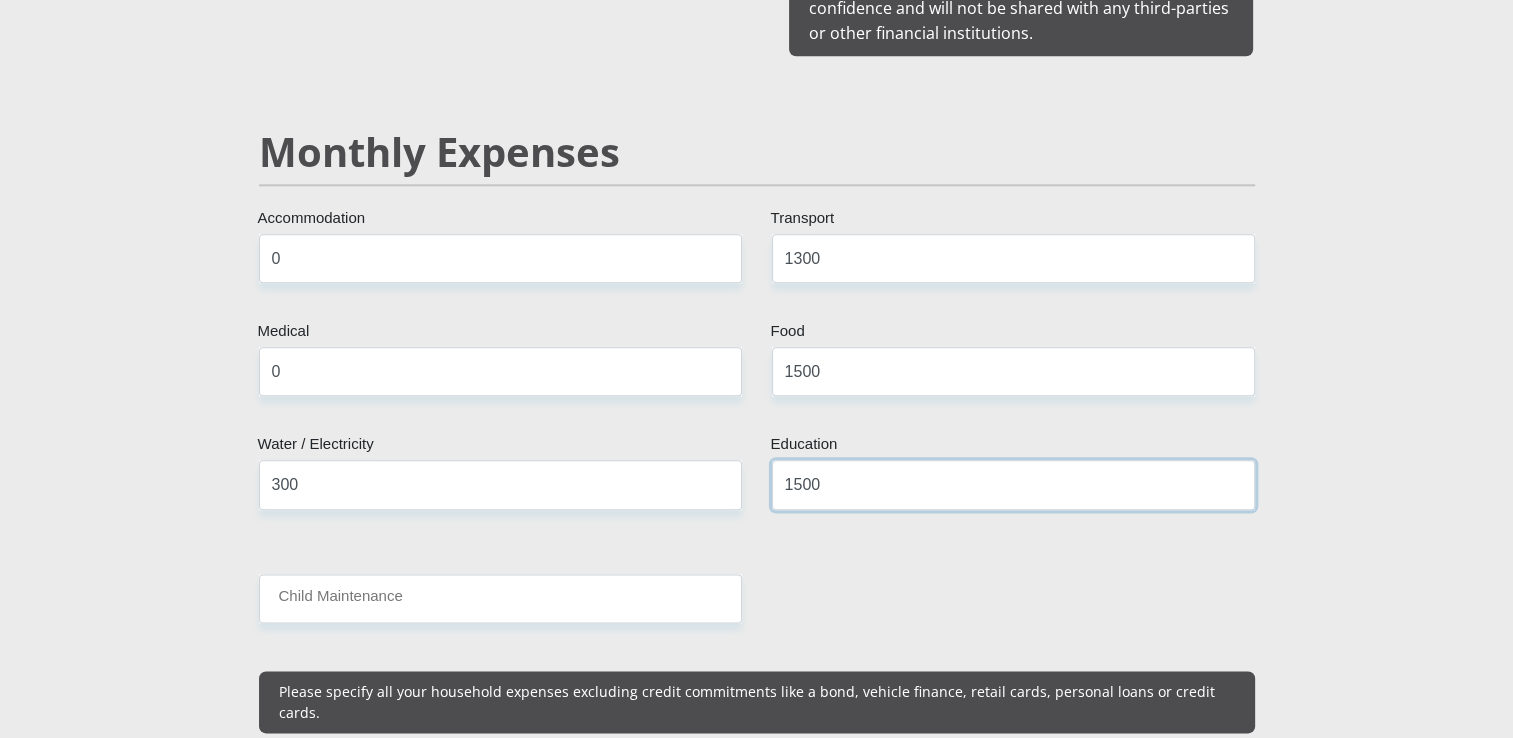 type on "1500" 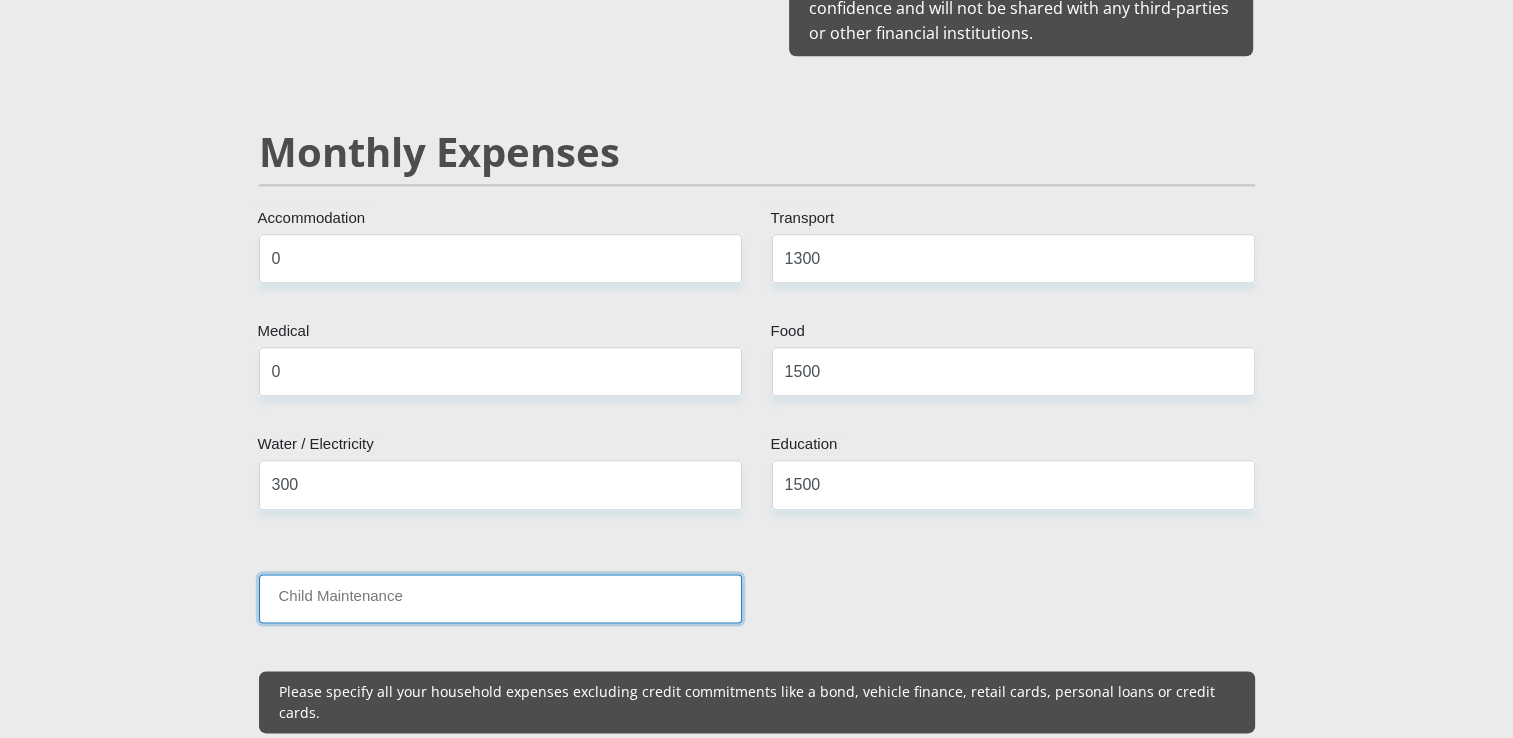 click on "Child Maintenance" at bounding box center (500, 598) 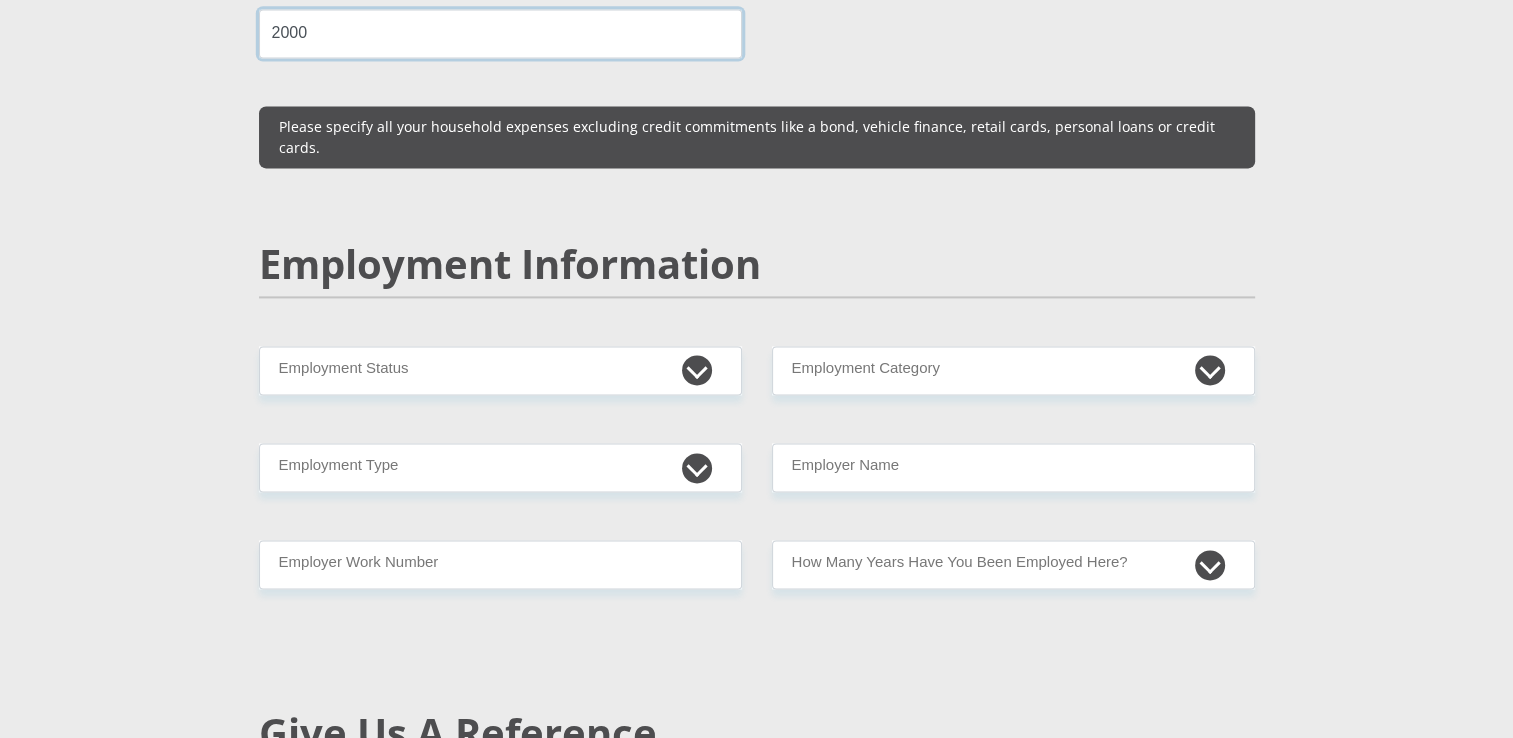 scroll, scrollTop: 2900, scrollLeft: 0, axis: vertical 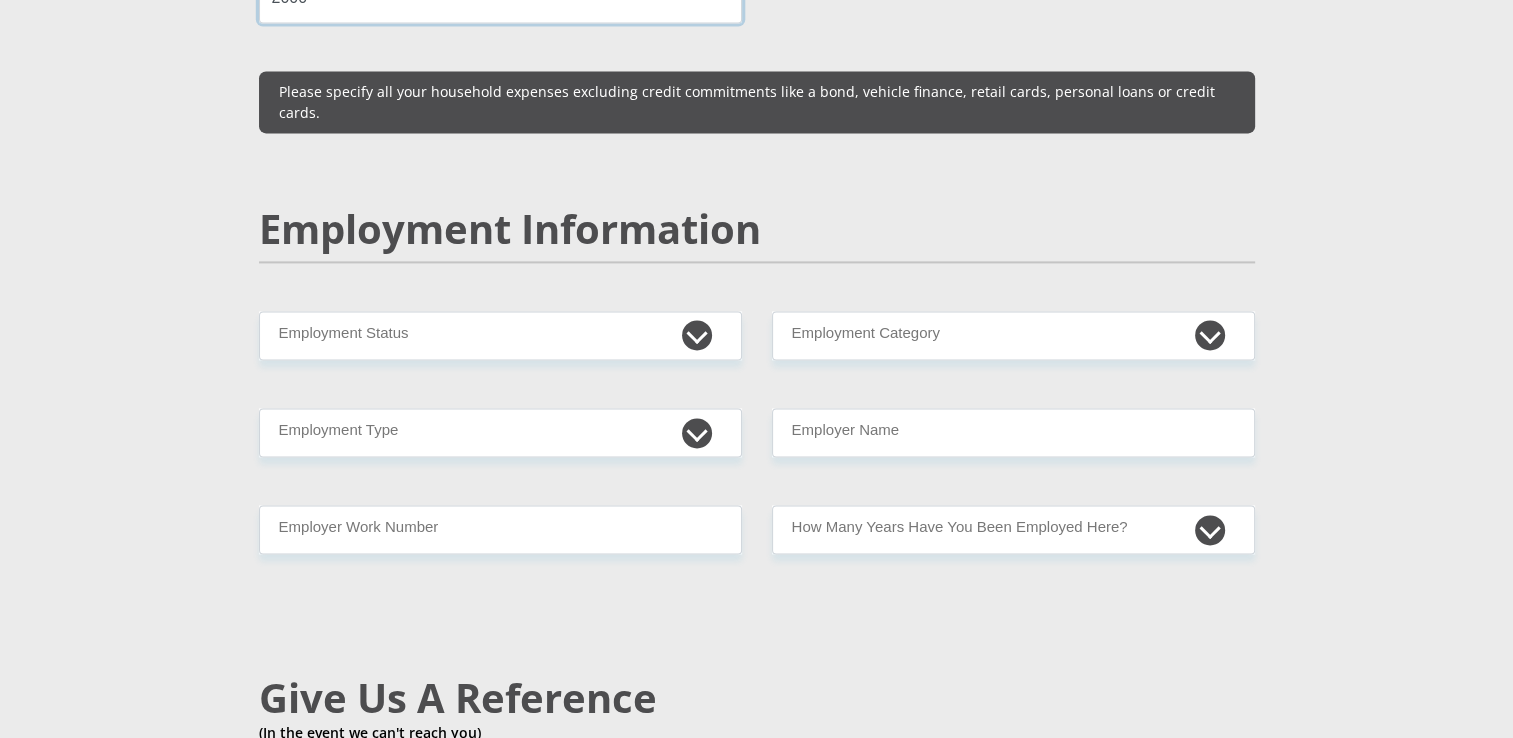 type on "2000" 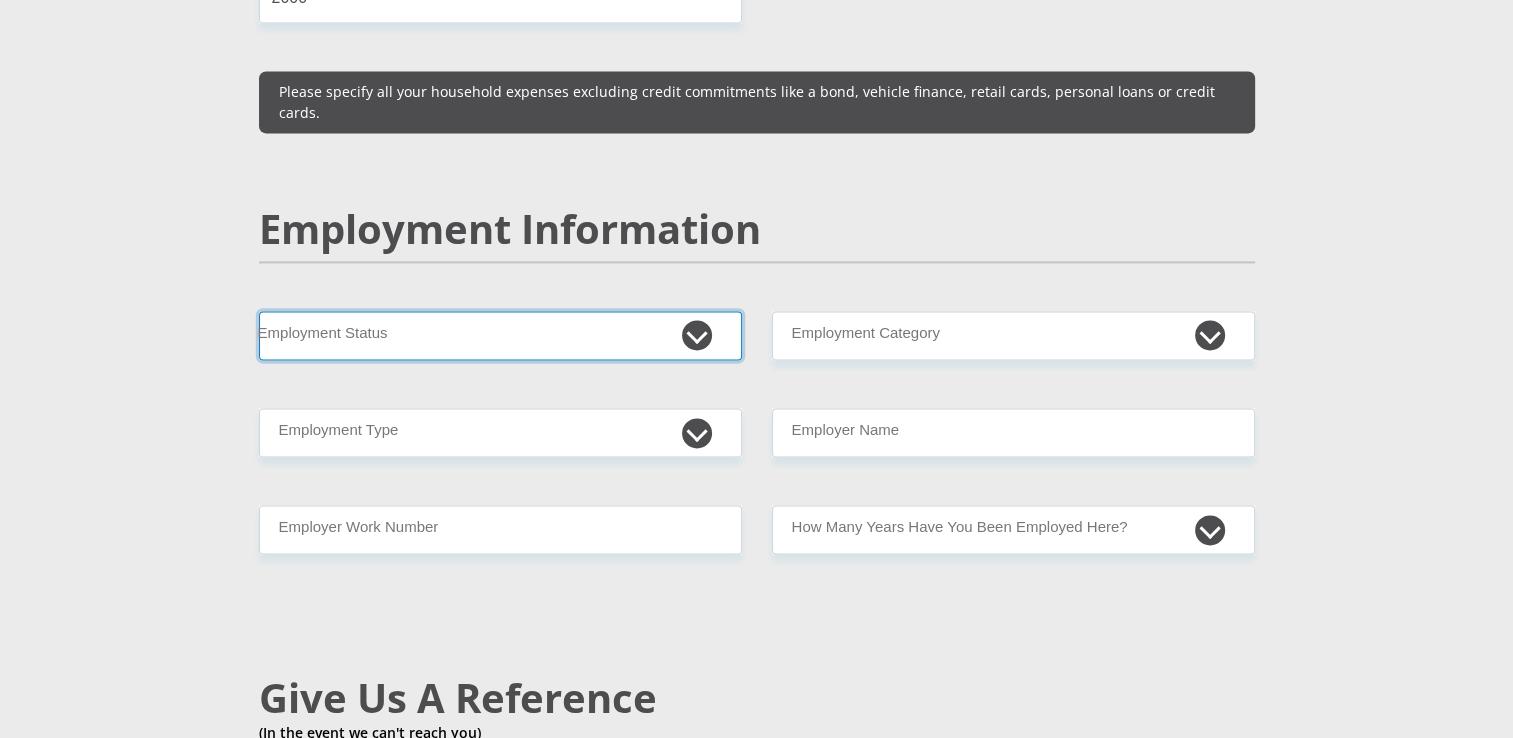 click on "Permanent/Full-time
Part-time/Casual
[DEMOGRAPHIC_DATA] Worker
Self-Employed
Housewife
Retired
Student
Medically Boarded
Disability
Unemployed" at bounding box center [500, 335] 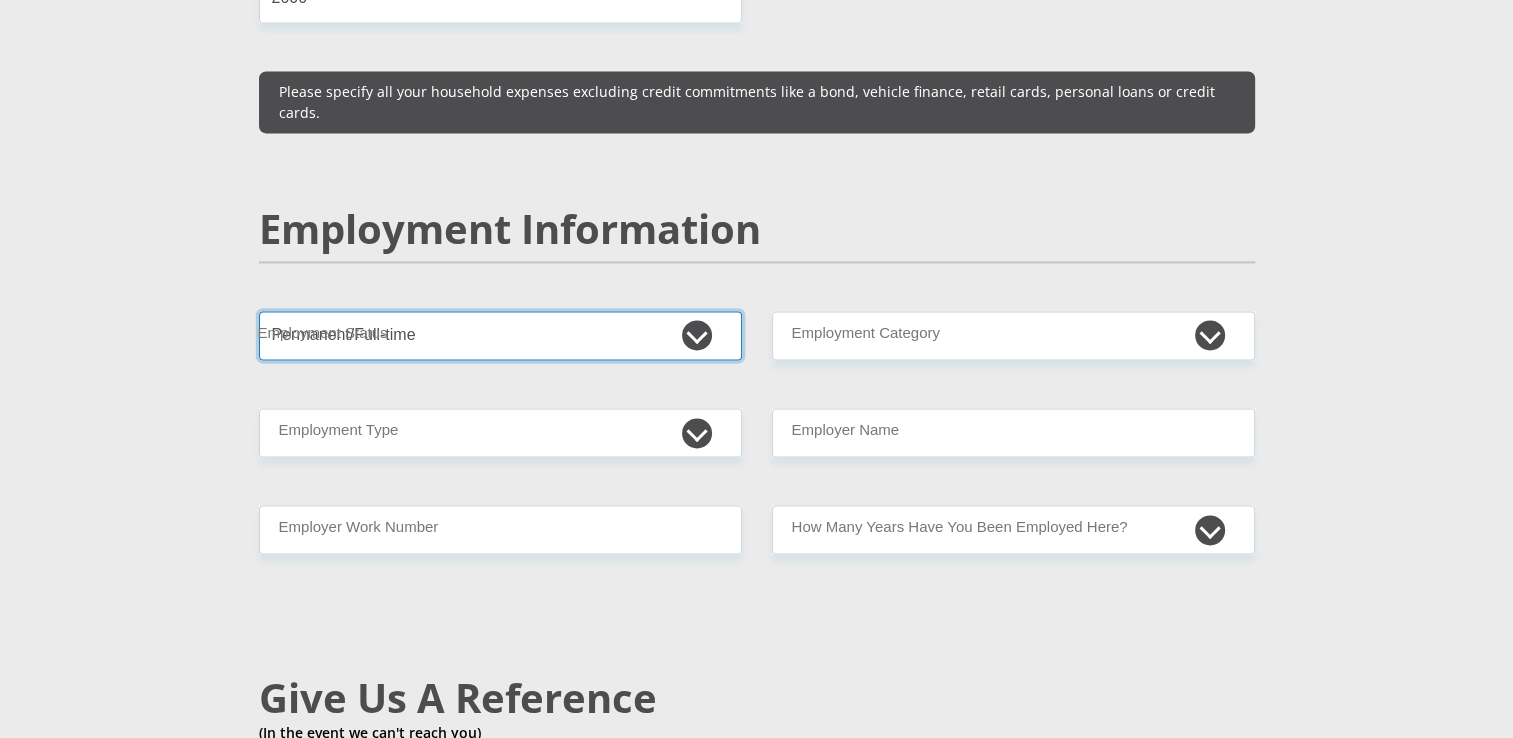 click on "Permanent/Full-time
Part-time/Casual
[DEMOGRAPHIC_DATA] Worker
Self-Employed
Housewife
Retired
Student
Medically Boarded
Disability
Unemployed" at bounding box center (500, 335) 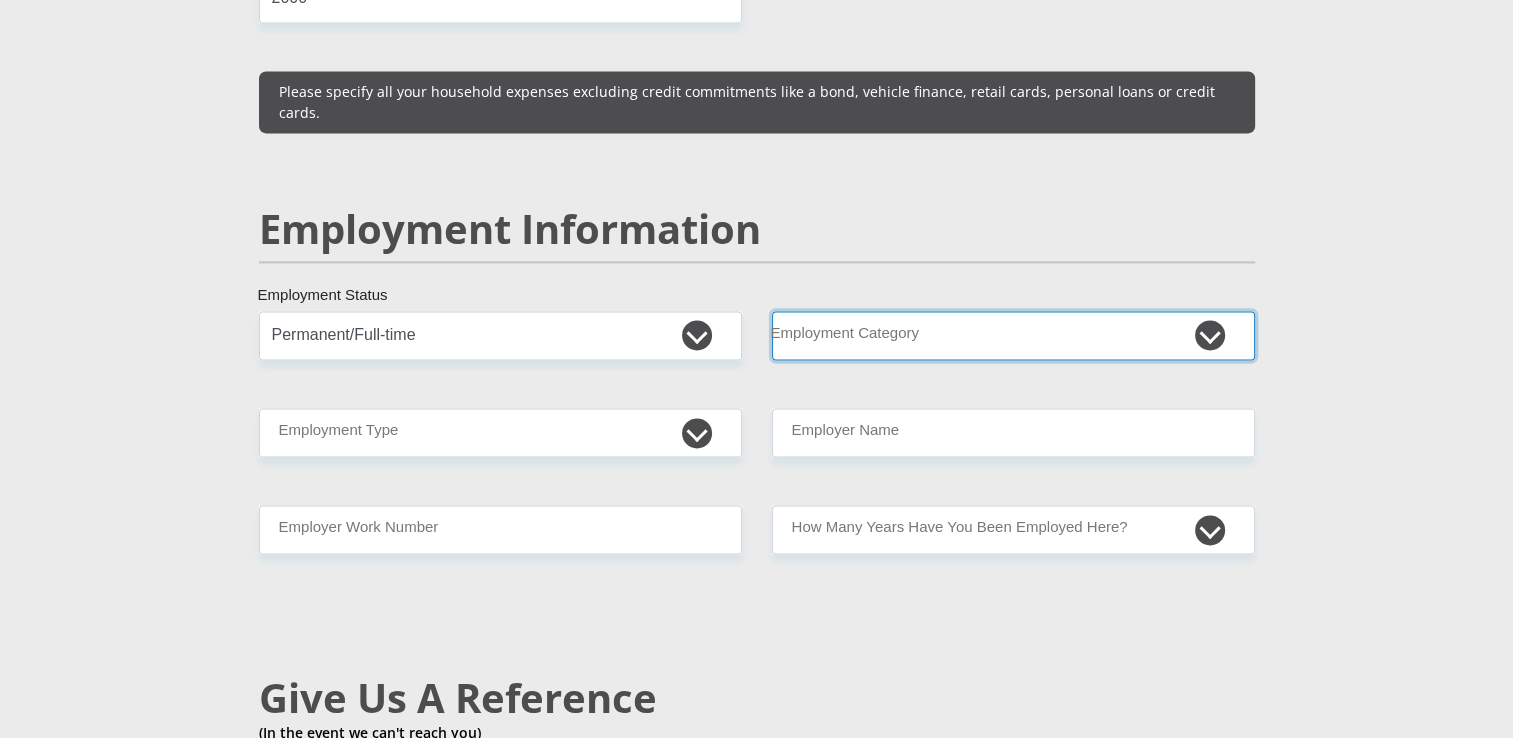 click on "AGRICULTURE
ALCOHOL & TOBACCO
CONSTRUCTION MATERIALS
METALLURGY
EQUIPMENT FOR RENEWABLE ENERGY
SPECIALIZED CONTRACTORS
CAR
GAMING (INCL. INTERNET
OTHER WHOLESALE
UNLICENSED PHARMACEUTICALS
CURRENCY EXCHANGE HOUSES
OTHER FINANCIAL INSTITUTIONS & INSURANCE
REAL ESTATE AGENTS
OIL & GAS
OTHER MATERIALS (E.G. IRON ORE)
PRECIOUS STONES & PRECIOUS METALS
POLITICAL ORGANIZATIONS
RELIGIOUS ORGANIZATIONS(NOT SECTS)
ACTI. HAVING BUSINESS DEAL WITH PUBLIC ADMINISTRATION
LAUNDROMATS" at bounding box center (1013, 335) 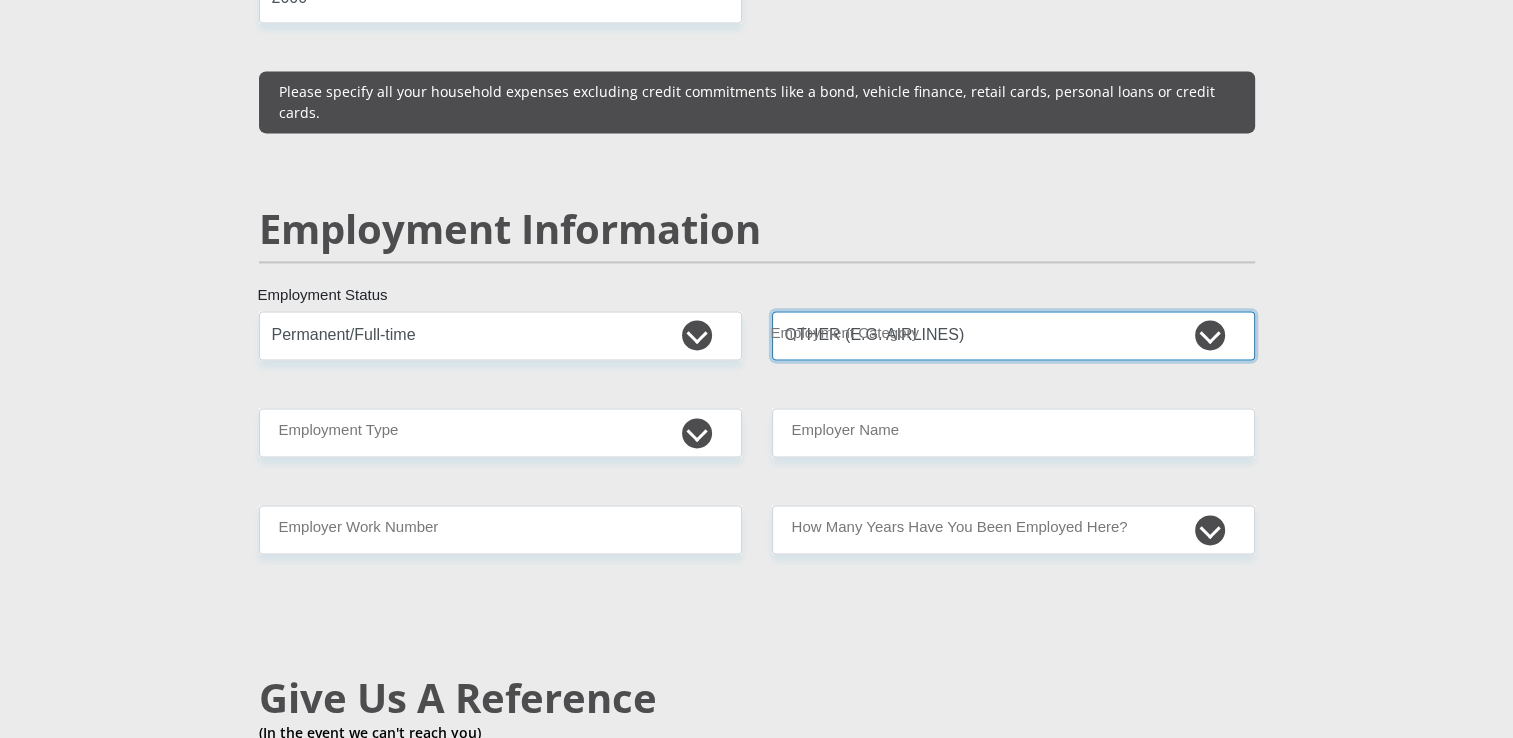 click on "AGRICULTURE
ALCOHOL & TOBACCO
CONSTRUCTION MATERIALS
METALLURGY
EQUIPMENT FOR RENEWABLE ENERGY
SPECIALIZED CONTRACTORS
CAR
GAMING (INCL. INTERNET
OTHER WHOLESALE
UNLICENSED PHARMACEUTICALS
CURRENCY EXCHANGE HOUSES
OTHER FINANCIAL INSTITUTIONS & INSURANCE
REAL ESTATE AGENTS
OIL & GAS
OTHER MATERIALS (E.G. IRON ORE)
PRECIOUS STONES & PRECIOUS METALS
POLITICAL ORGANIZATIONS
RELIGIOUS ORGANIZATIONS(NOT SECTS)
ACTI. HAVING BUSINESS DEAL WITH PUBLIC ADMINISTRATION
LAUNDROMATS" at bounding box center [1013, 335] 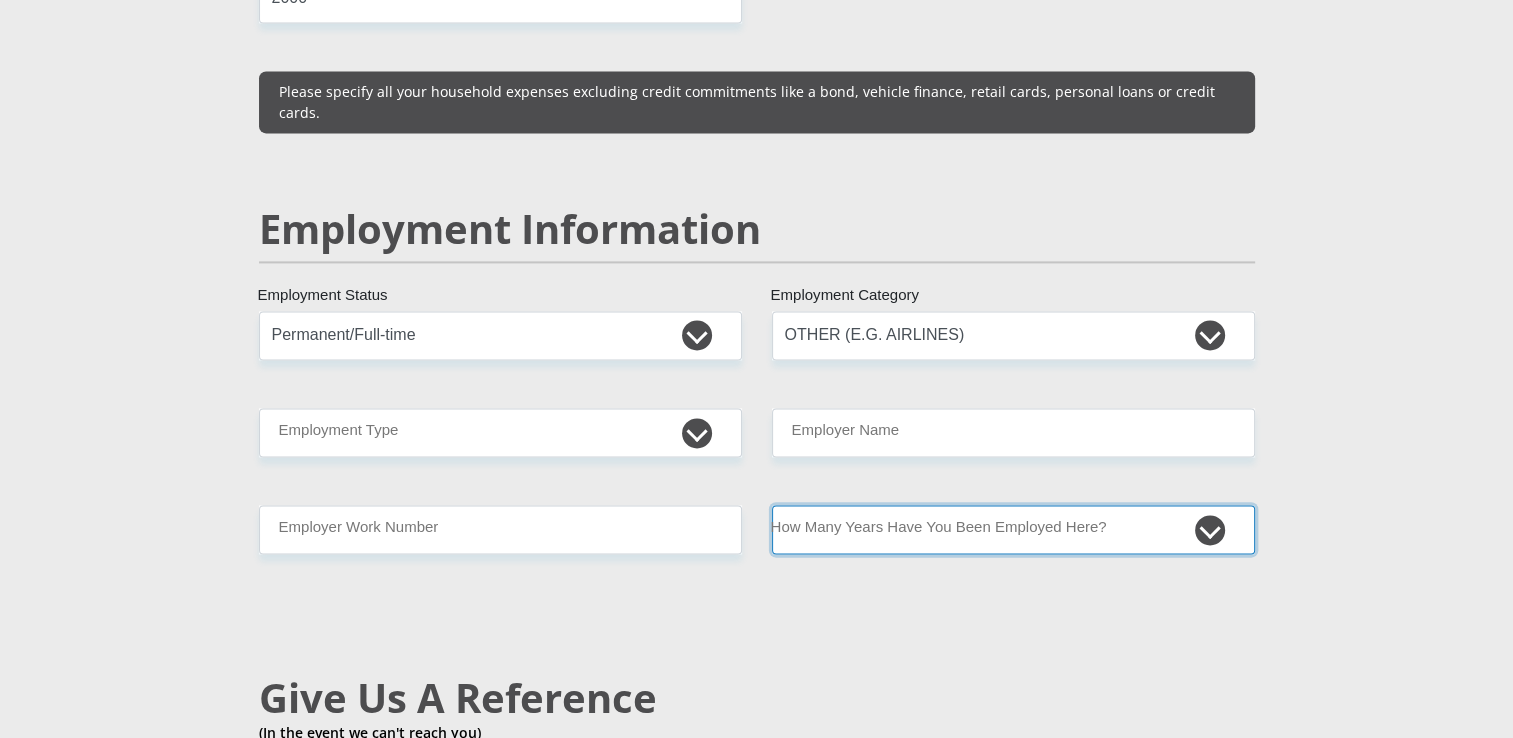 click on "less than 1 year
1-3 years
3-5 years
5+ years" at bounding box center (1013, 529) 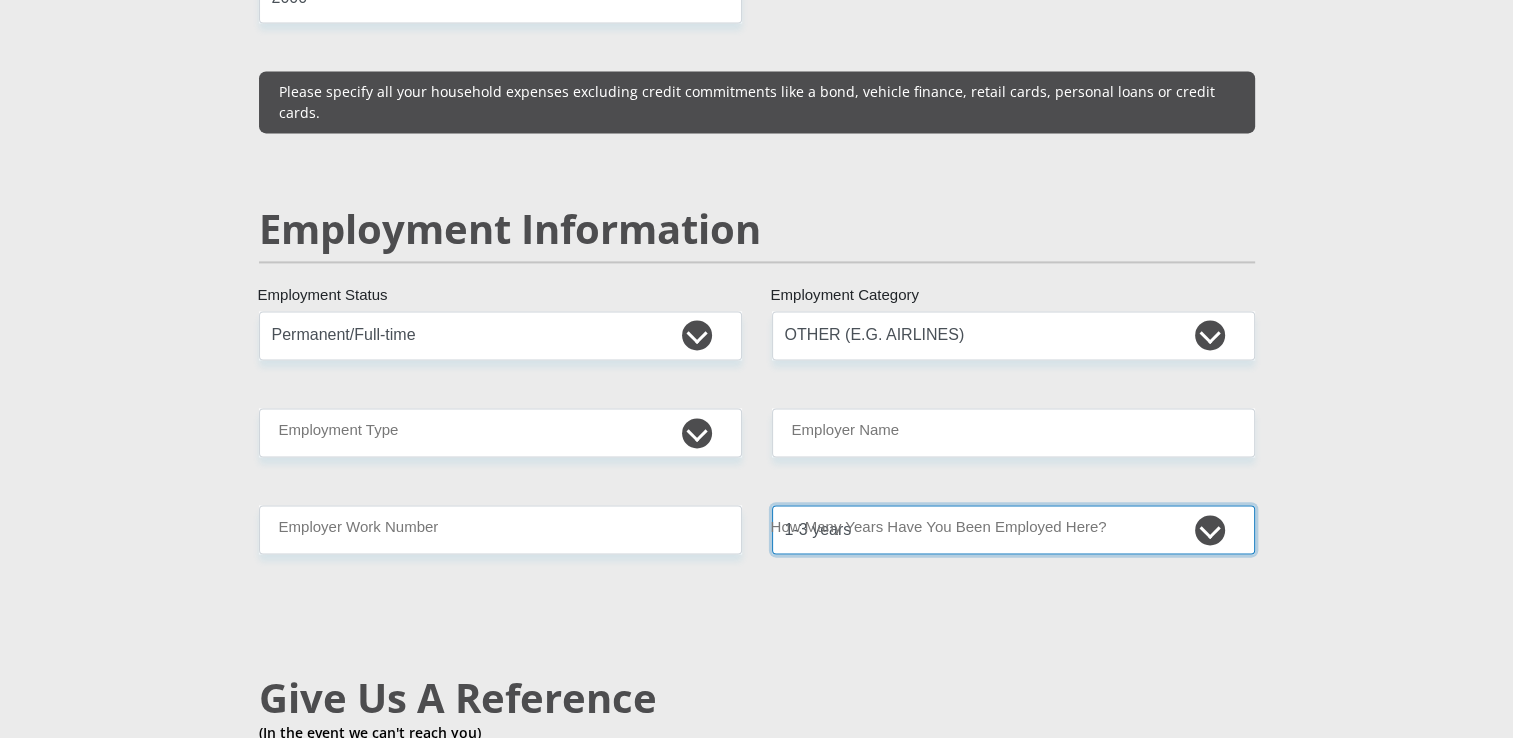 click on "less than 1 year
1-3 years
3-5 years
5+ years" at bounding box center [1013, 529] 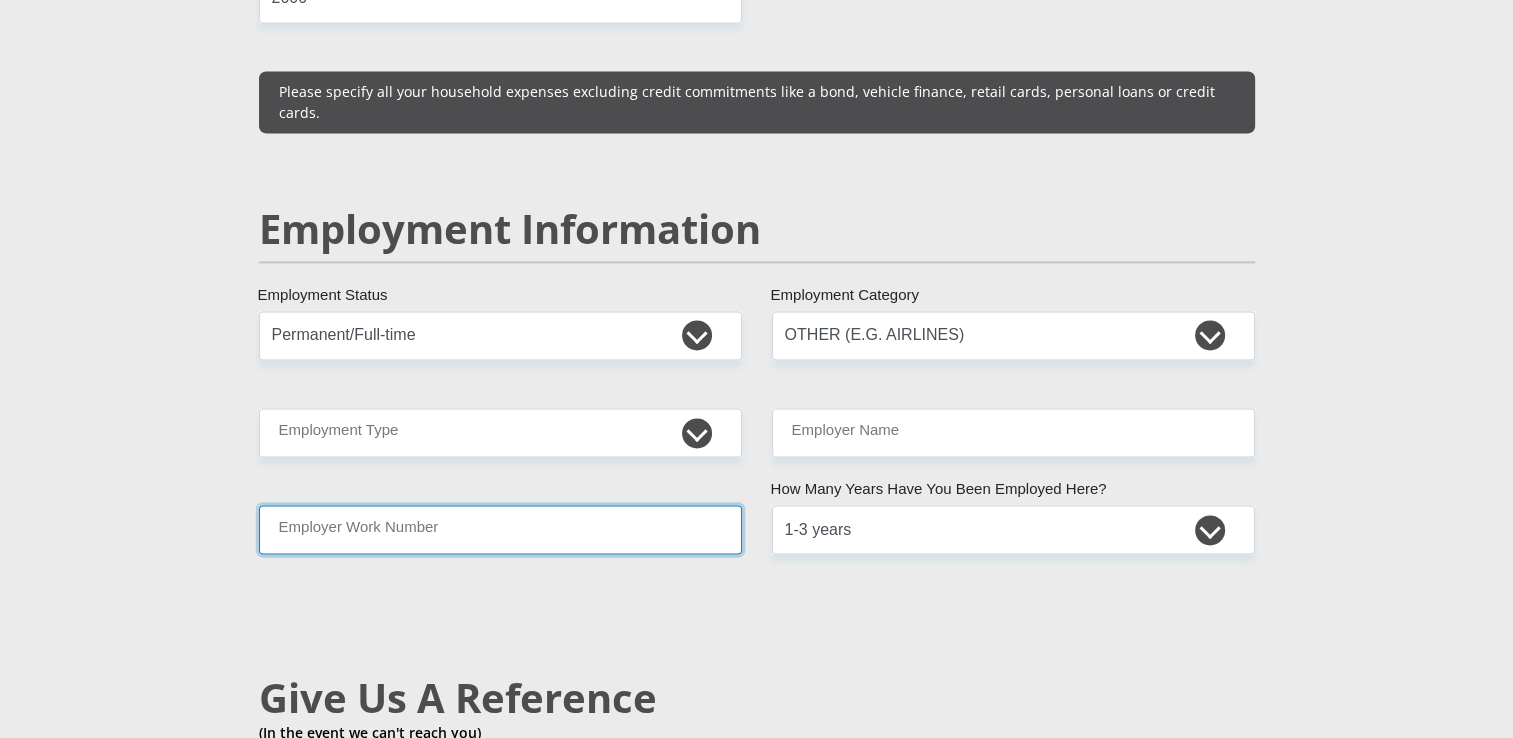 click on "Employer Work Number" at bounding box center [500, 529] 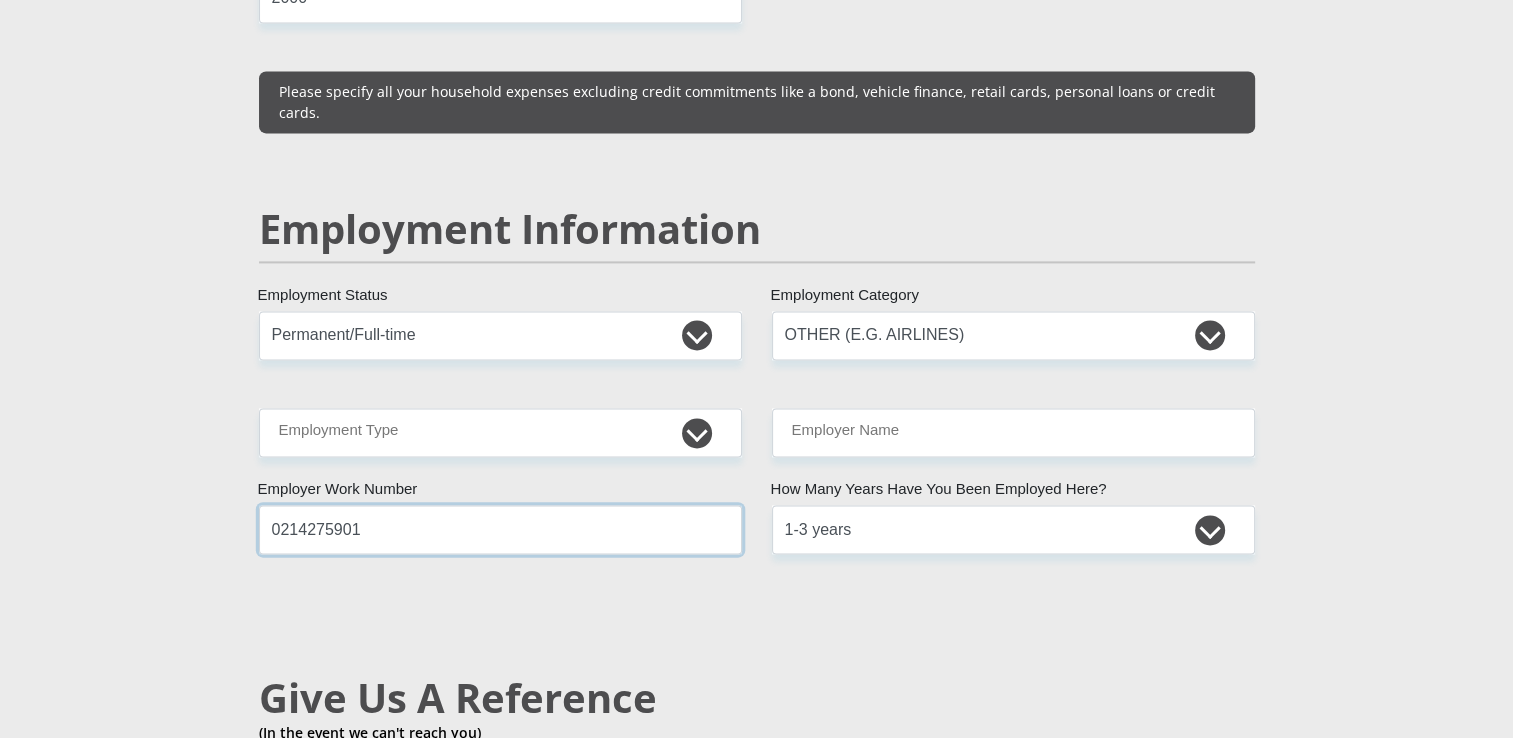 type on "0214275901" 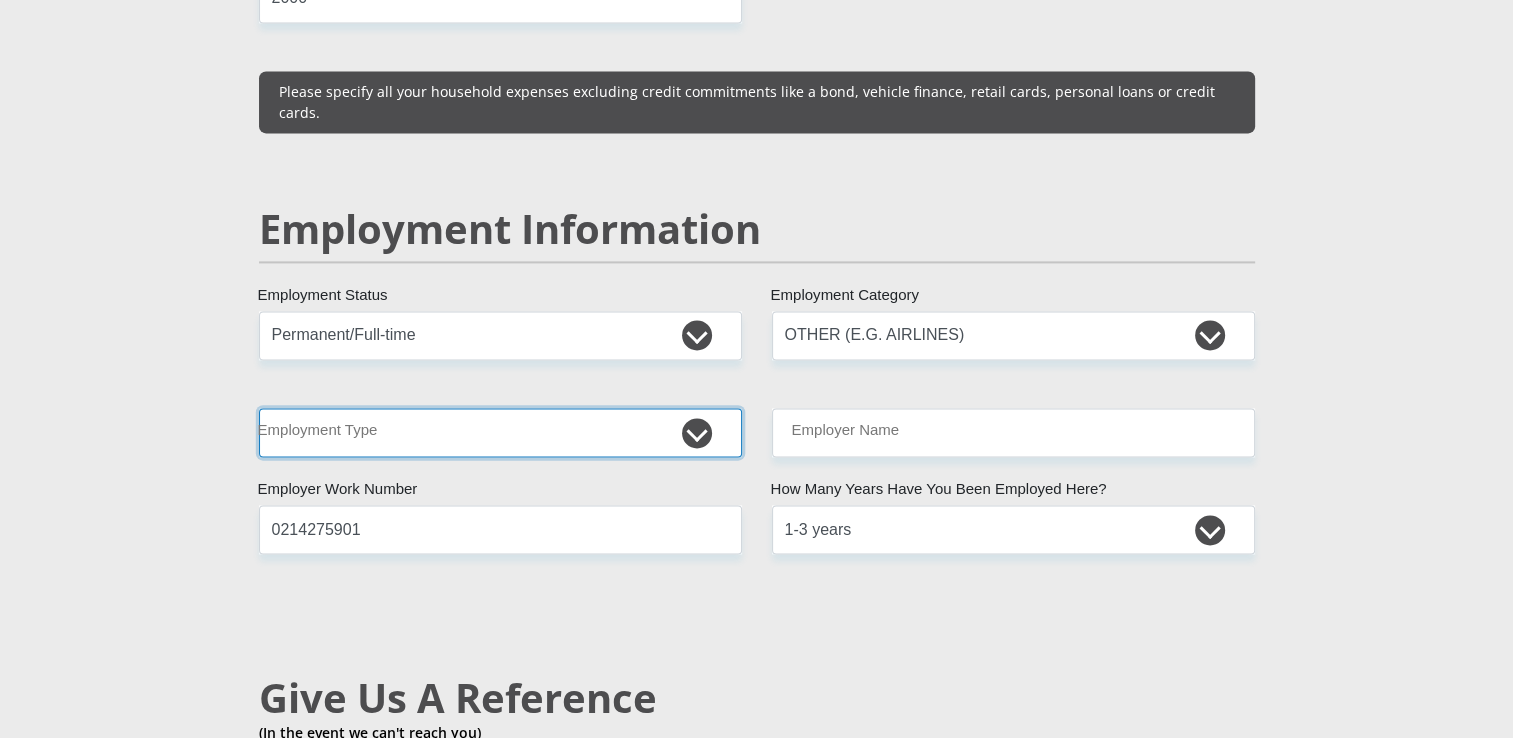 click on "College/Lecturer
Craft Seller
Creative
Driver
Executive
Farmer
Forces - Non Commissioned
Forces - Officer
Hawker
Housewife
Labourer
Licenced Professional
Manager
Miner
Non Licenced Professional
Office Staff/Clerk
Outside Worker
Pensioner
Permanent Teacher
Production/Manufacturing
Sales
Self-Employed
Semi-Professional Worker
Service Industry  Social Worker  Student" at bounding box center [500, 432] 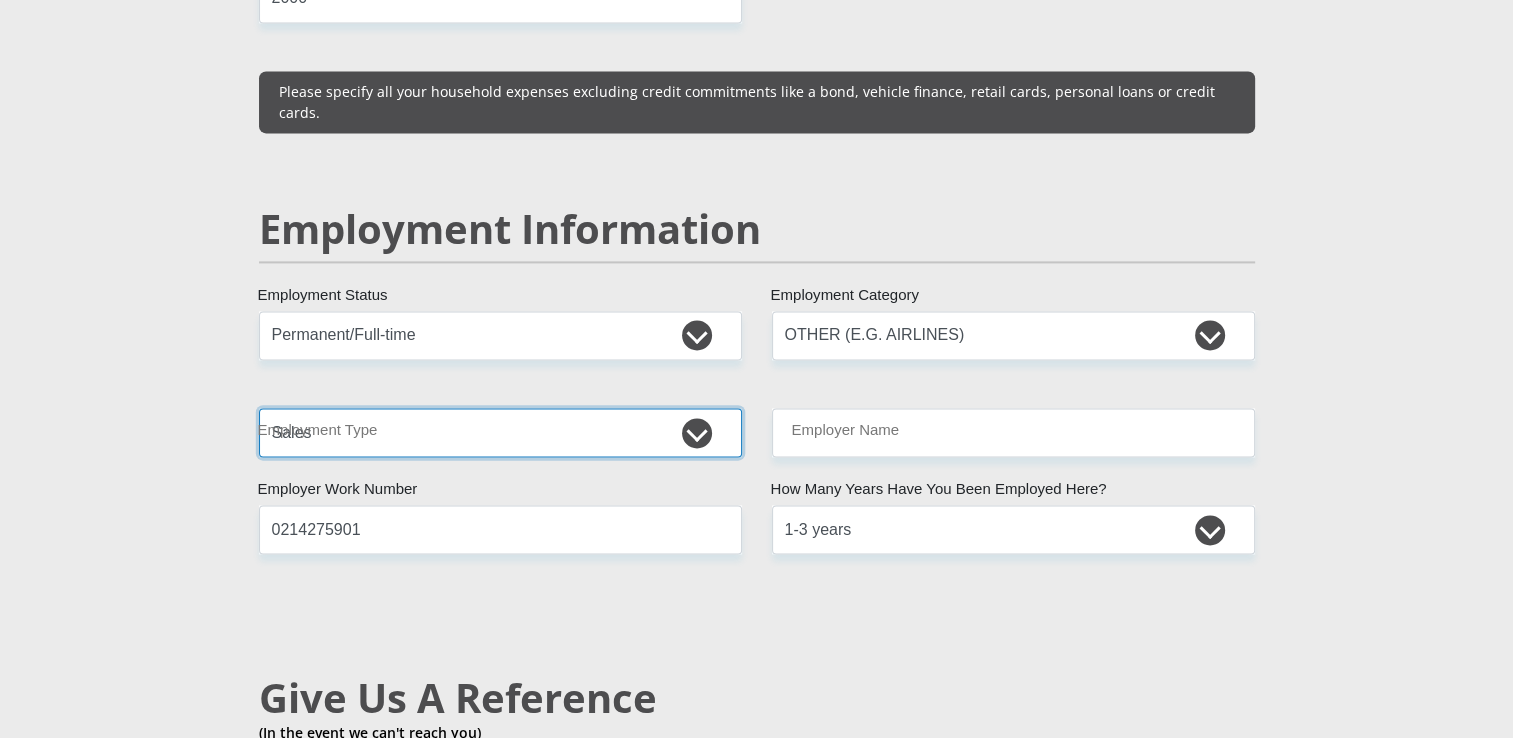 click on "College/Lecturer
Craft Seller
Creative
Driver
Executive
Farmer
Forces - Non Commissioned
Forces - Officer
Hawker
Housewife
Labourer
Licenced Professional
Manager
Miner
Non Licenced Professional
Office Staff/Clerk
Outside Worker
Pensioner
Permanent Teacher
Production/Manufacturing
Sales
Self-Employed
Semi-Professional Worker
Service Industry  Social Worker  Student" at bounding box center (500, 432) 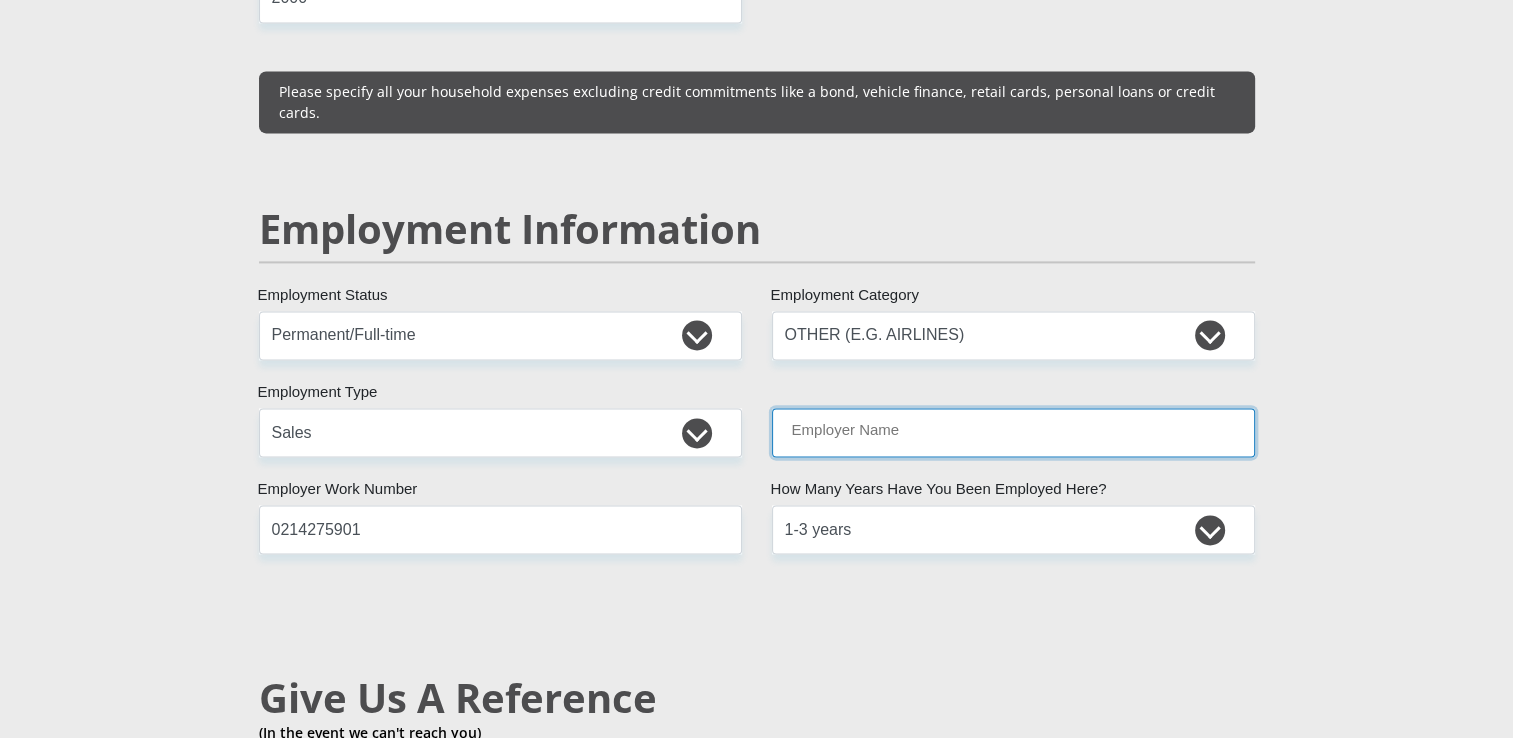 click on "Employer Name" at bounding box center [1013, 432] 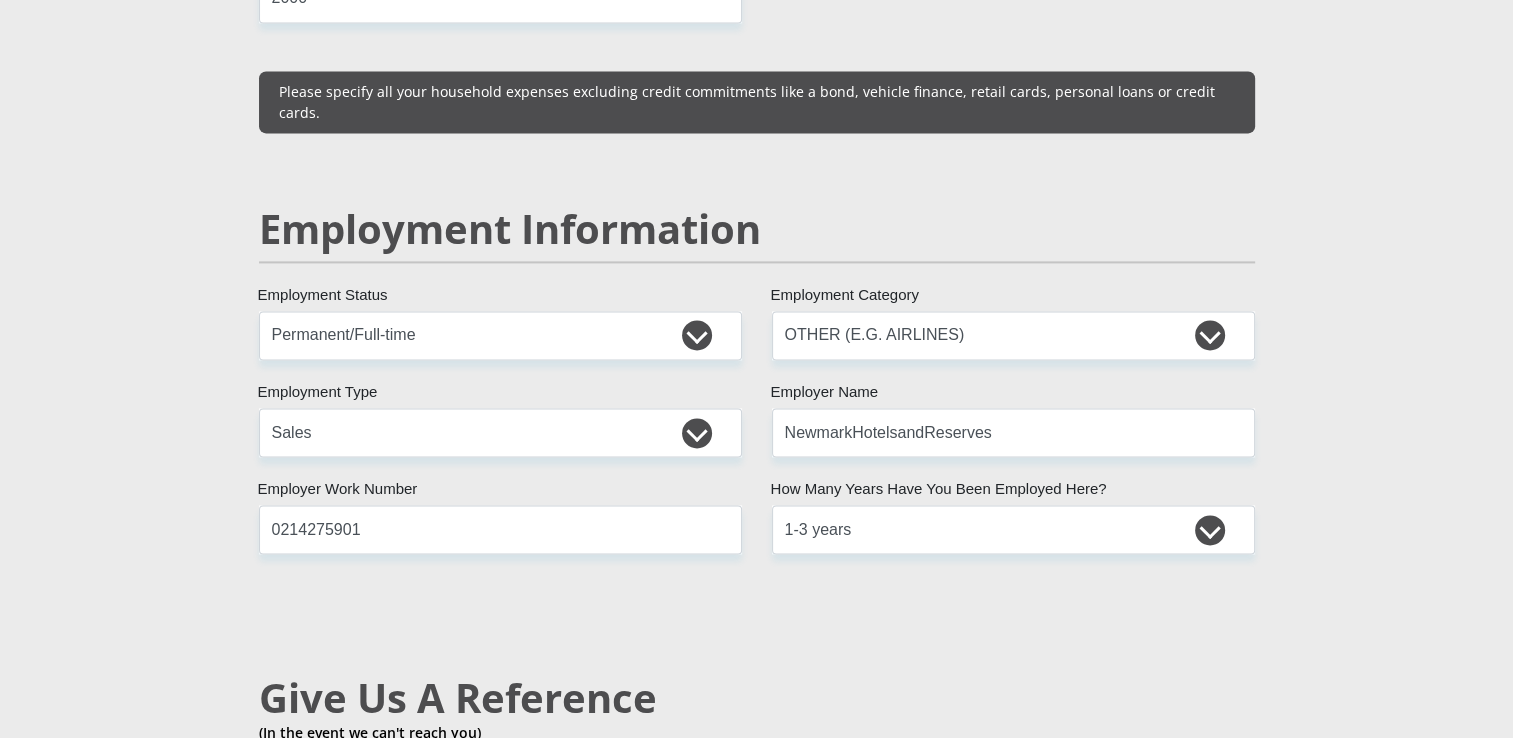 type on "Yandisa" 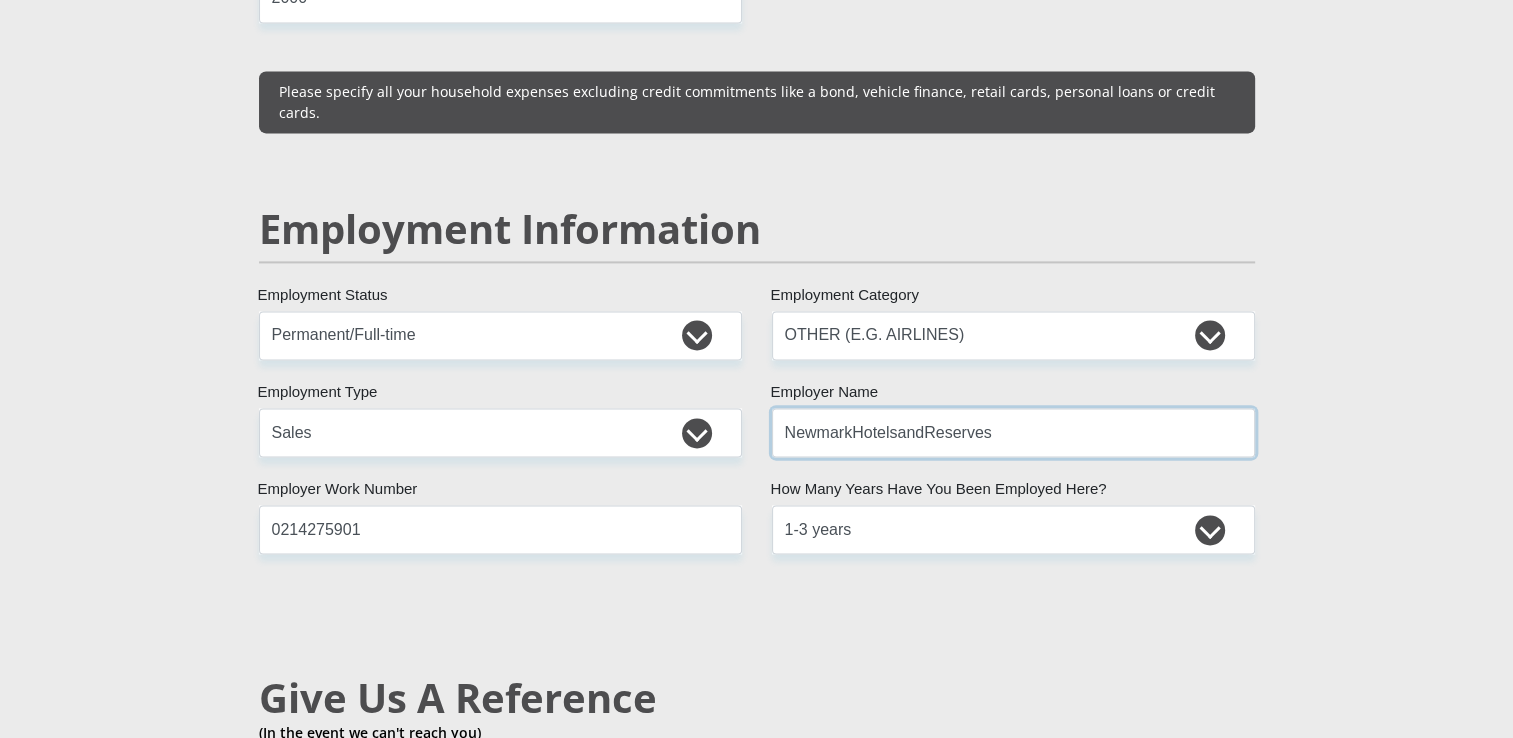 drag, startPoint x: 1012, startPoint y: 390, endPoint x: 704, endPoint y: 400, distance: 308.1623 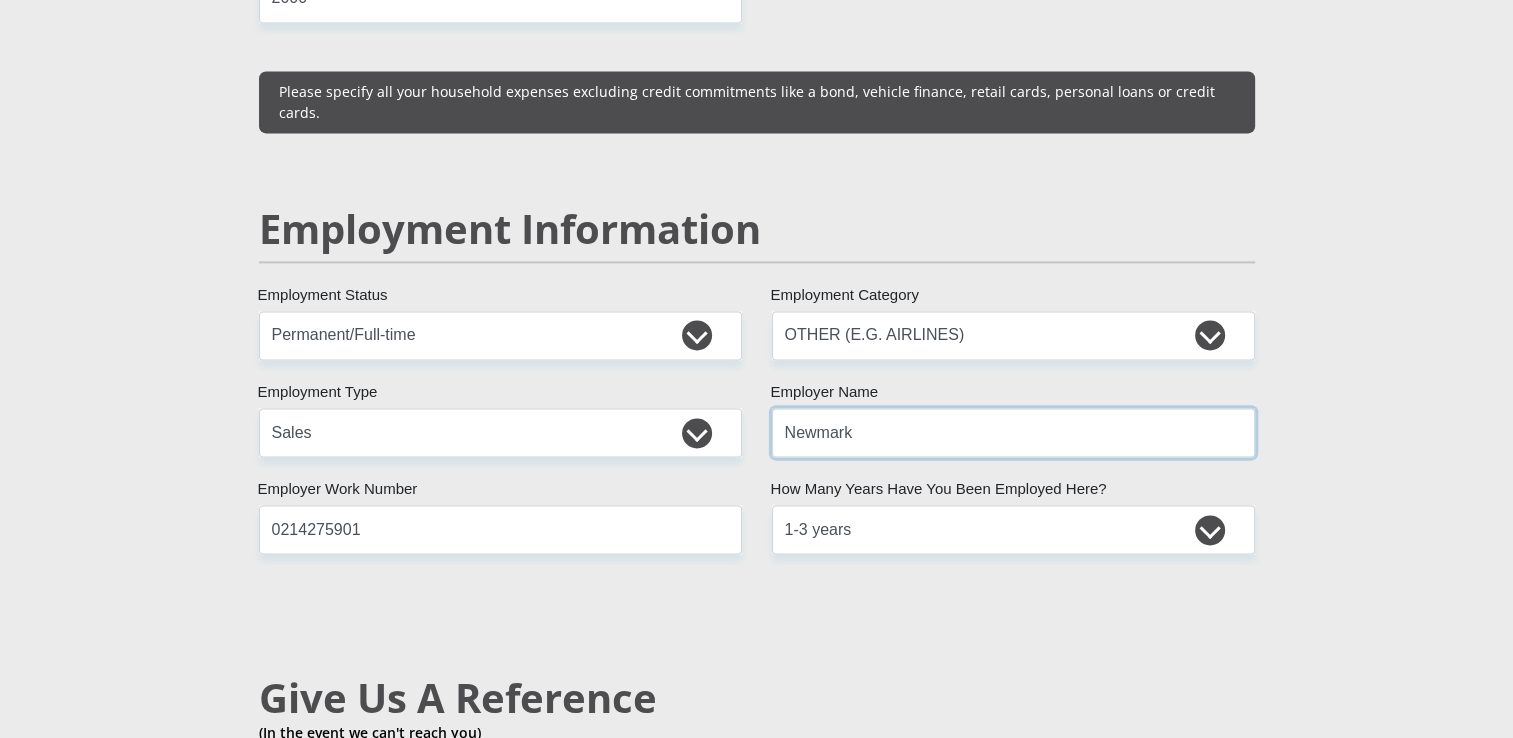 type on "NewmarkHotelsandReserves" 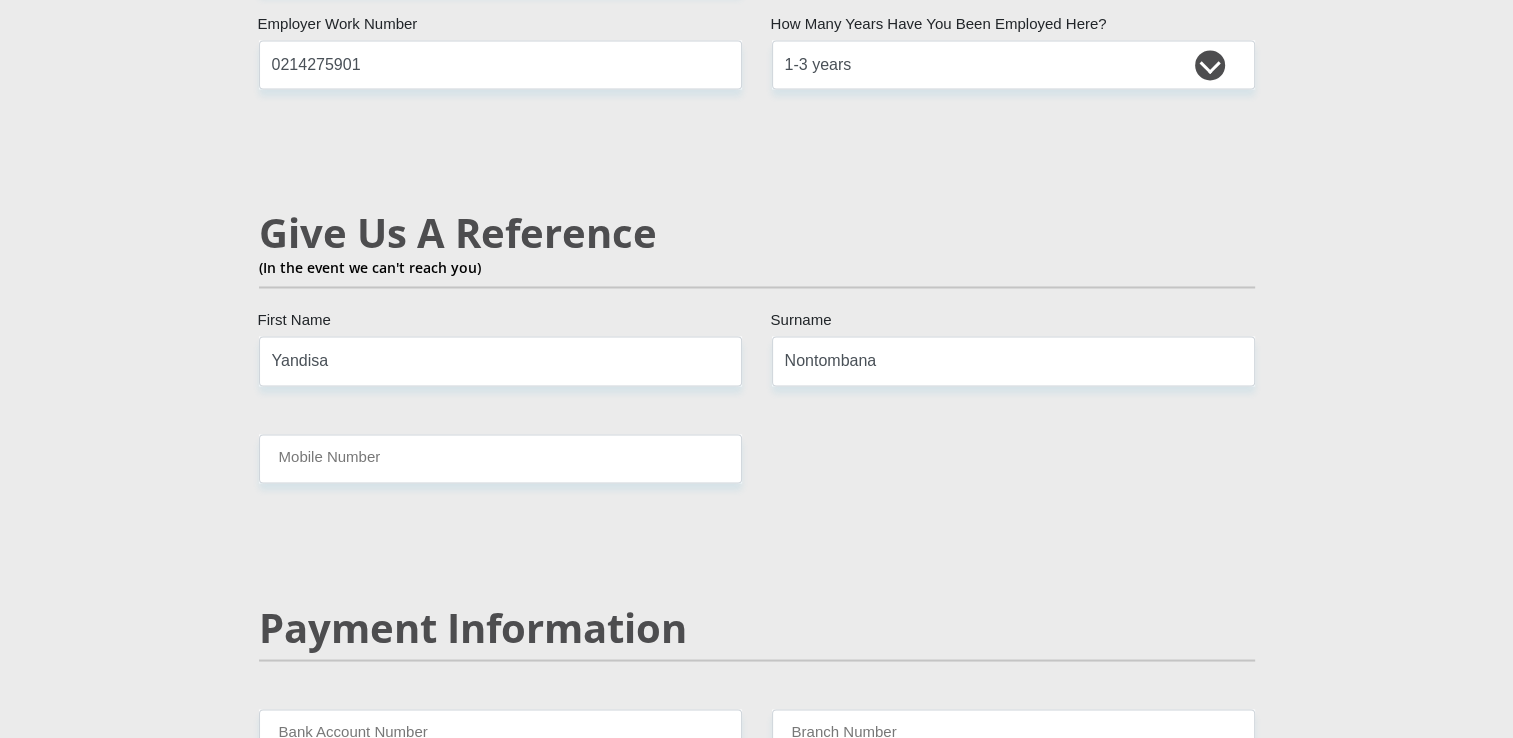scroll, scrollTop: 3400, scrollLeft: 0, axis: vertical 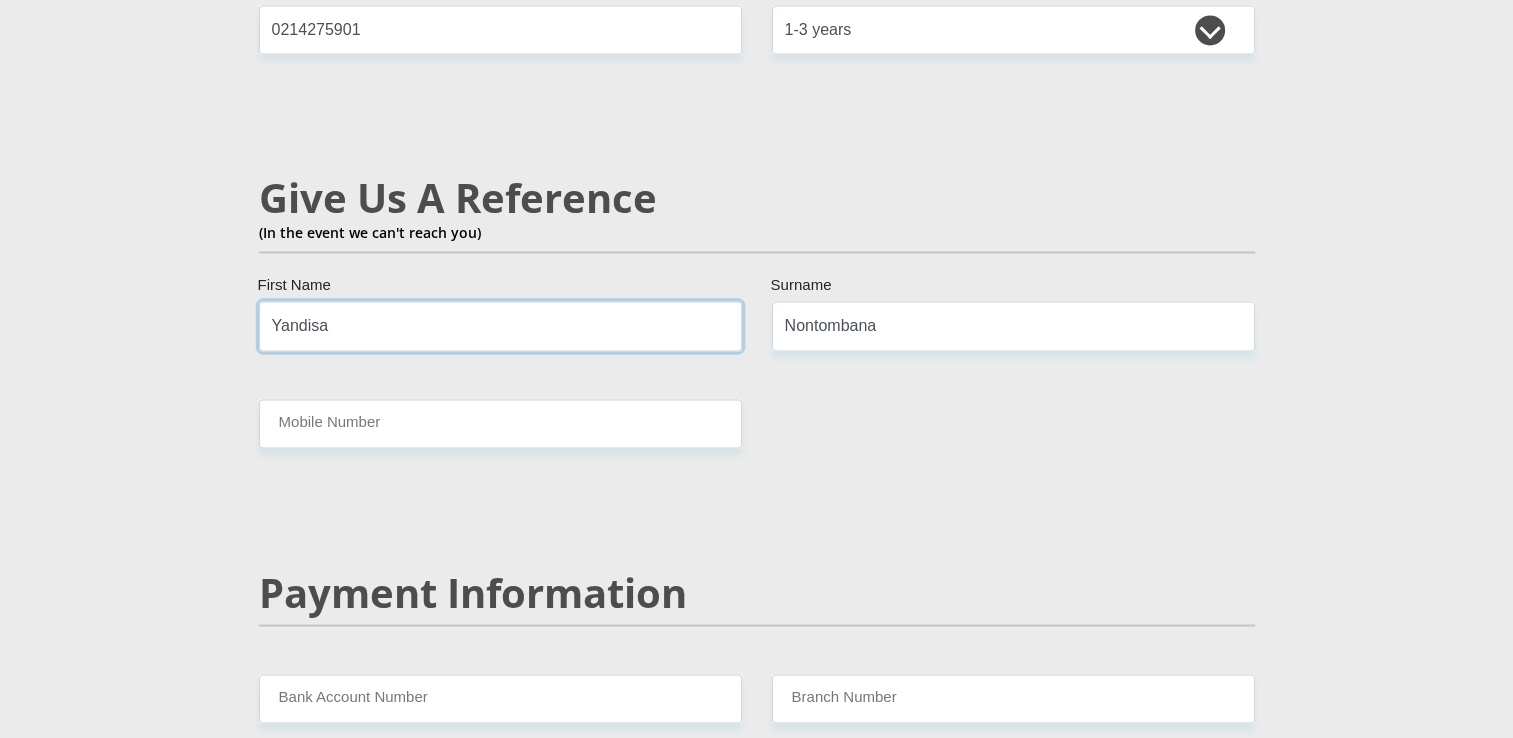 click on "Yandisa" at bounding box center (500, 325) 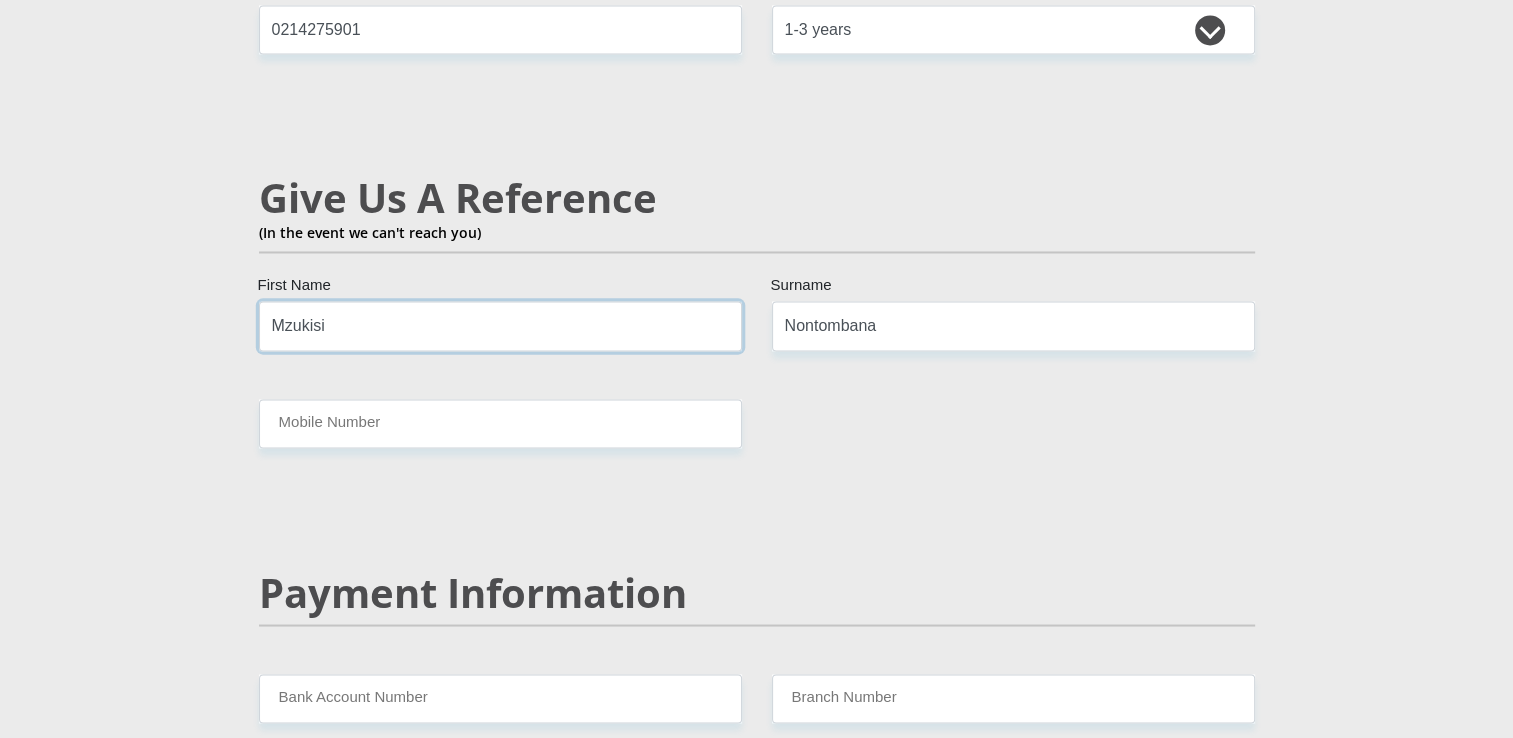type on "Mzukisi" 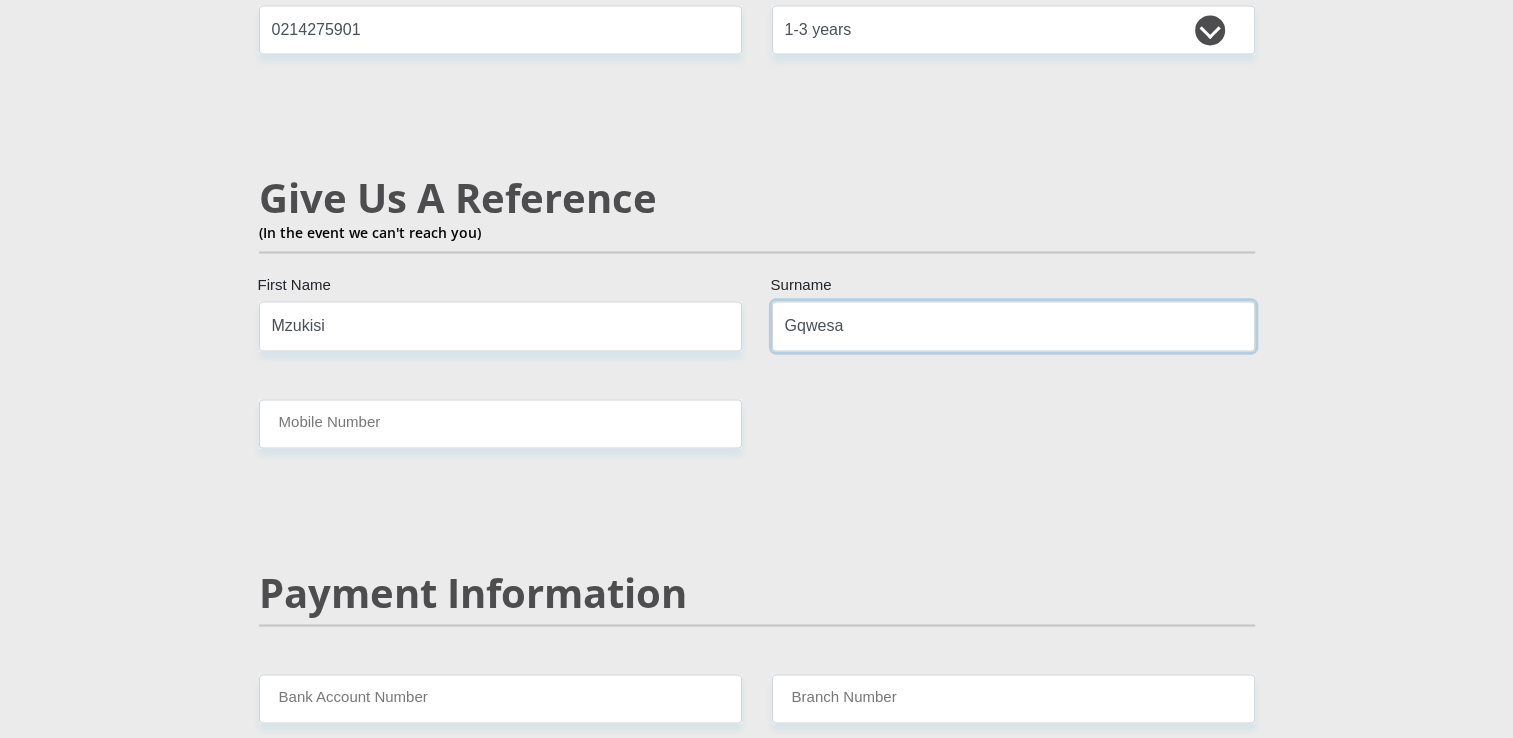 type on "Gqwesa" 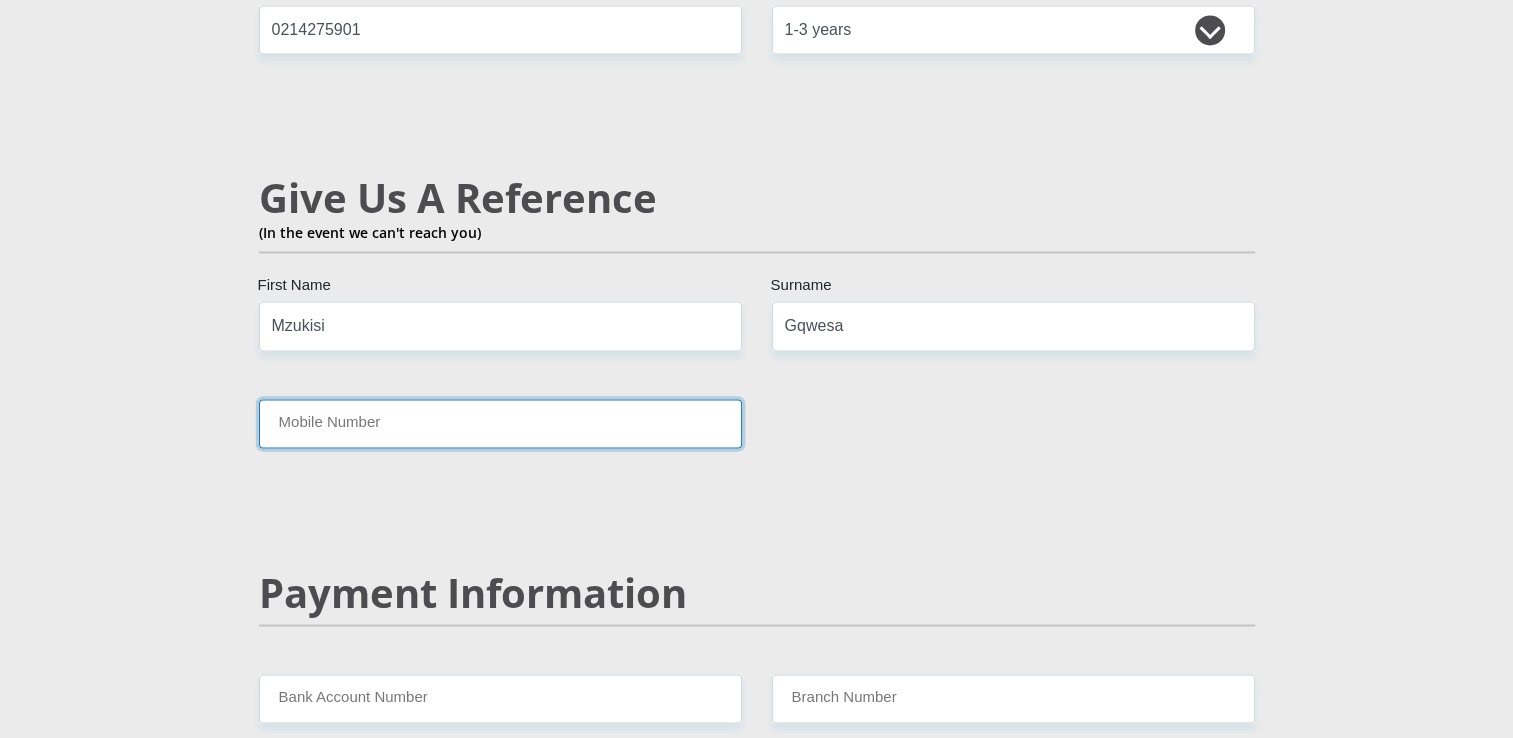 click on "Mobile Number" at bounding box center (500, 423) 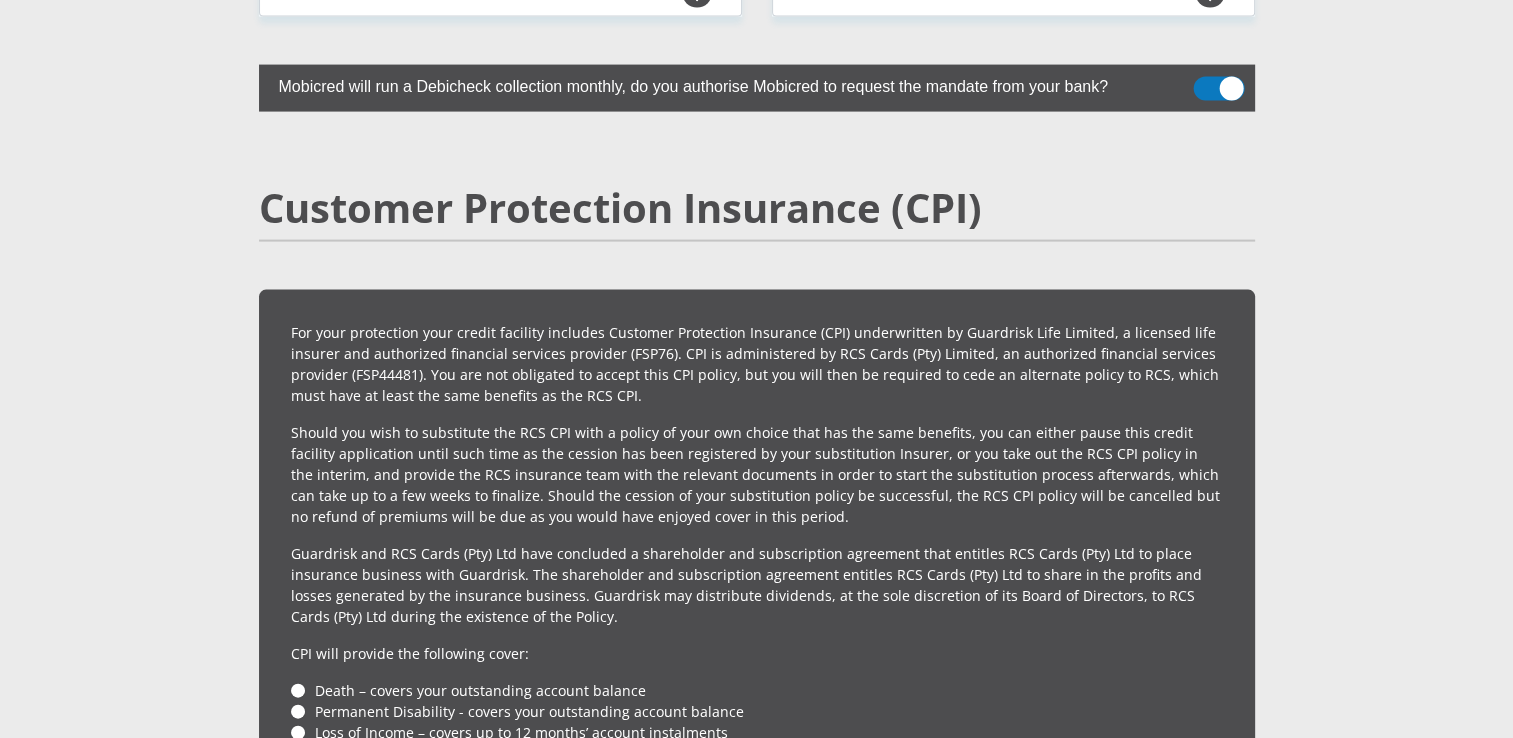 scroll, scrollTop: 3900, scrollLeft: 0, axis: vertical 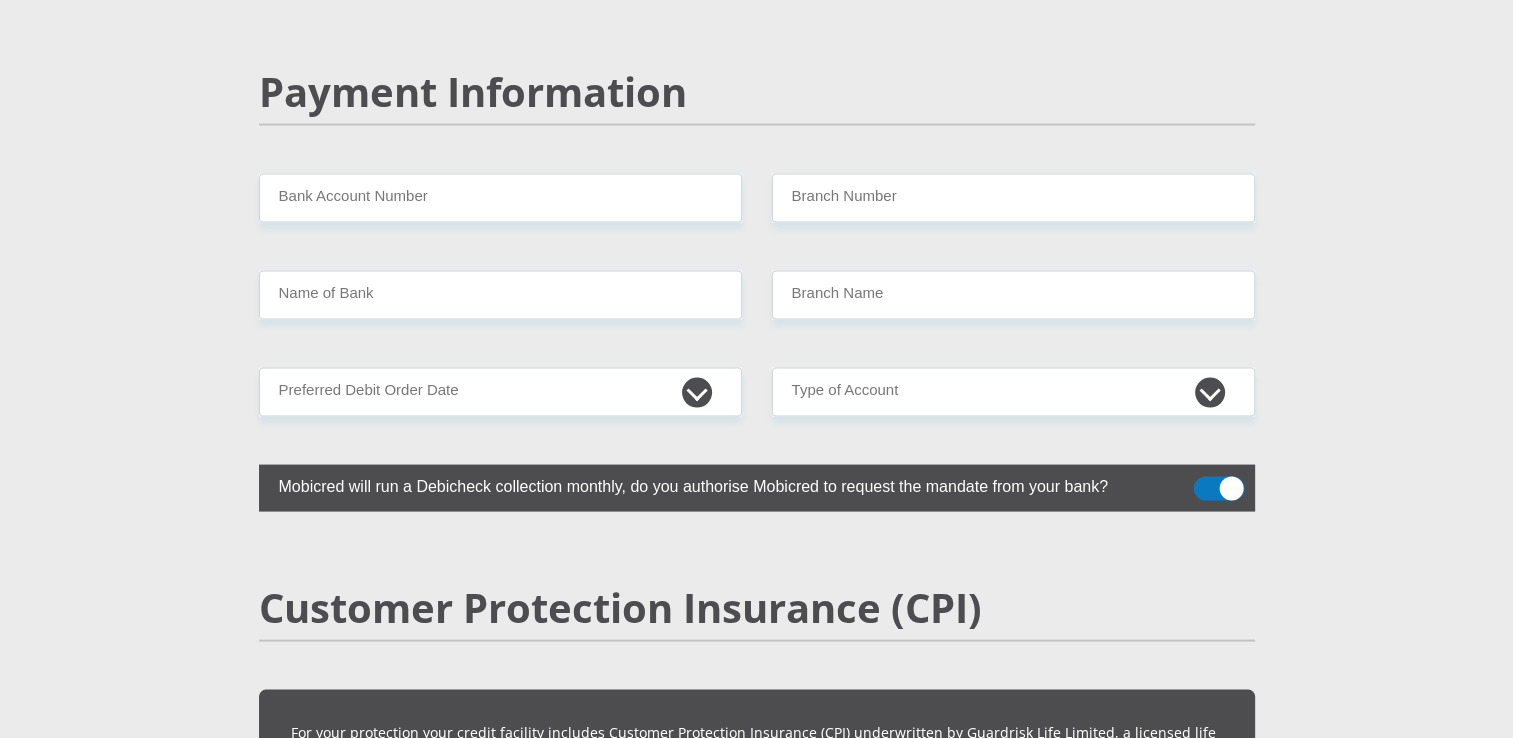 type on "0734992493" 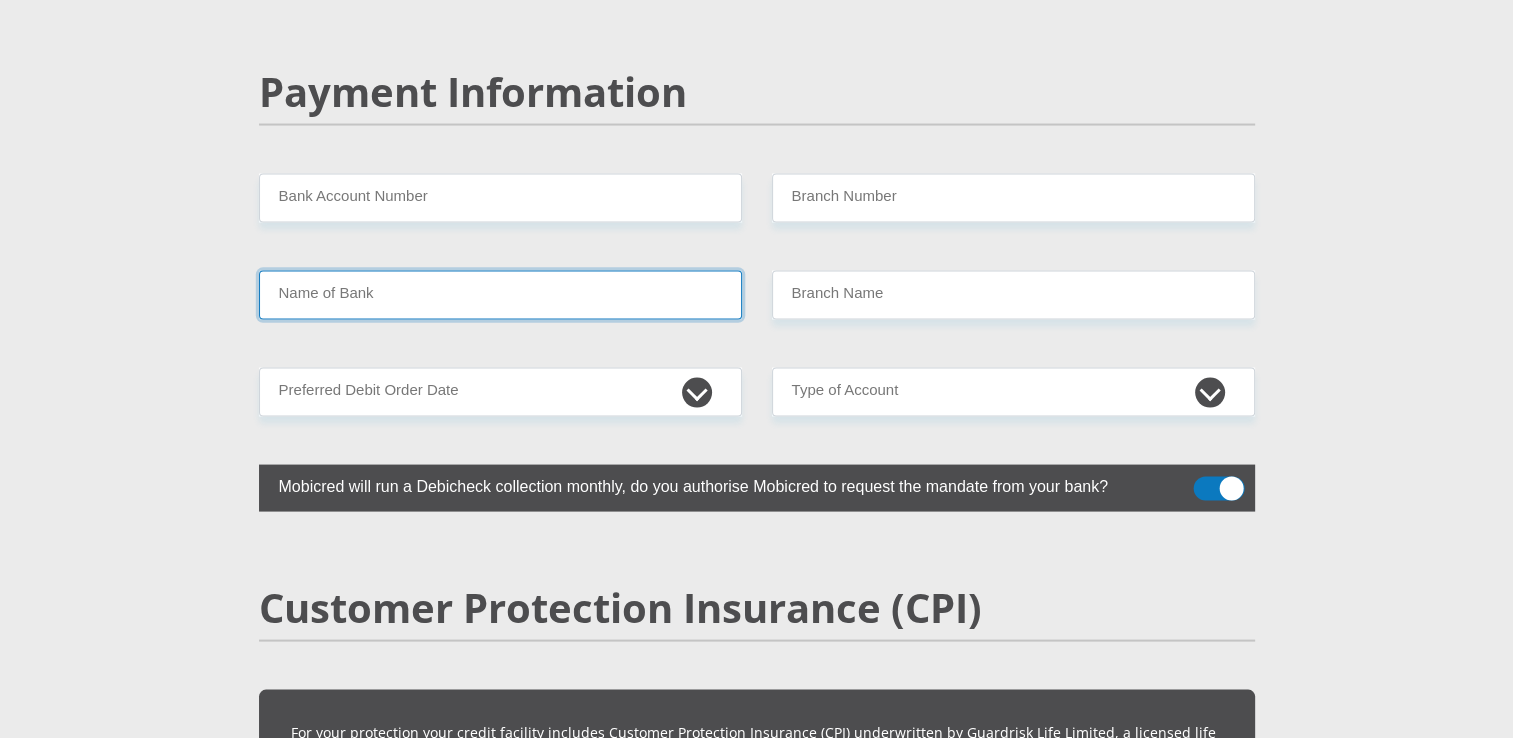 click on "Name of Bank" at bounding box center [500, 295] 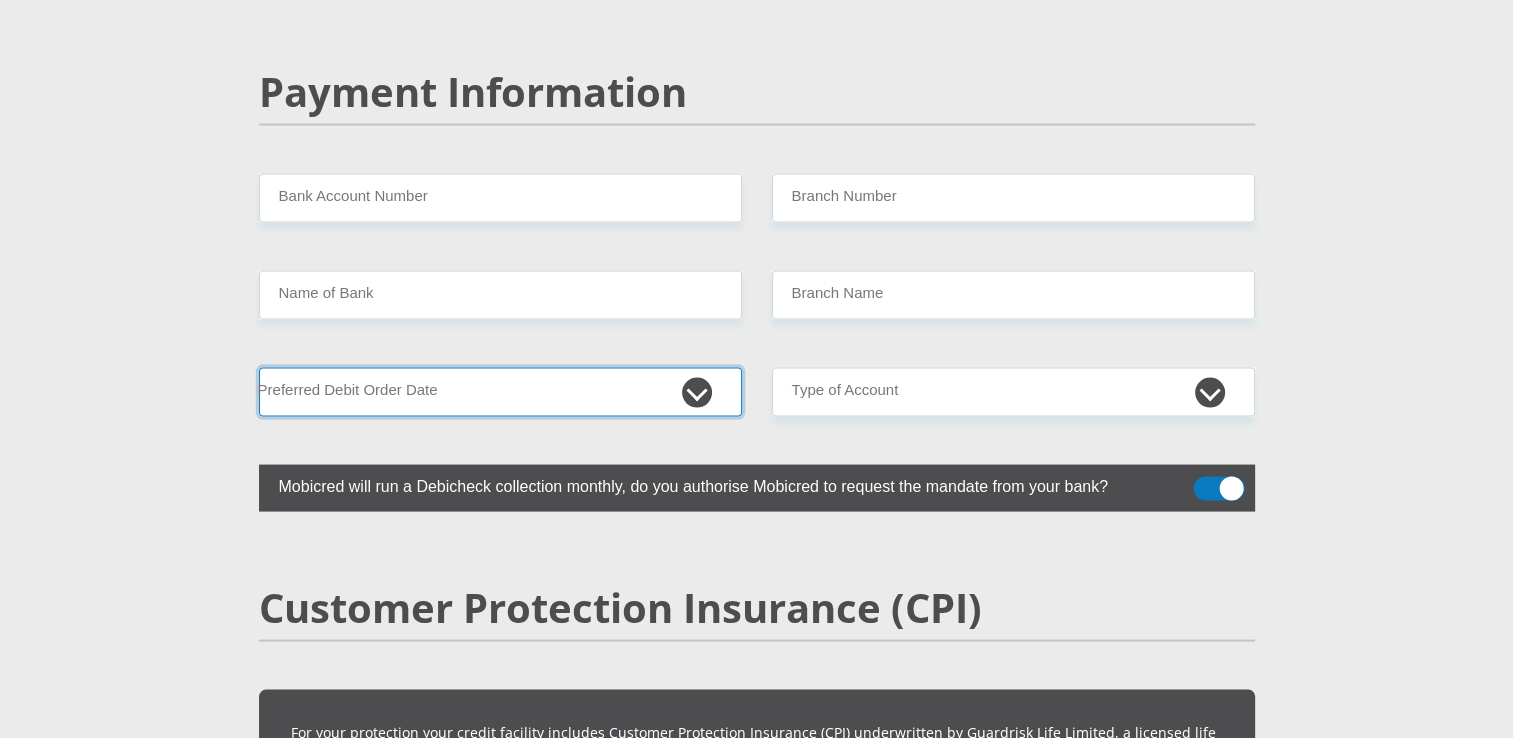 click on "1st
2nd
3rd
4th
5th
7th
18th
19th
20th
21st
22nd
23rd
24th
25th
26th
27th
28th
29th
30th" at bounding box center [500, 392] 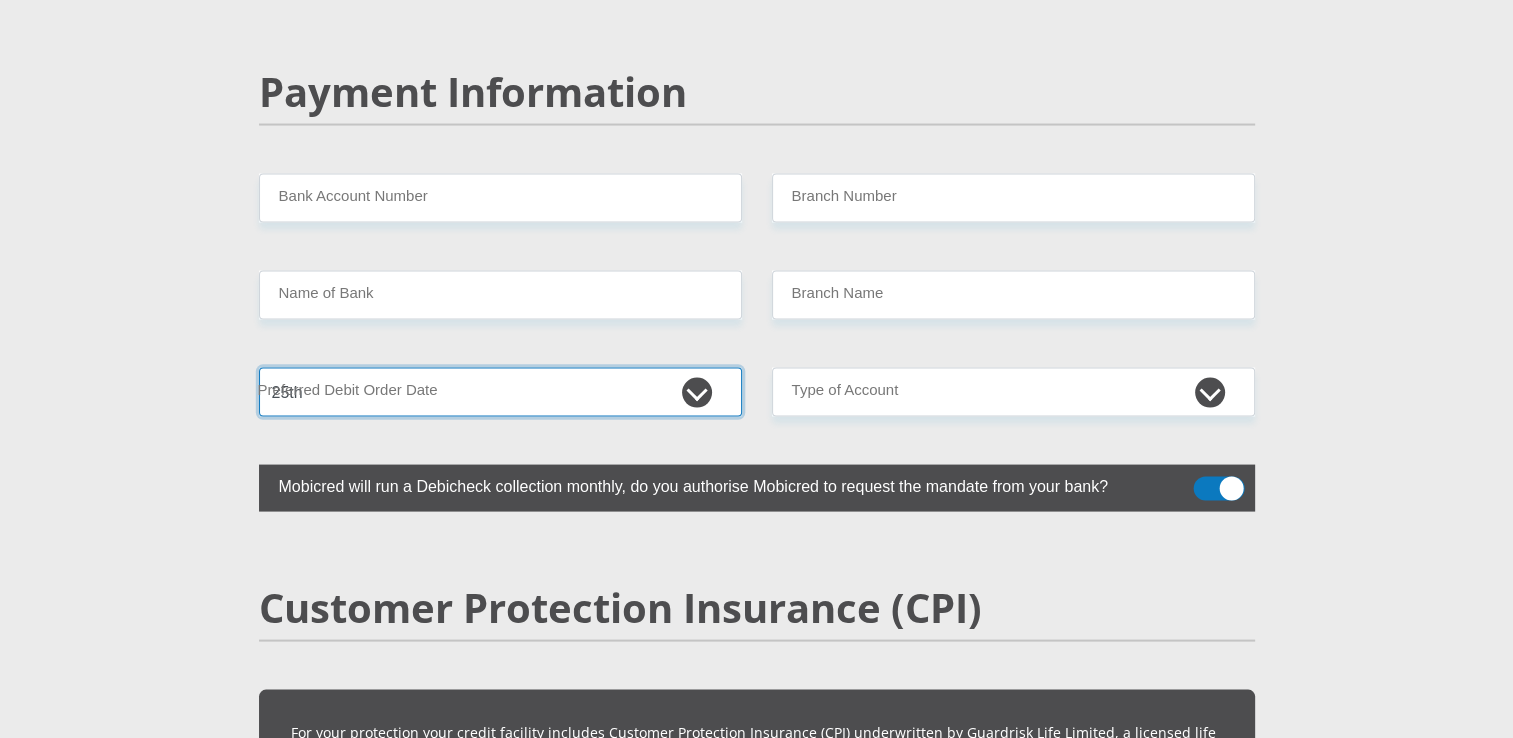 click on "1st
2nd
3rd
4th
5th
7th
18th
19th
20th
21st
22nd
23rd
24th
25th
26th
27th
28th
29th
30th" at bounding box center (500, 392) 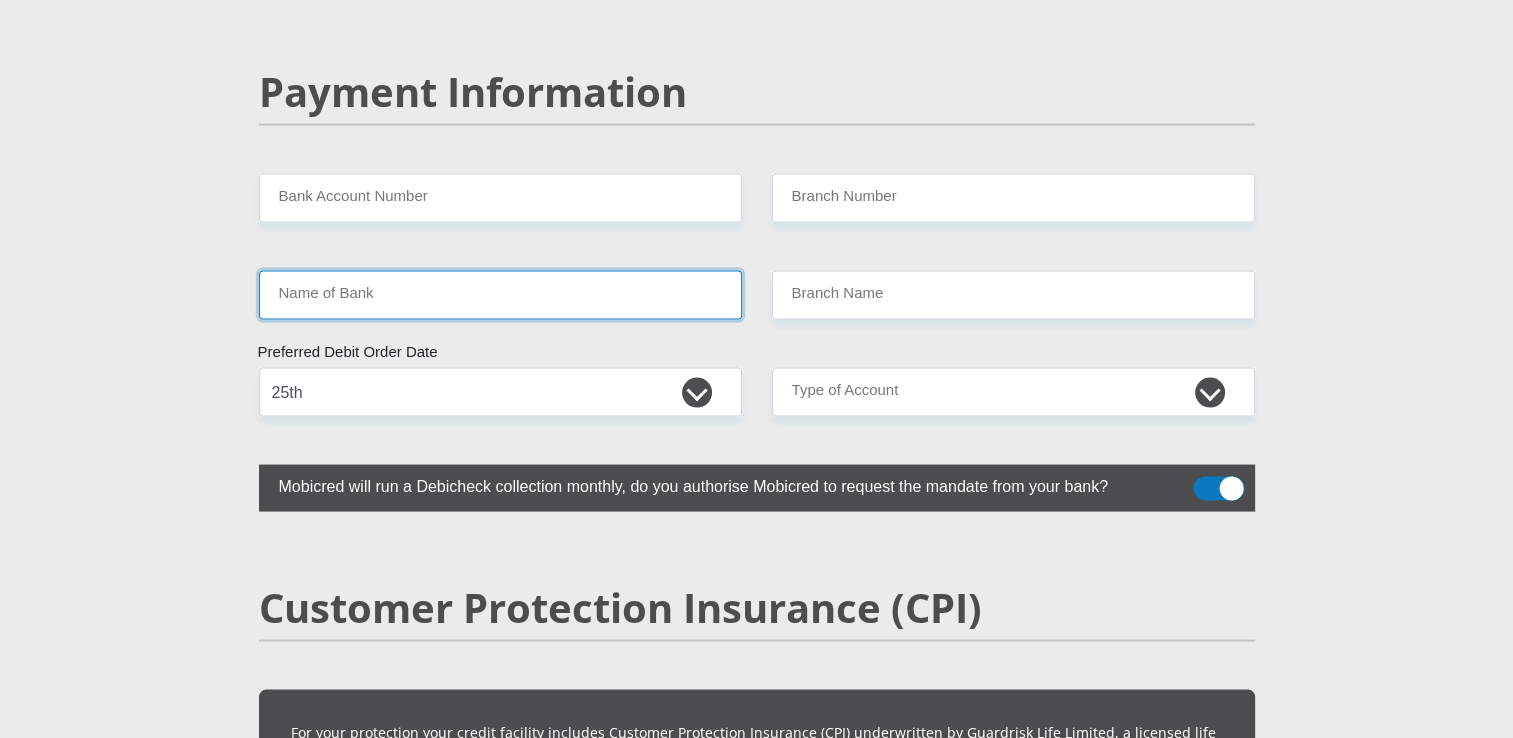click on "Name of Bank" at bounding box center [500, 295] 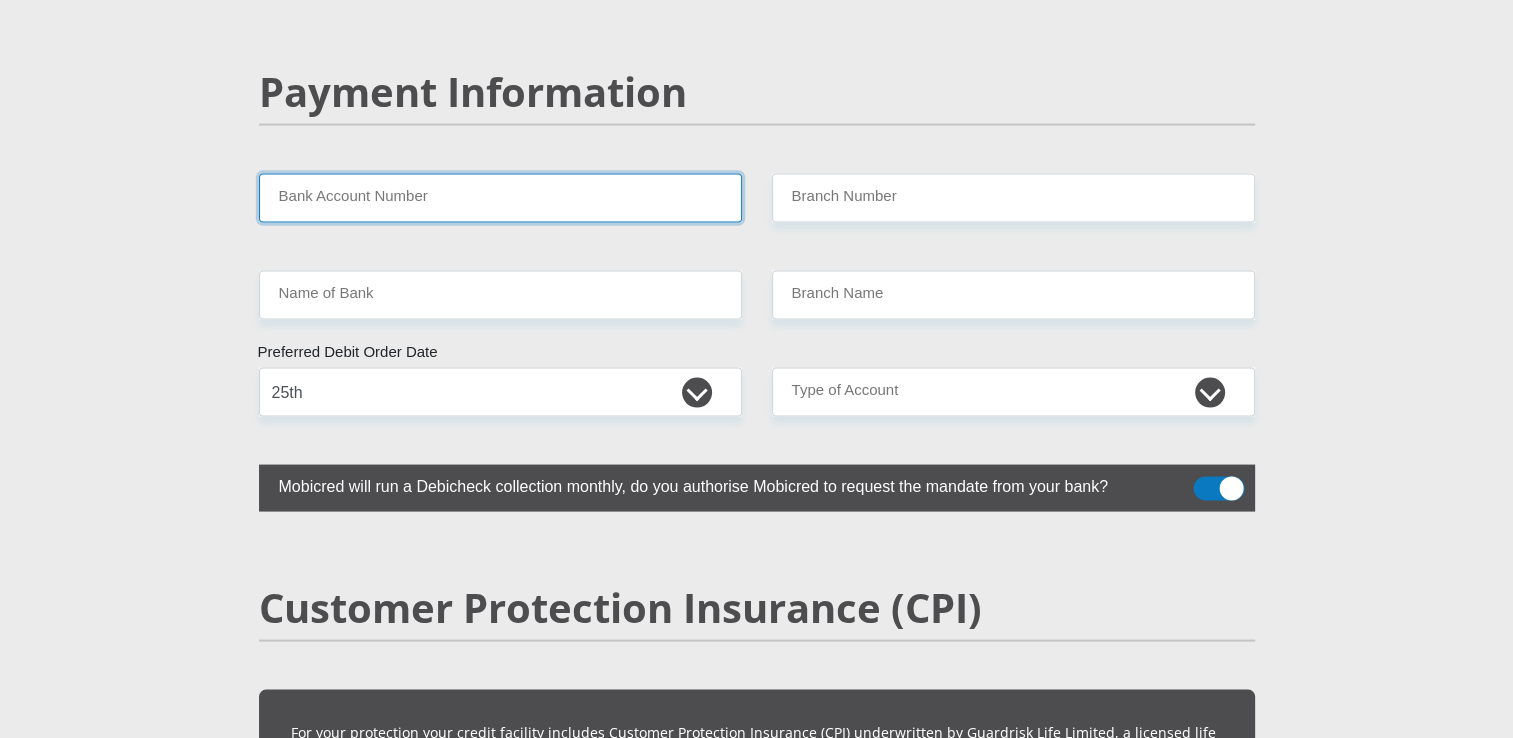 click on "Bank Account Number" at bounding box center [500, 198] 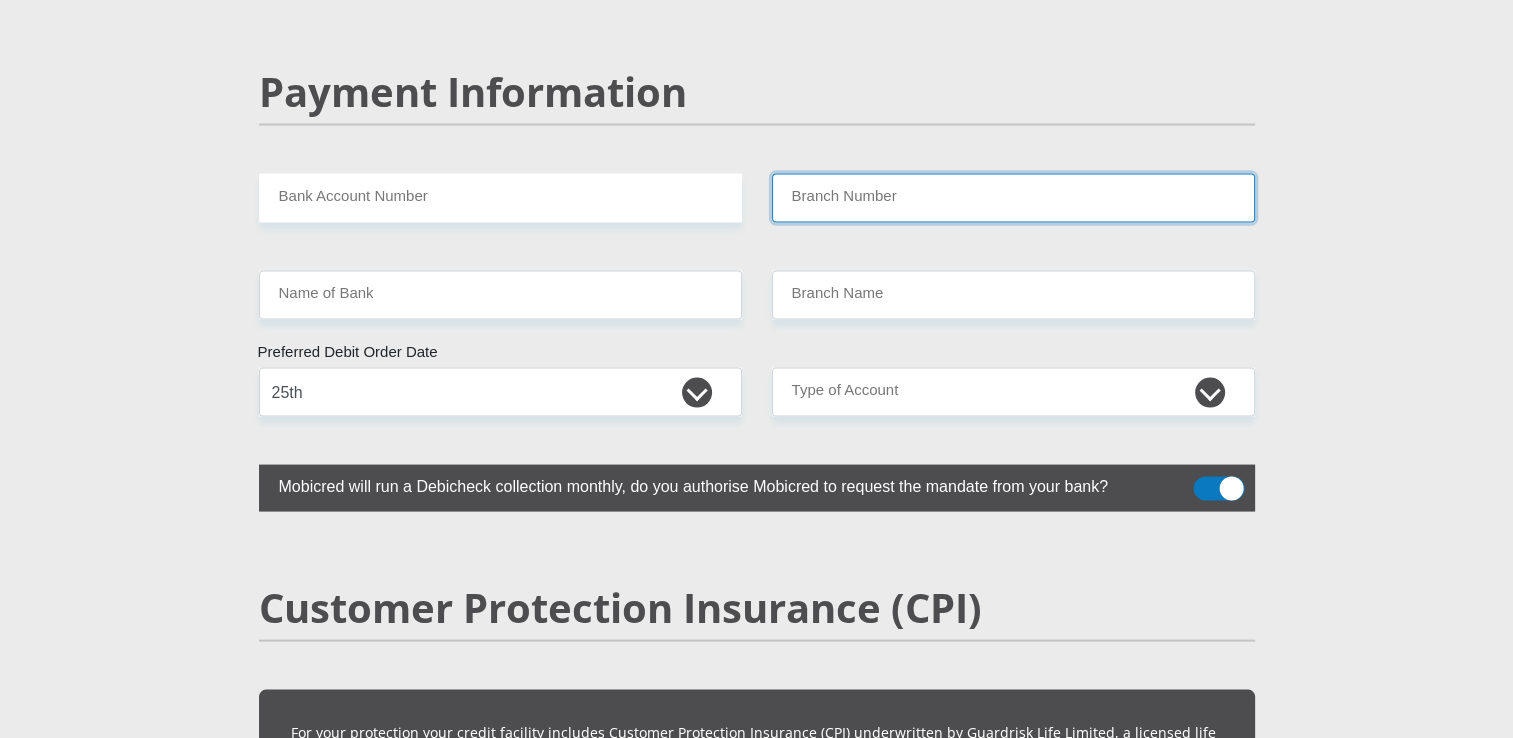 click on "Branch Number" at bounding box center (1013, 198) 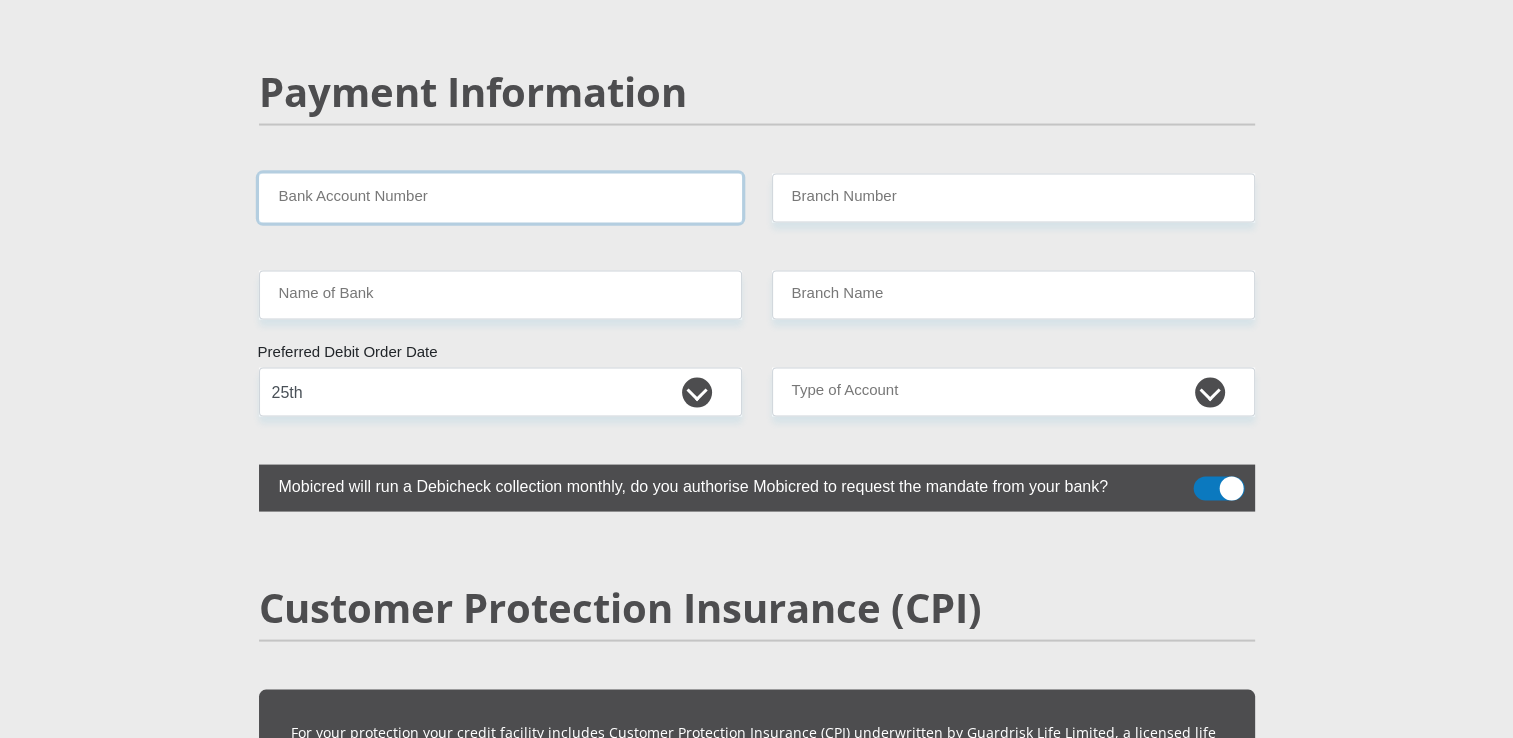 click on "Bank Account Number" at bounding box center [500, 198] 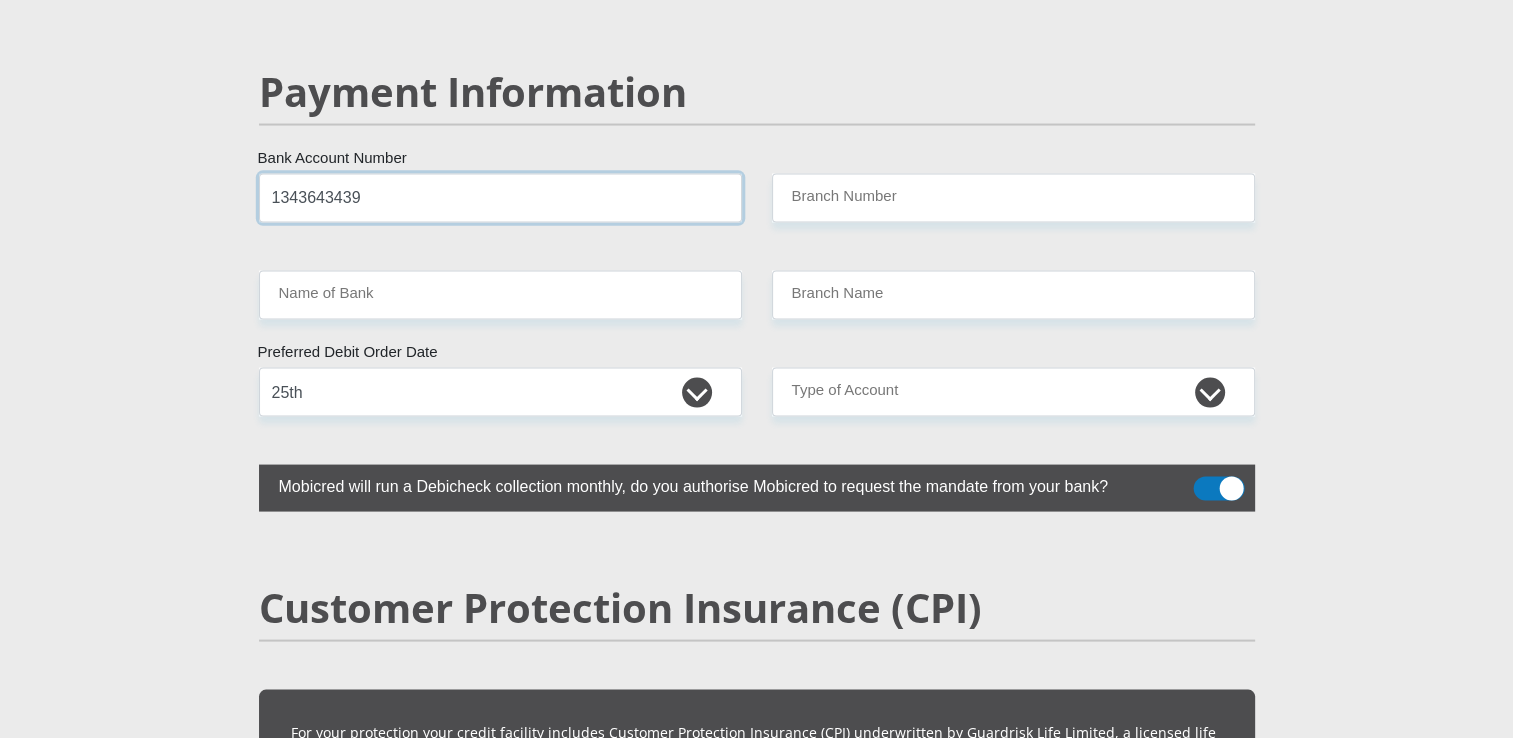 type on "1343643439" 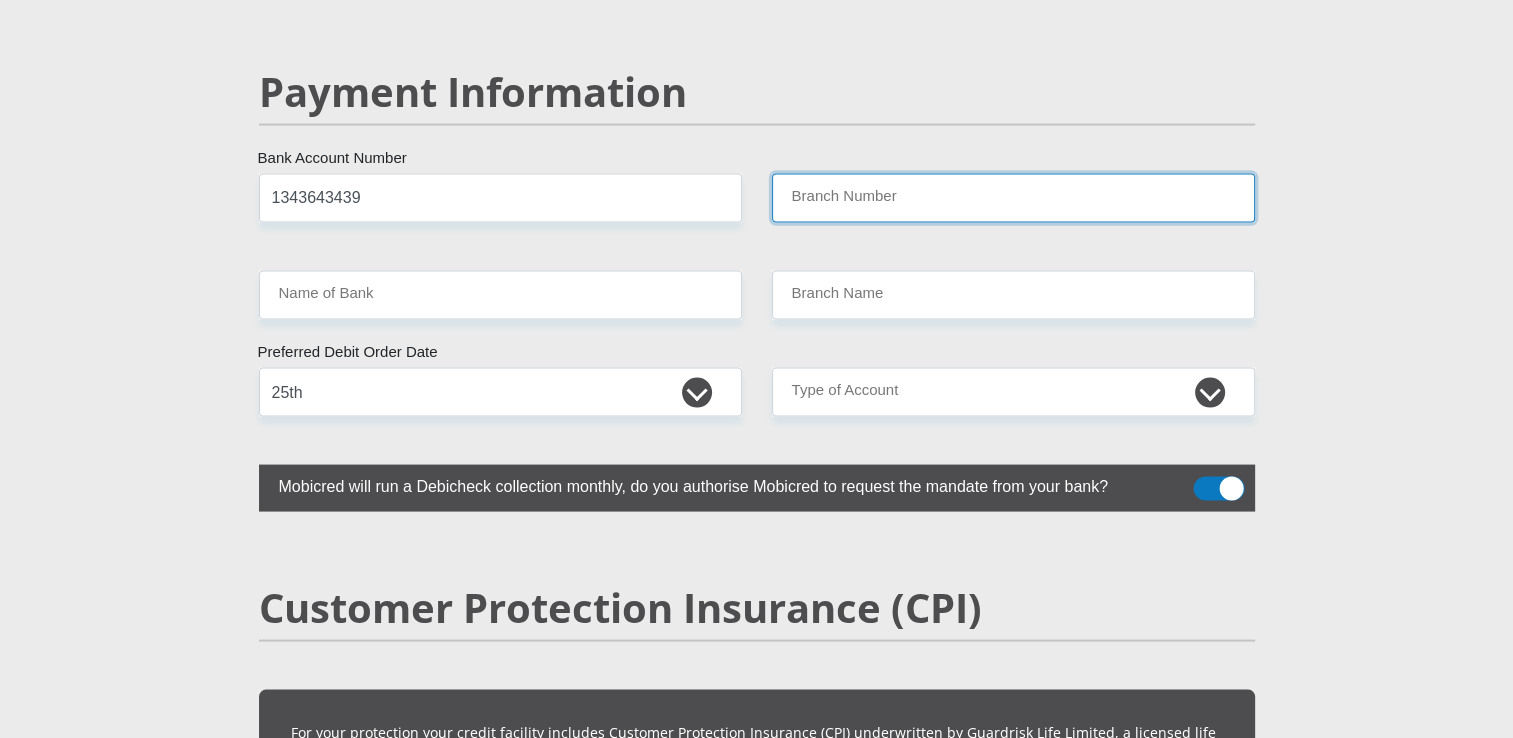 click on "Branch Number" at bounding box center (1013, 198) 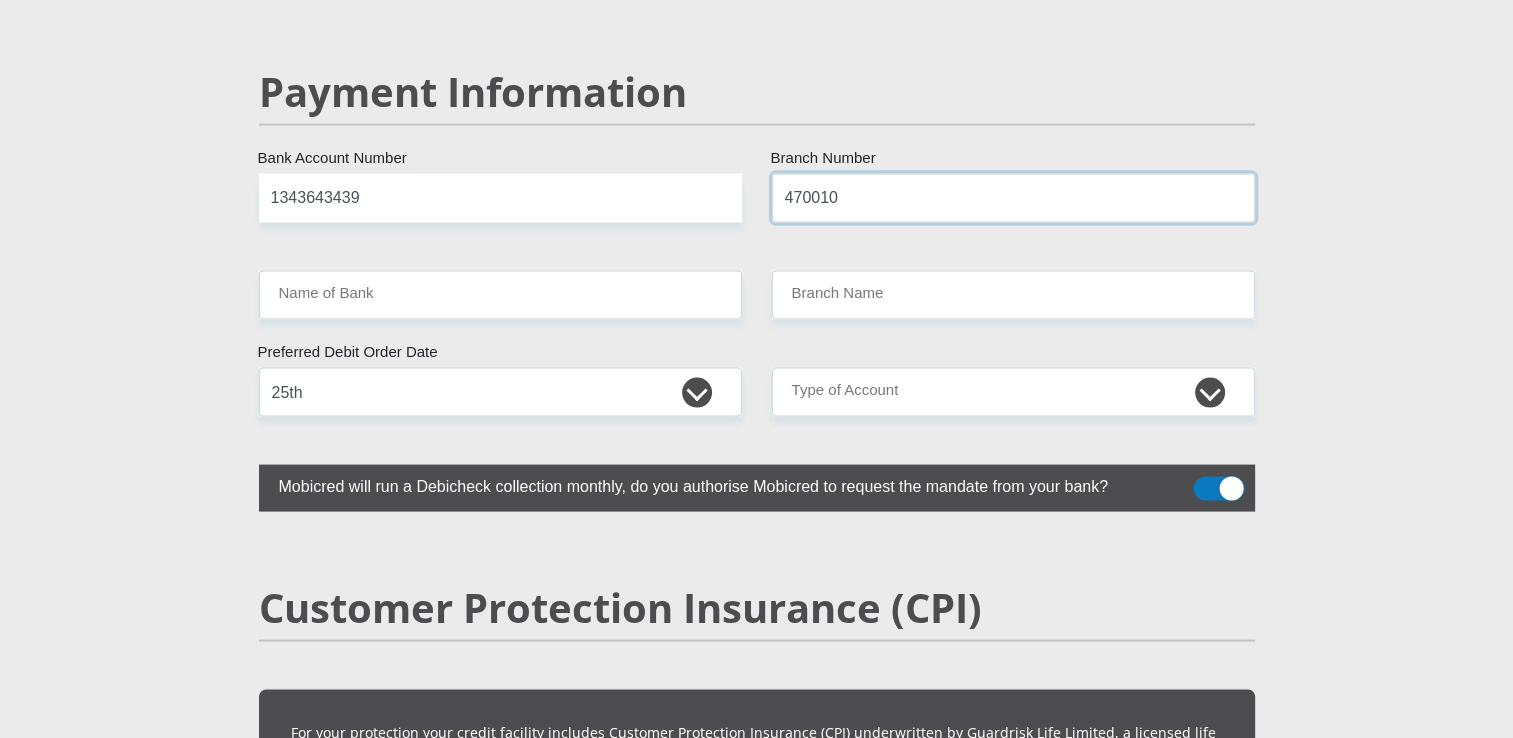 type on "470010" 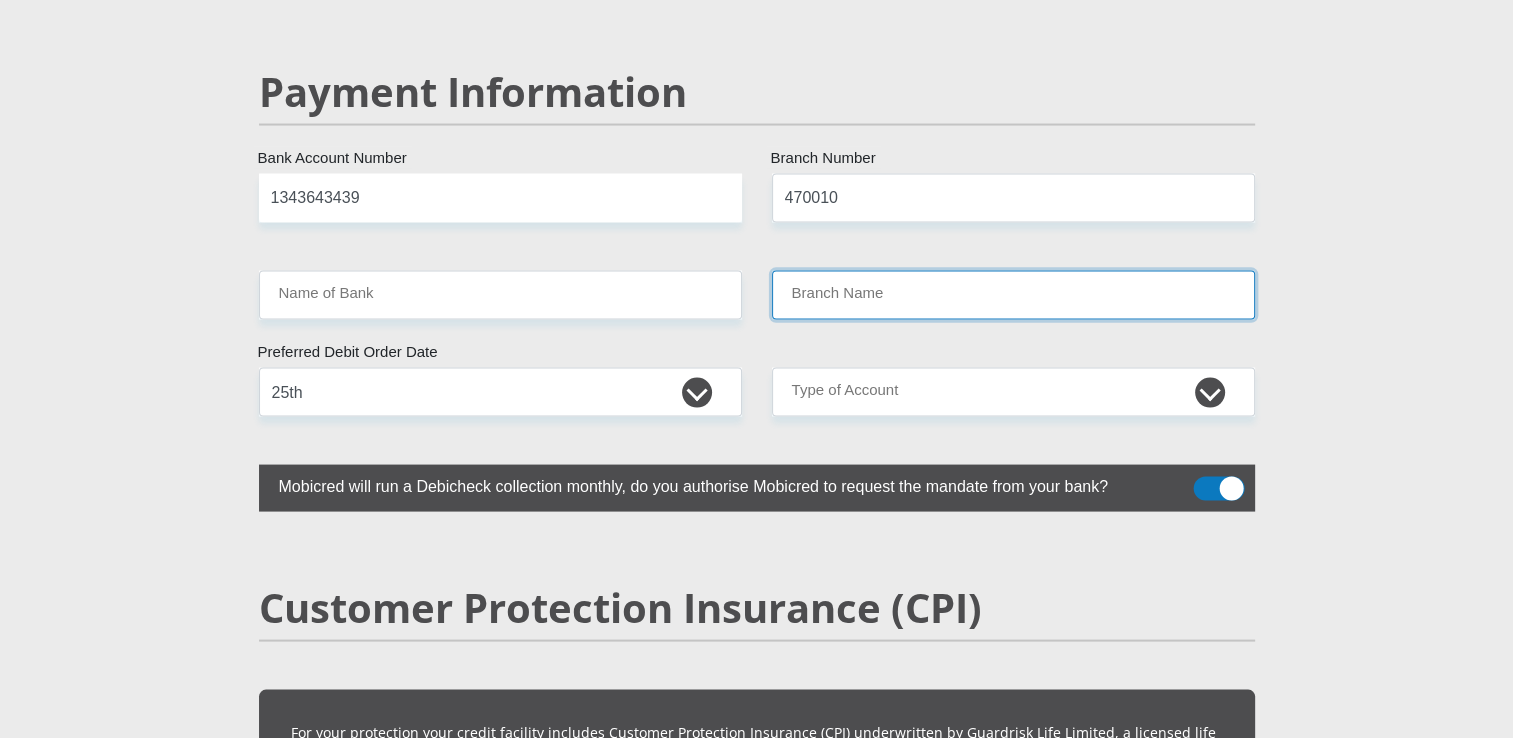 click on "Branch Name" at bounding box center [1013, 295] 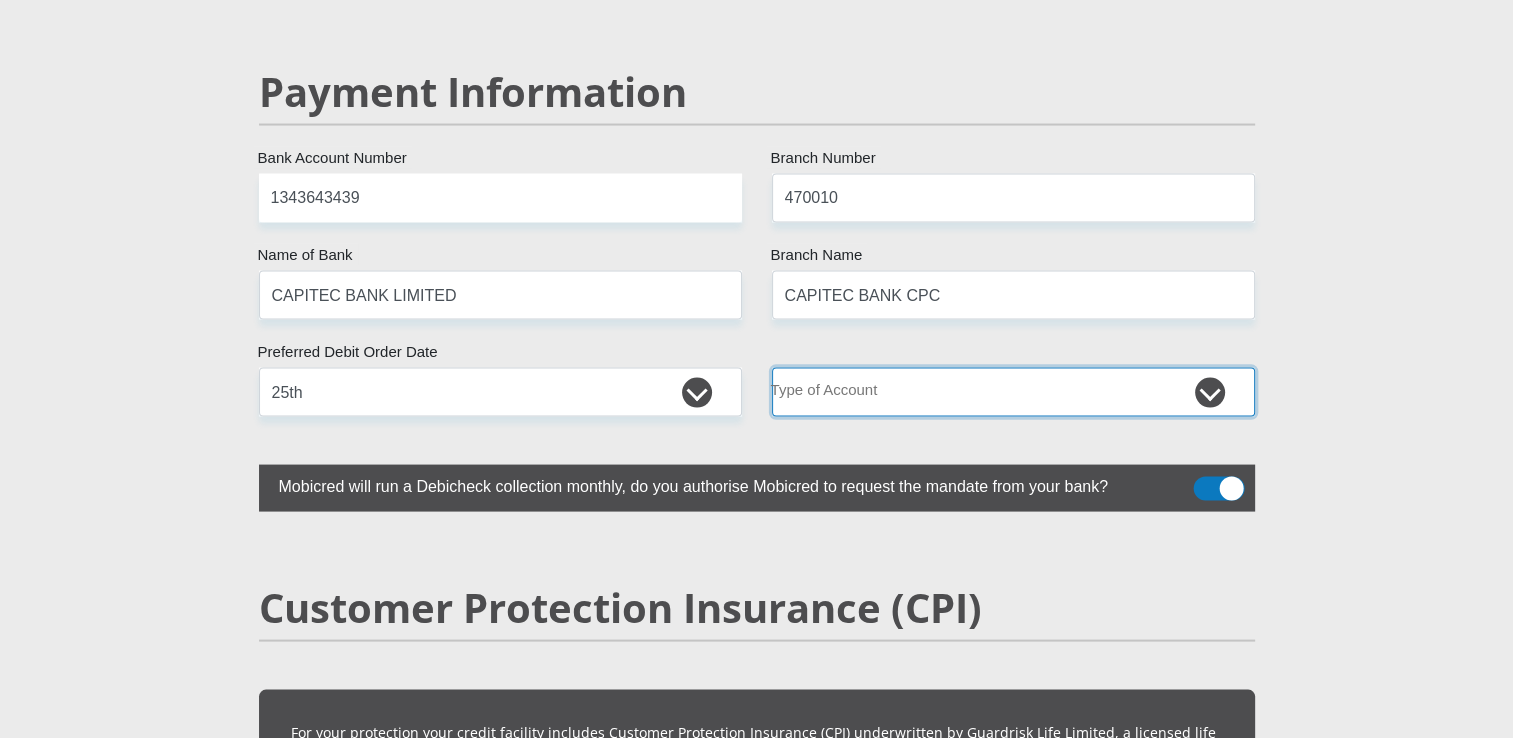 click on "Cheque
Savings" at bounding box center [1013, 392] 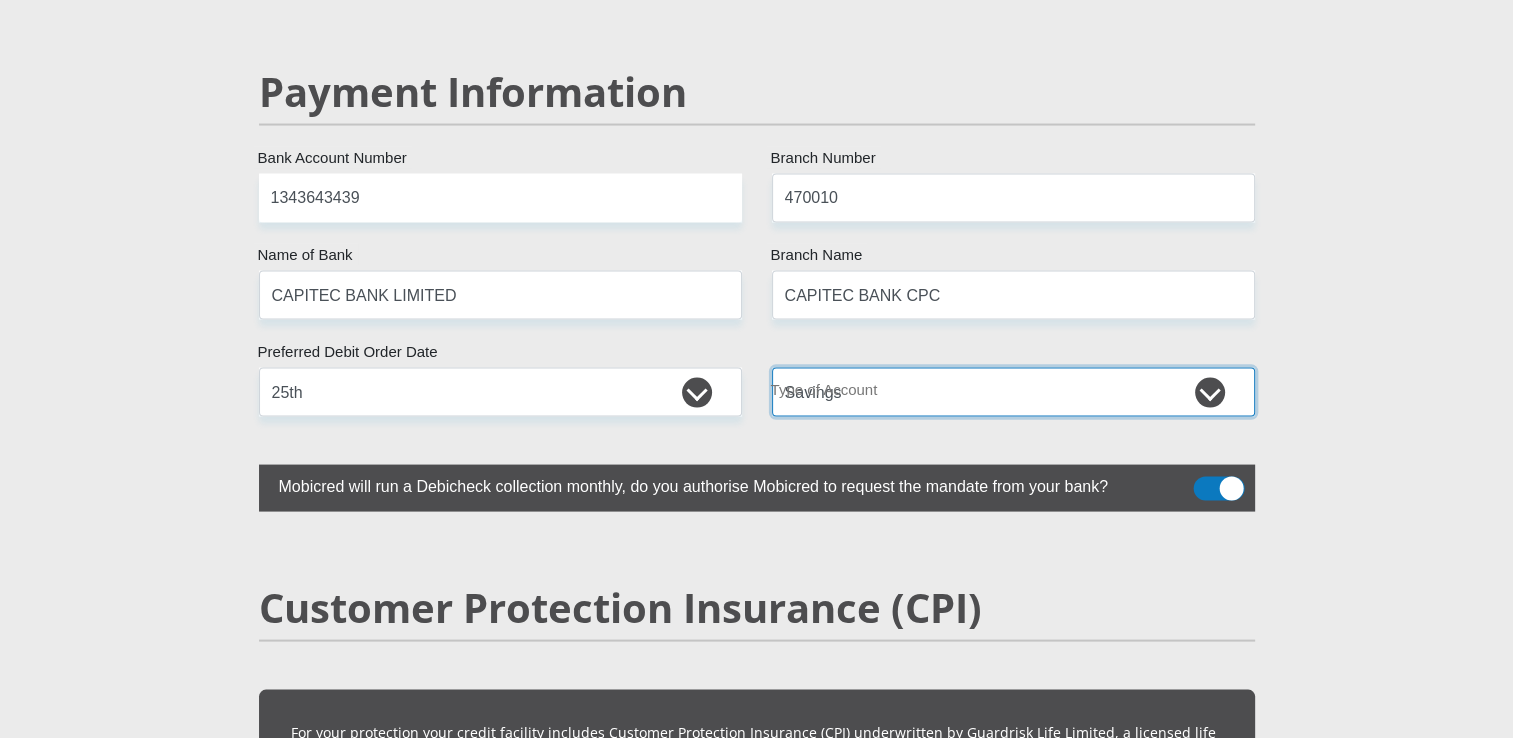 click on "Cheque
Savings" at bounding box center (1013, 392) 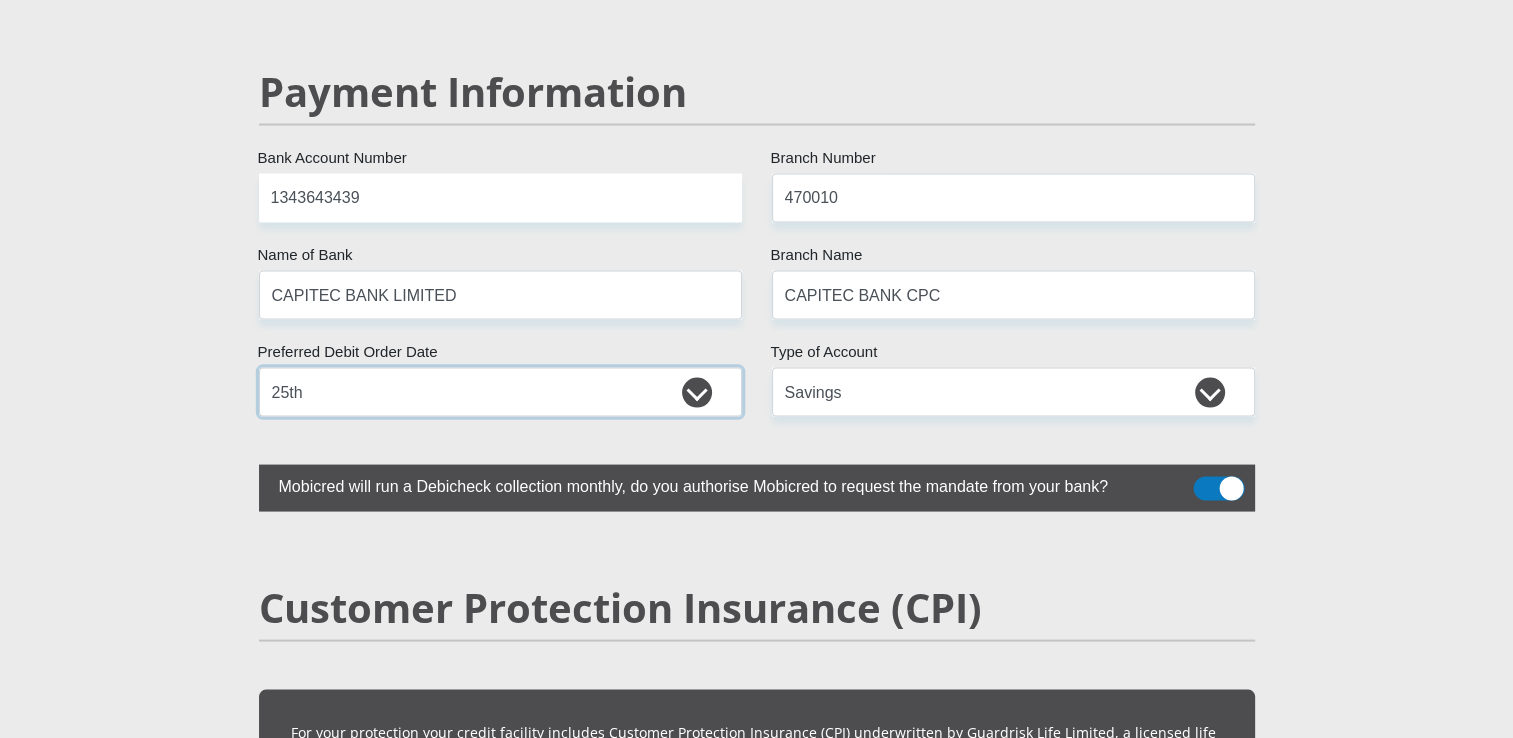 click on "1st
2nd
3rd
4th
5th
7th
18th
19th
20th
21st
22nd
23rd
24th
25th
26th
27th
28th
29th
30th" at bounding box center (500, 392) 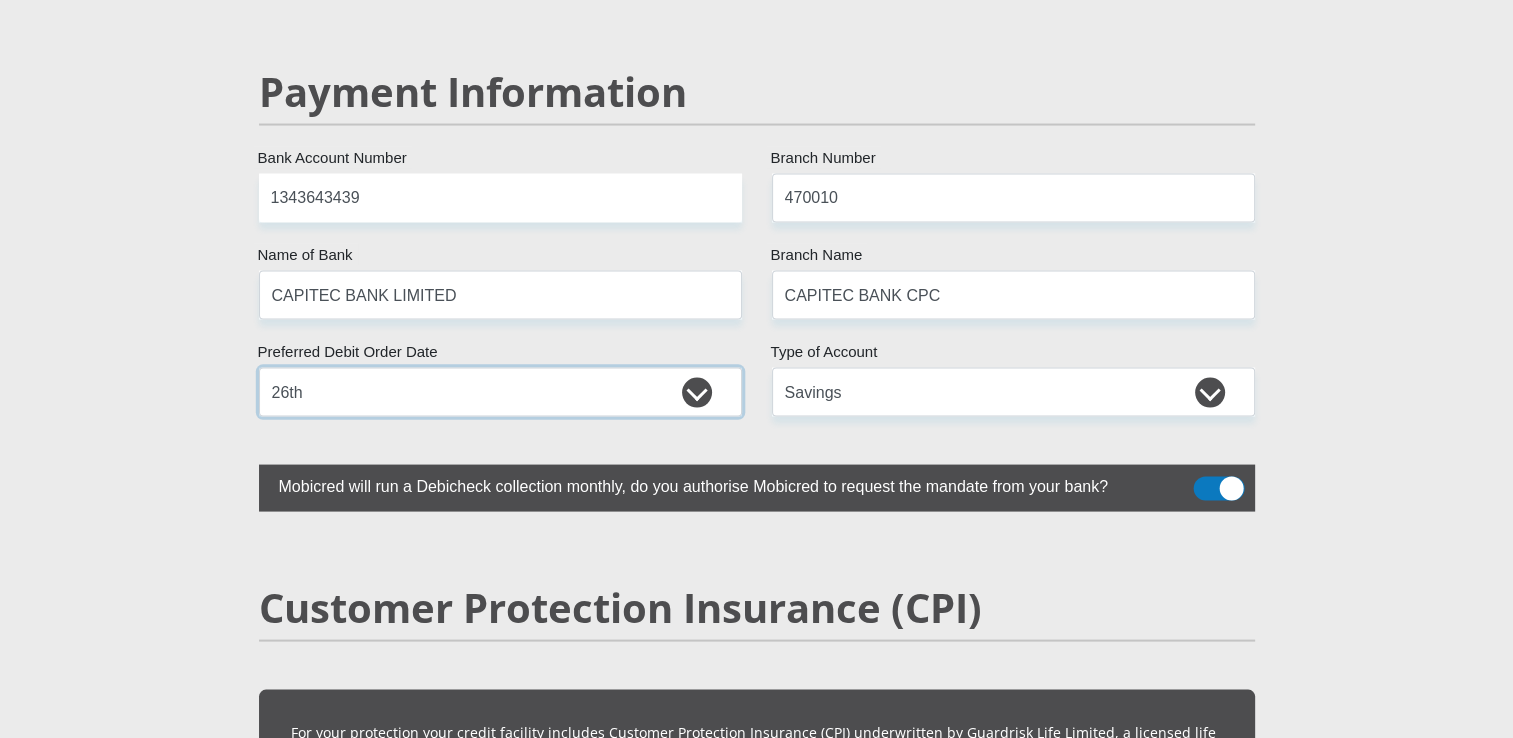 click on "1st
2nd
3rd
4th
5th
7th
18th
19th
20th
21st
22nd
23rd
24th
25th
26th
27th
28th
29th
30th" at bounding box center [500, 392] 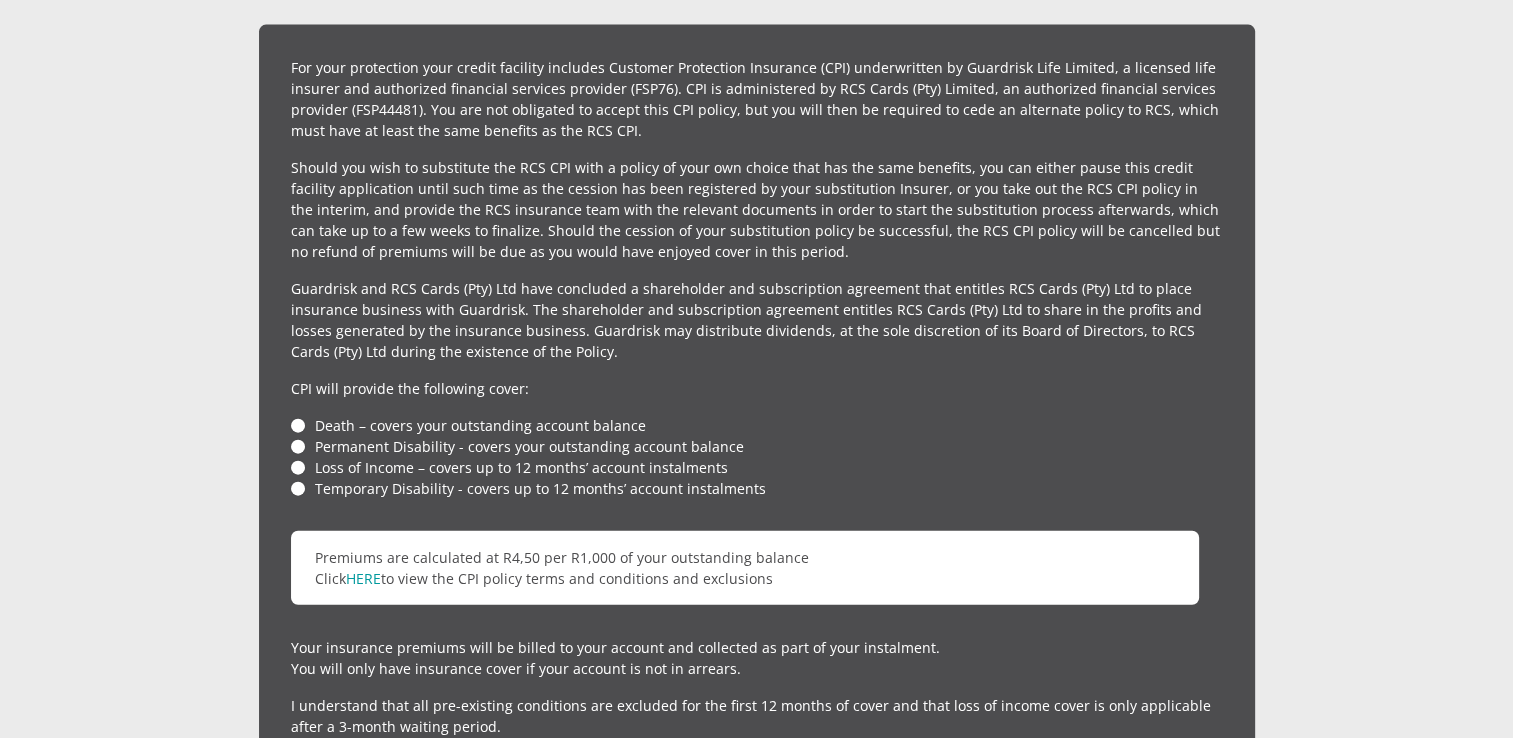 scroll, scrollTop: 4600, scrollLeft: 0, axis: vertical 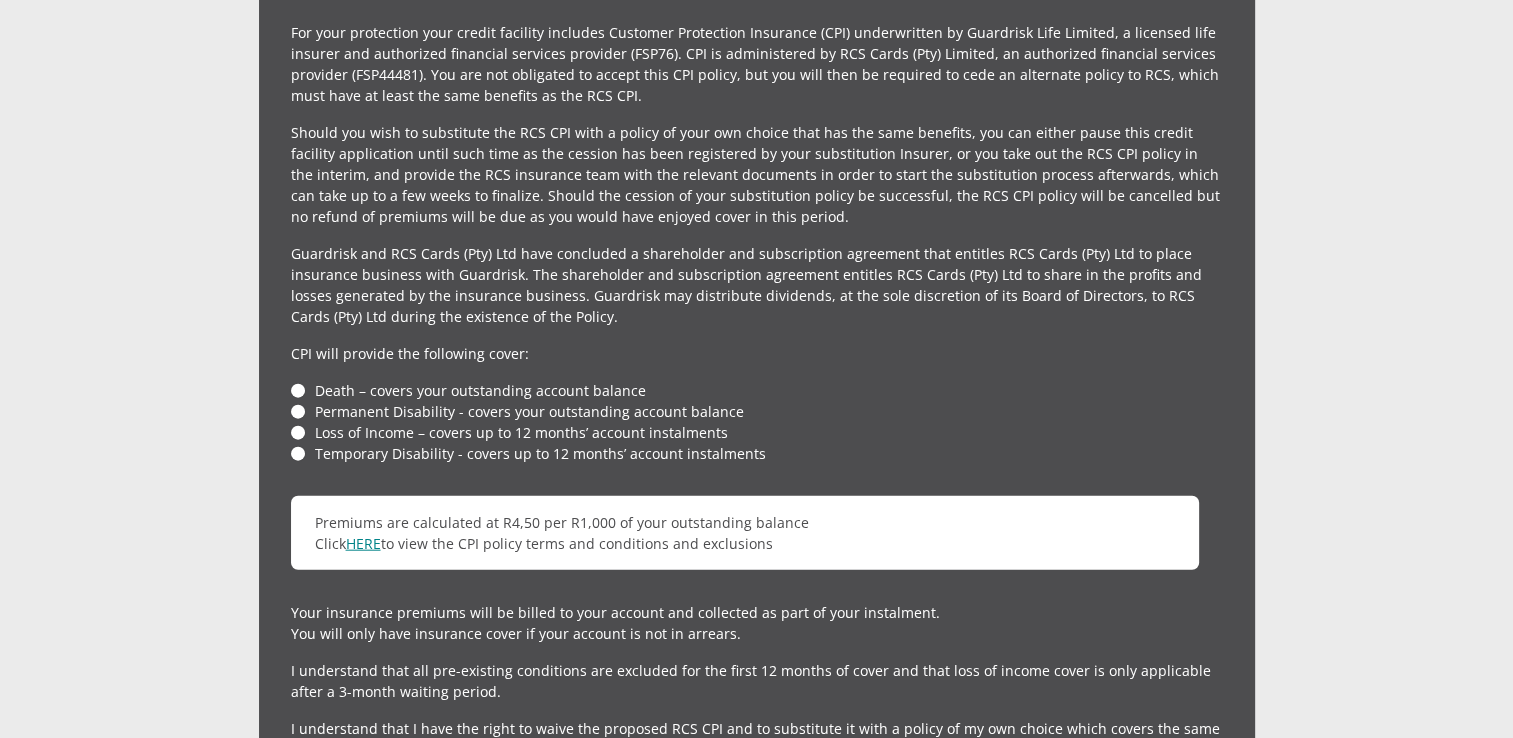 click on "HERE" at bounding box center [363, 543] 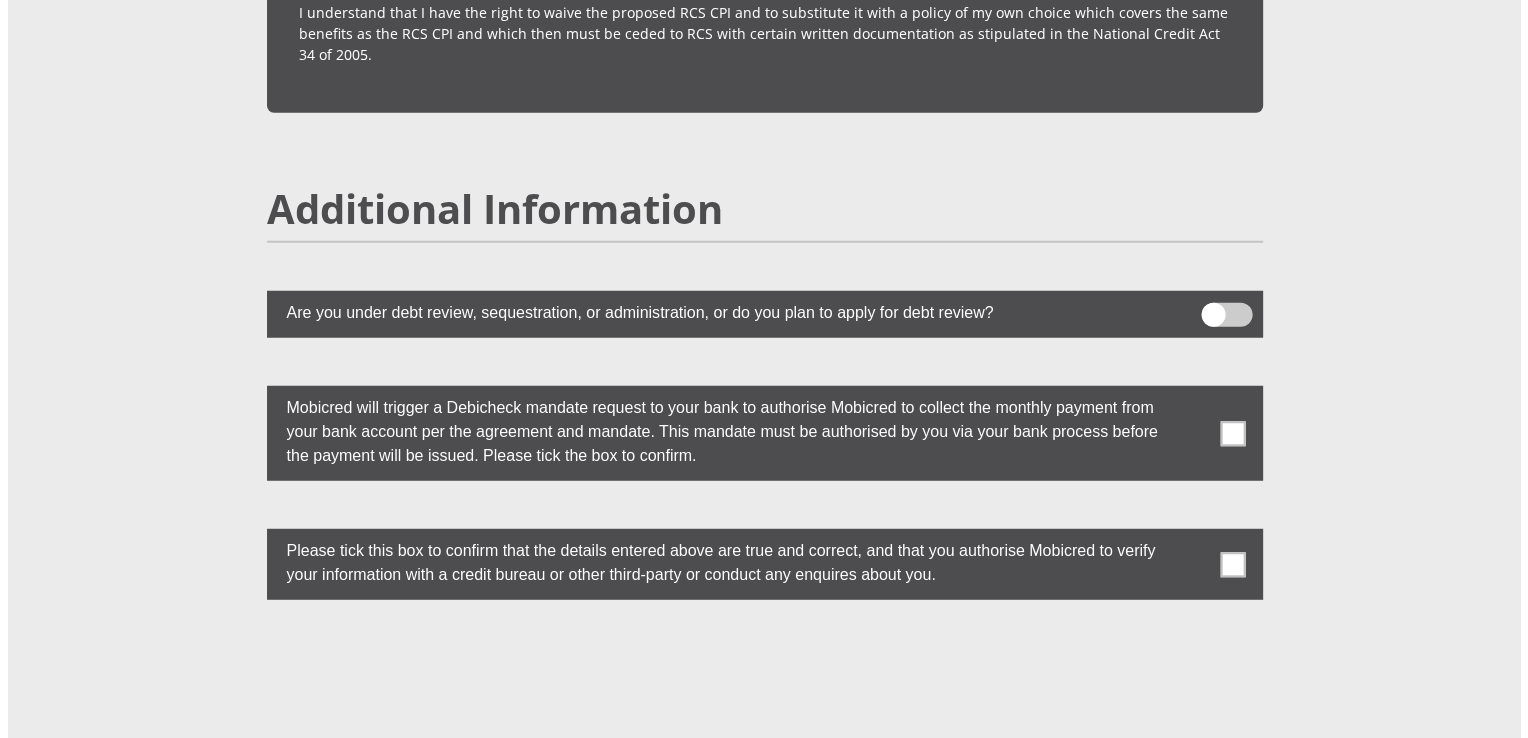 scroll, scrollTop: 5400, scrollLeft: 0, axis: vertical 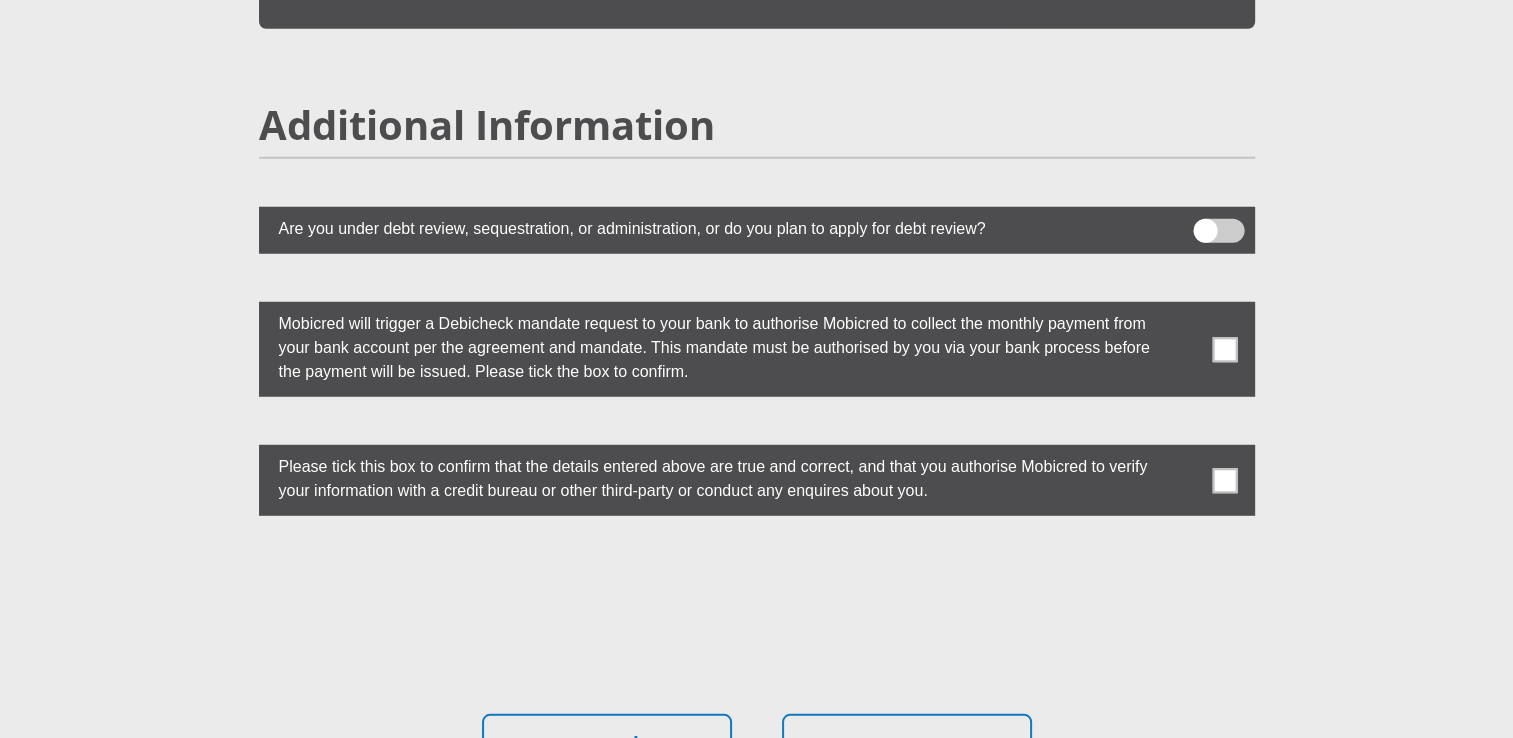 click at bounding box center (1218, 231) 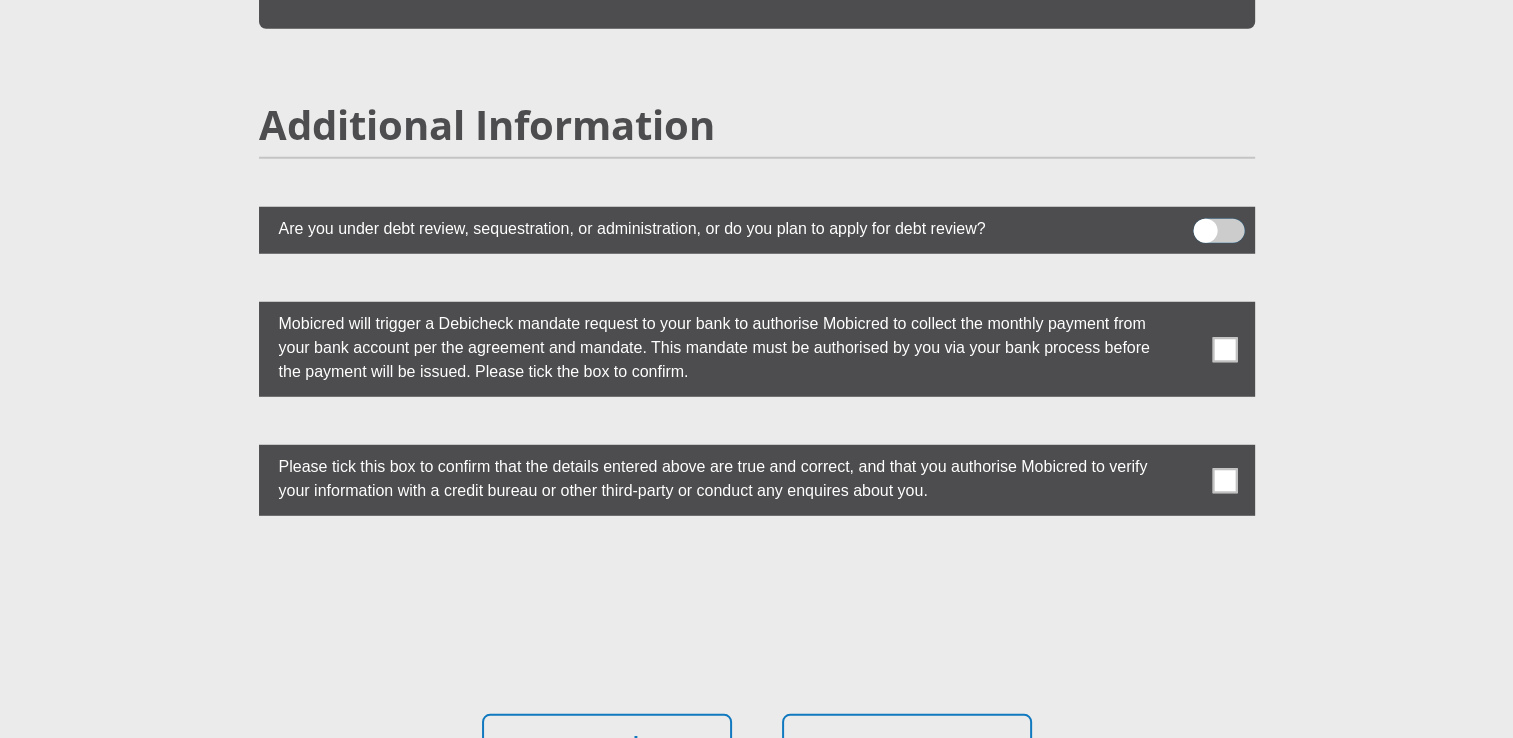 click at bounding box center [1205, 224] 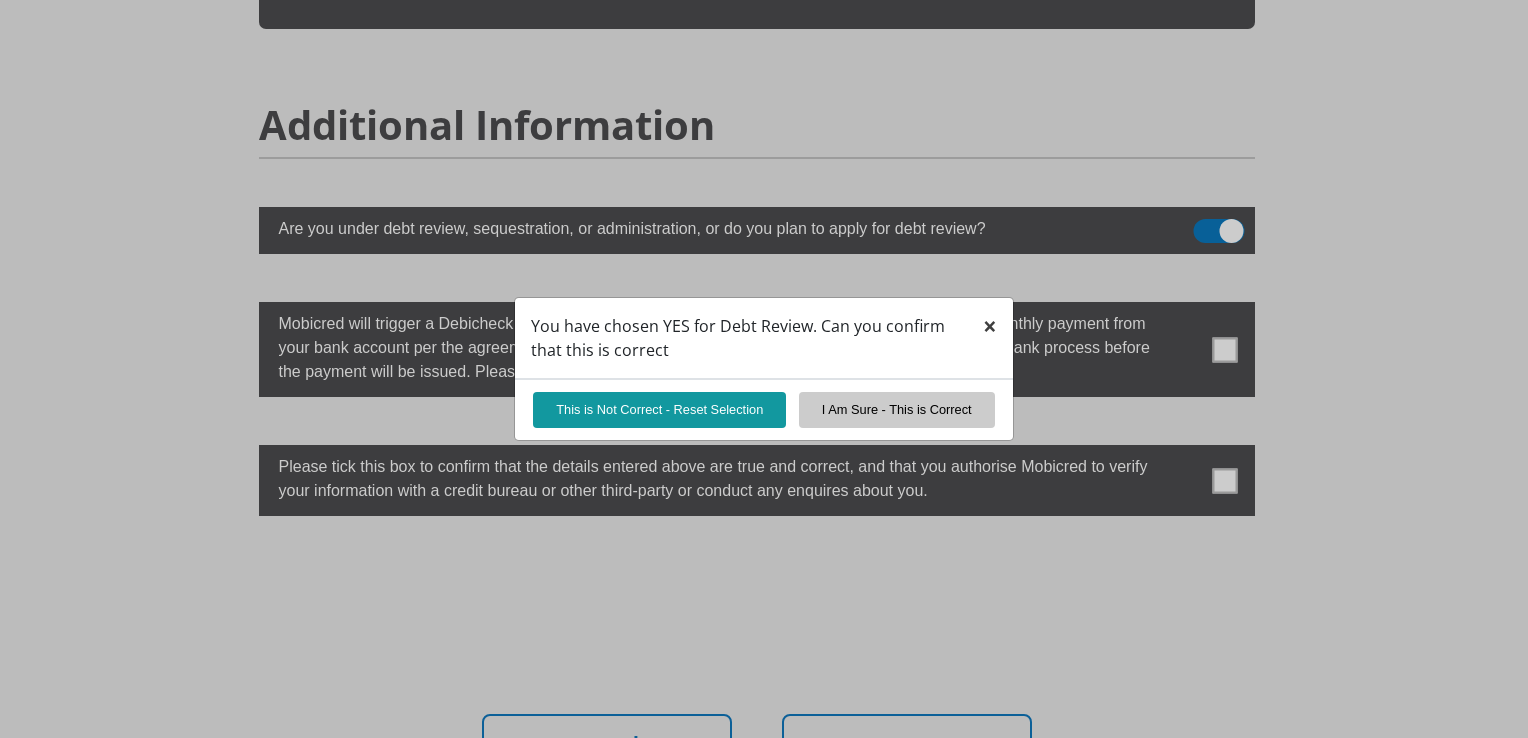 click on "×" at bounding box center (990, 325) 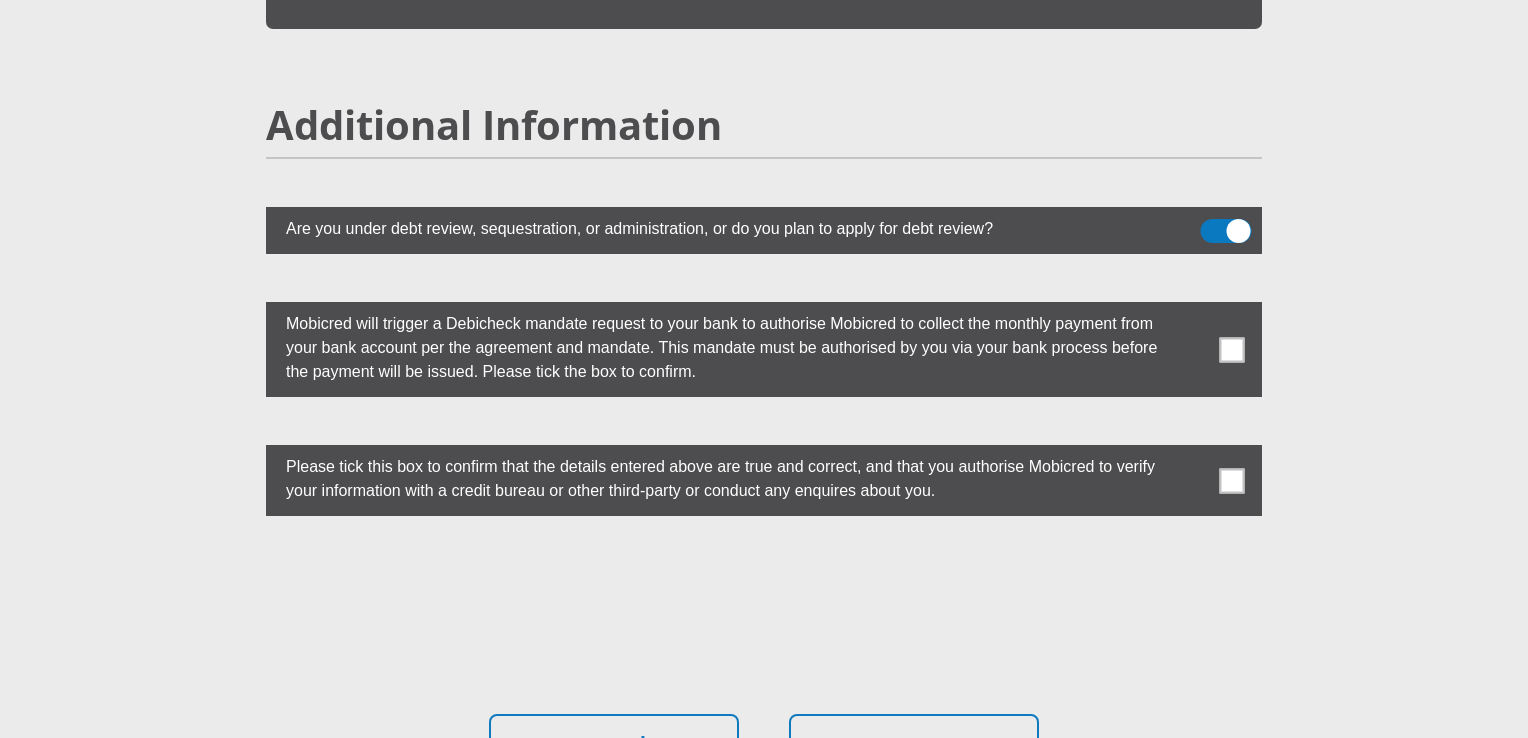 click at bounding box center (1226, 231) 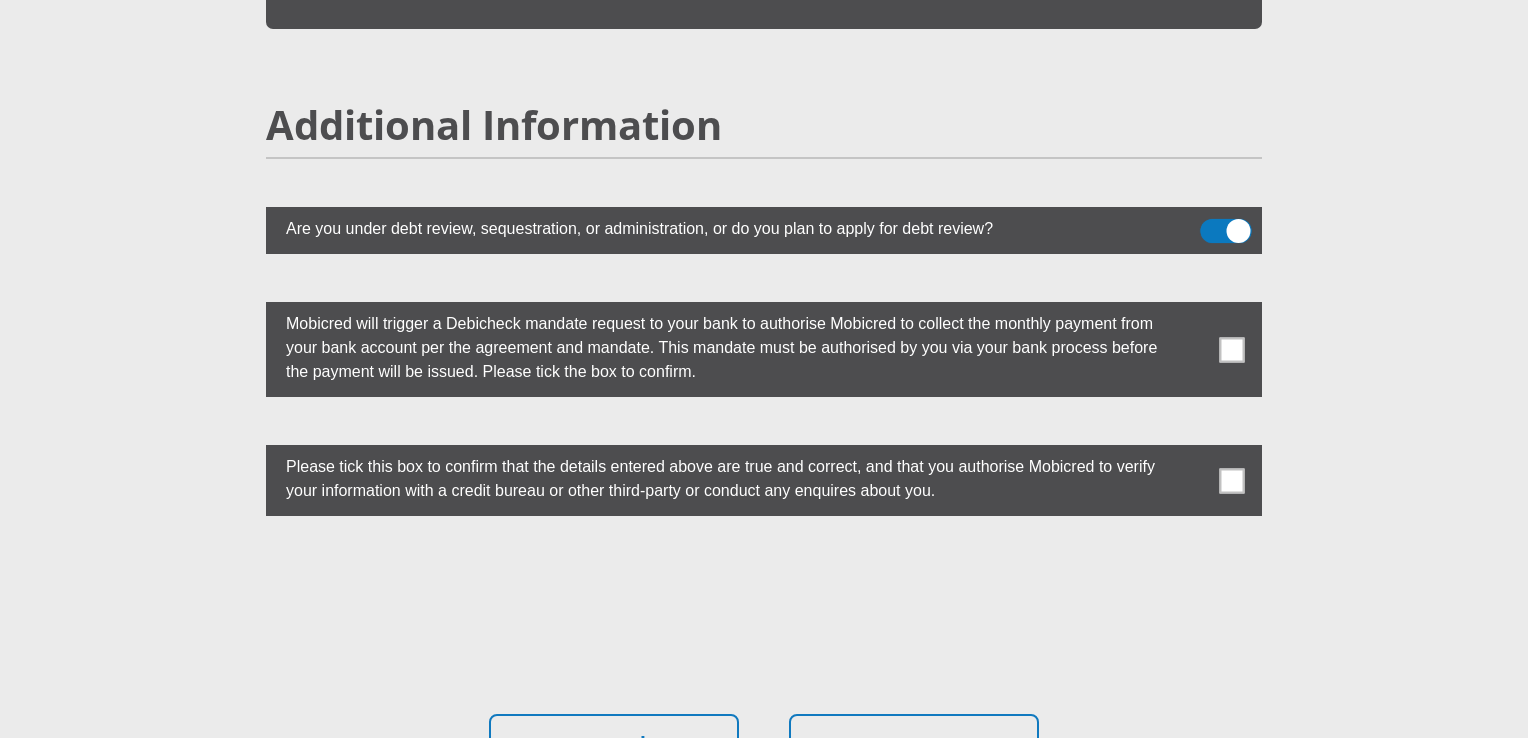 click at bounding box center [1212, 224] 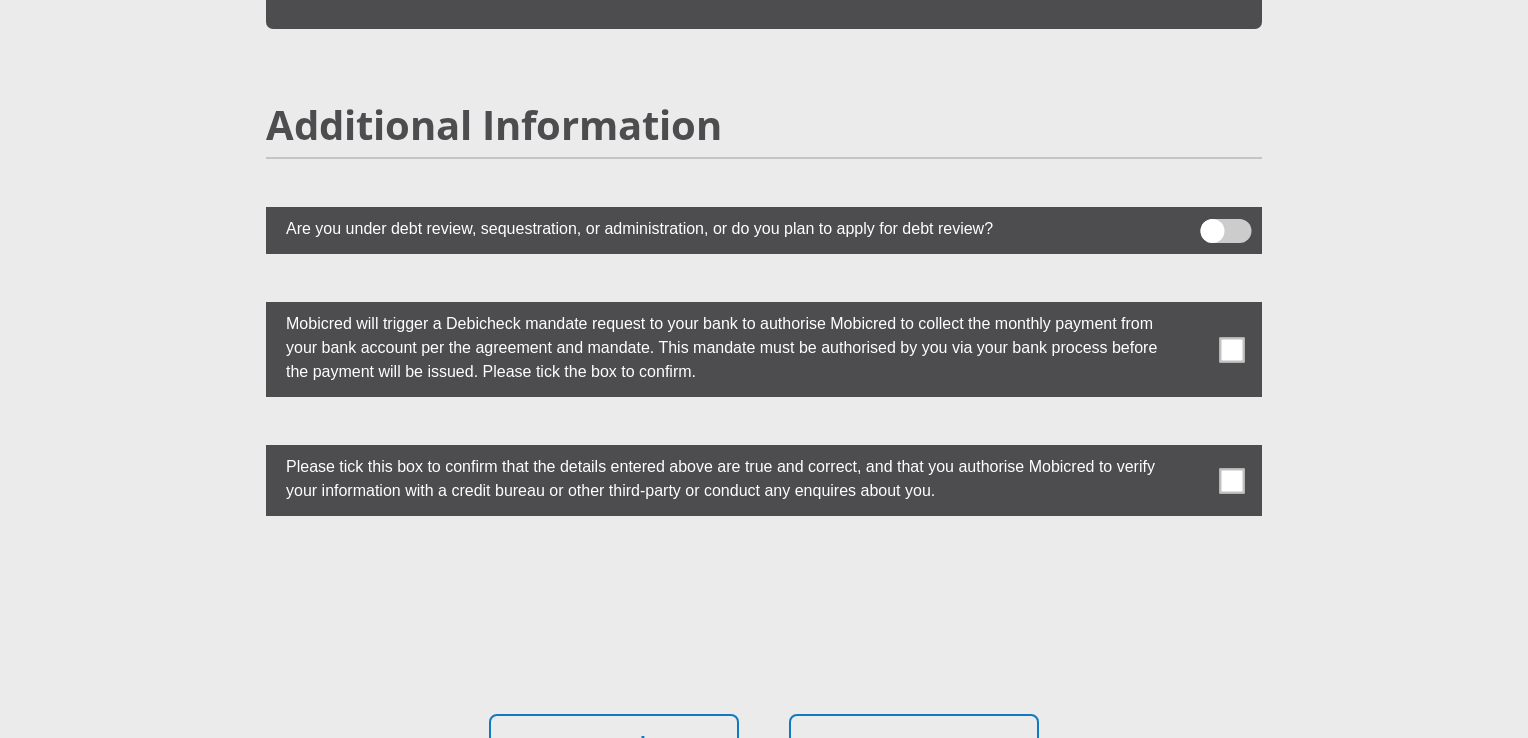 click at bounding box center [1232, 349] 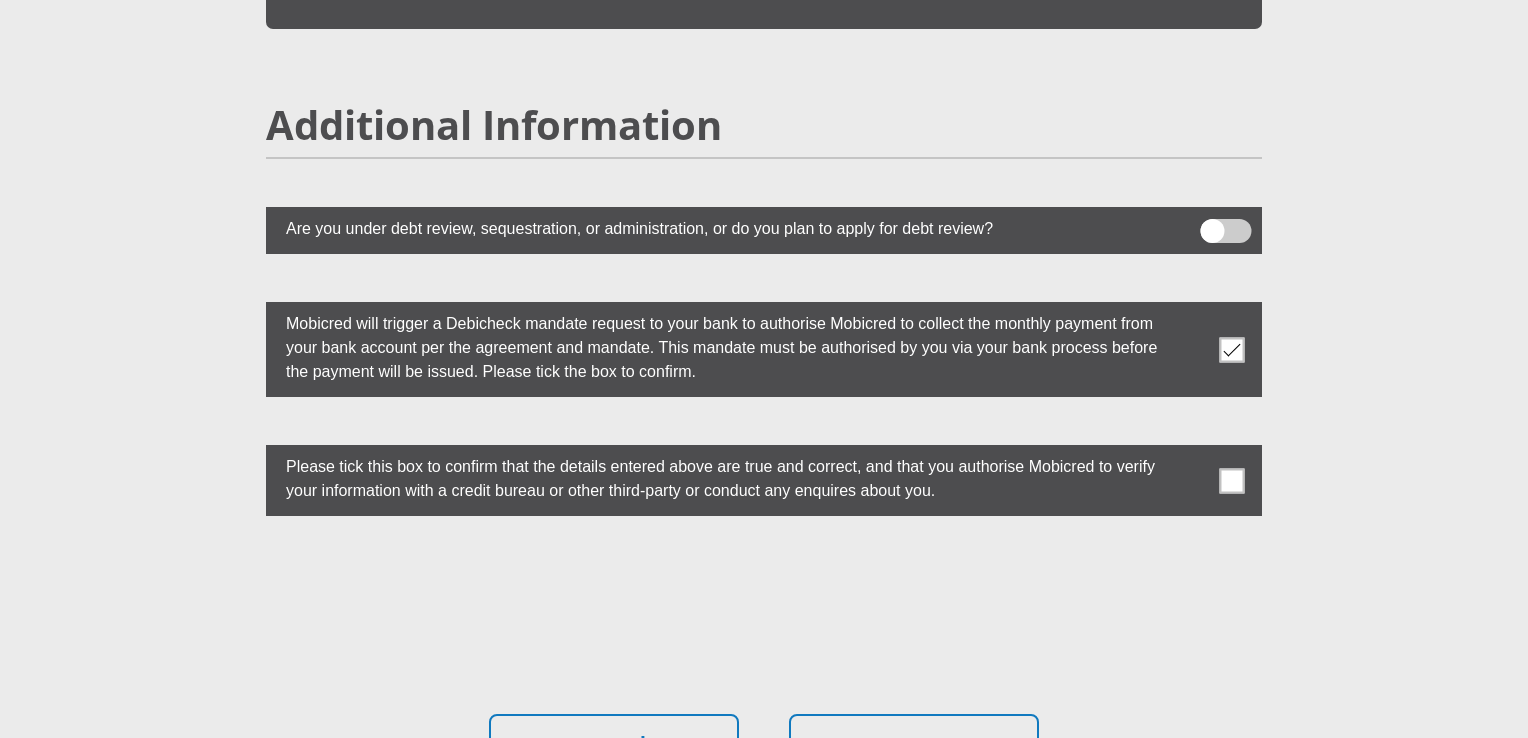 click at bounding box center (1232, 480) 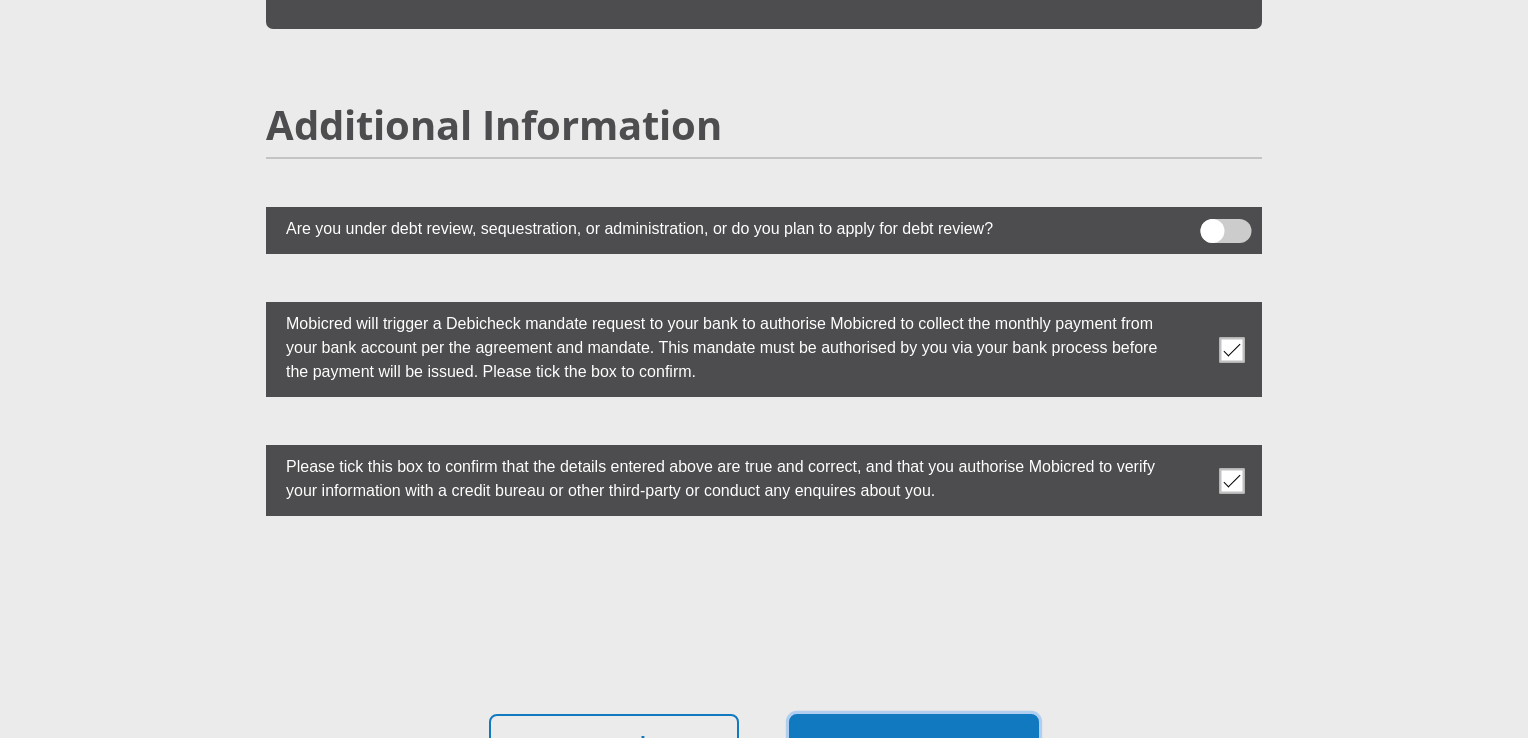 click on "Proceed" at bounding box center (914, 745) 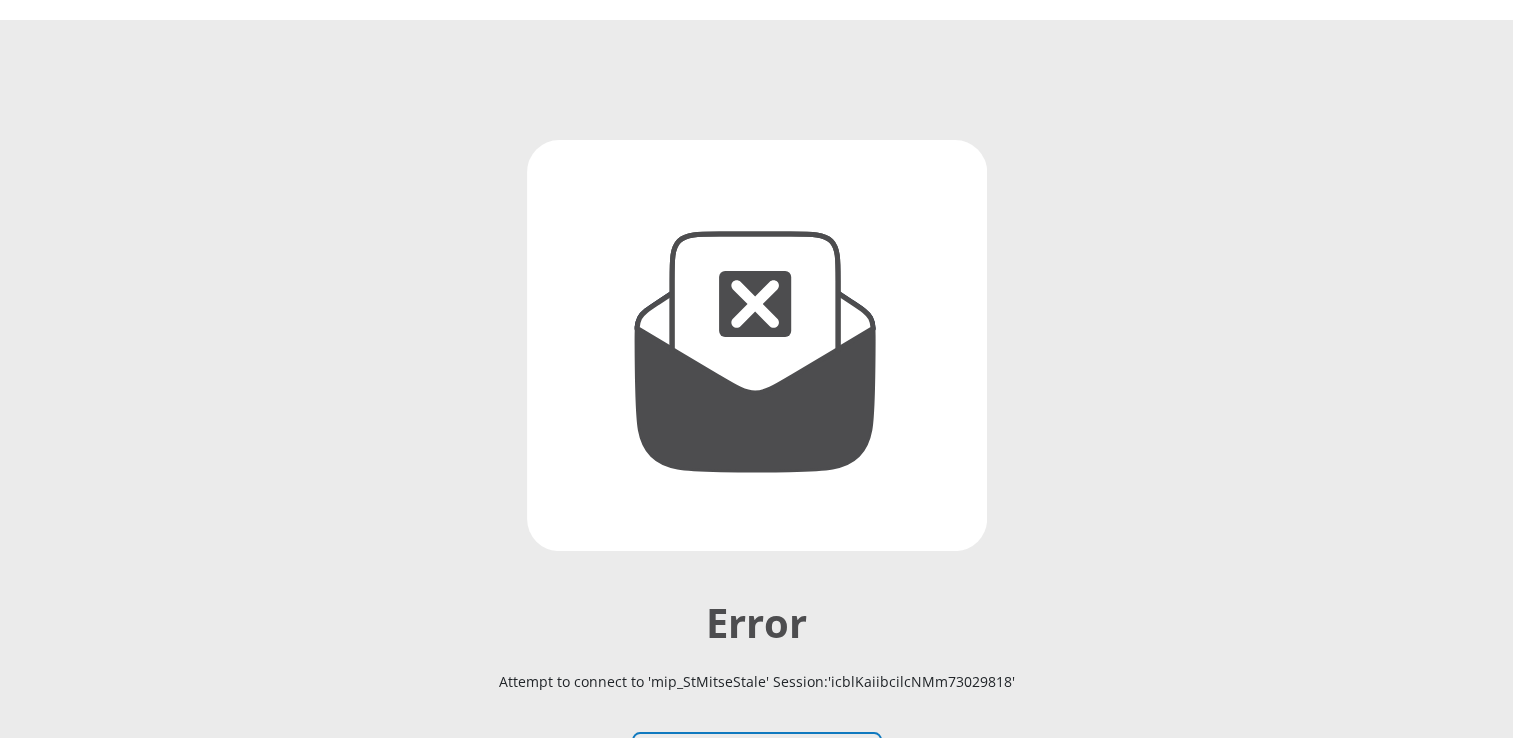 scroll, scrollTop: 300, scrollLeft: 0, axis: vertical 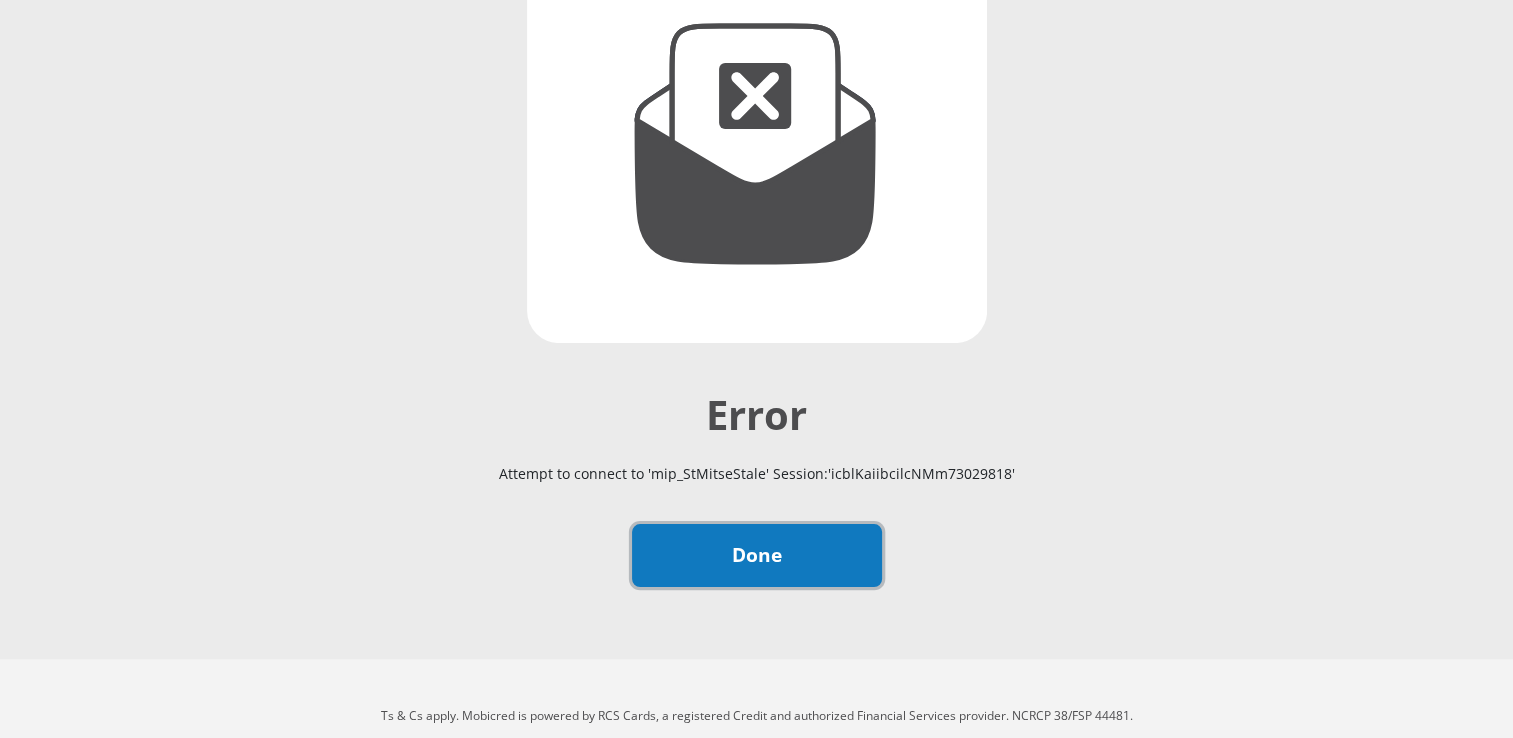 click on "Done" at bounding box center (757, 555) 